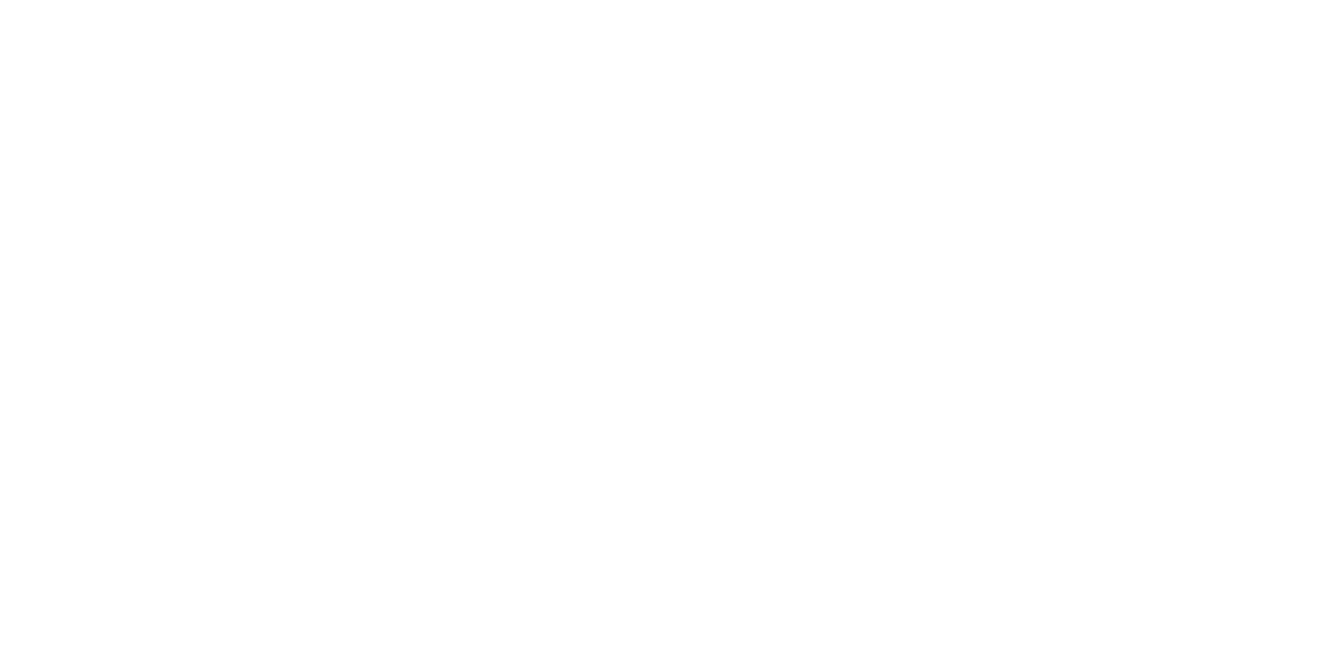 scroll, scrollTop: 0, scrollLeft: 0, axis: both 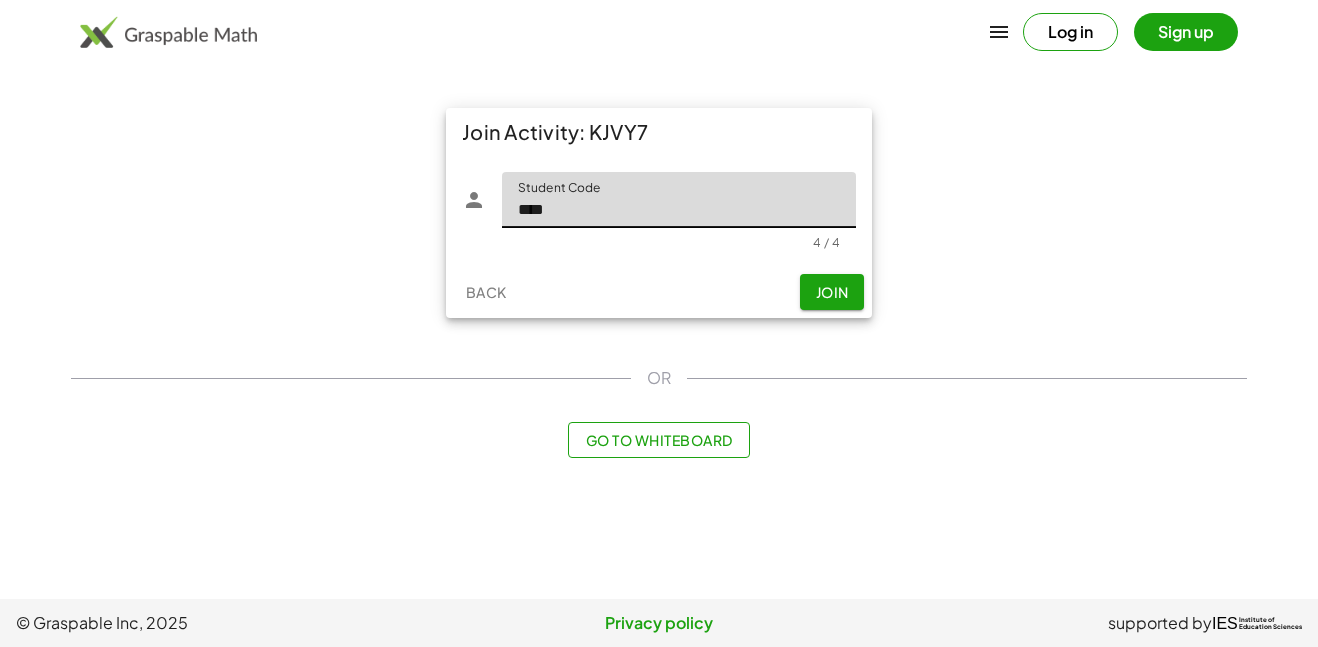 click on "Join" 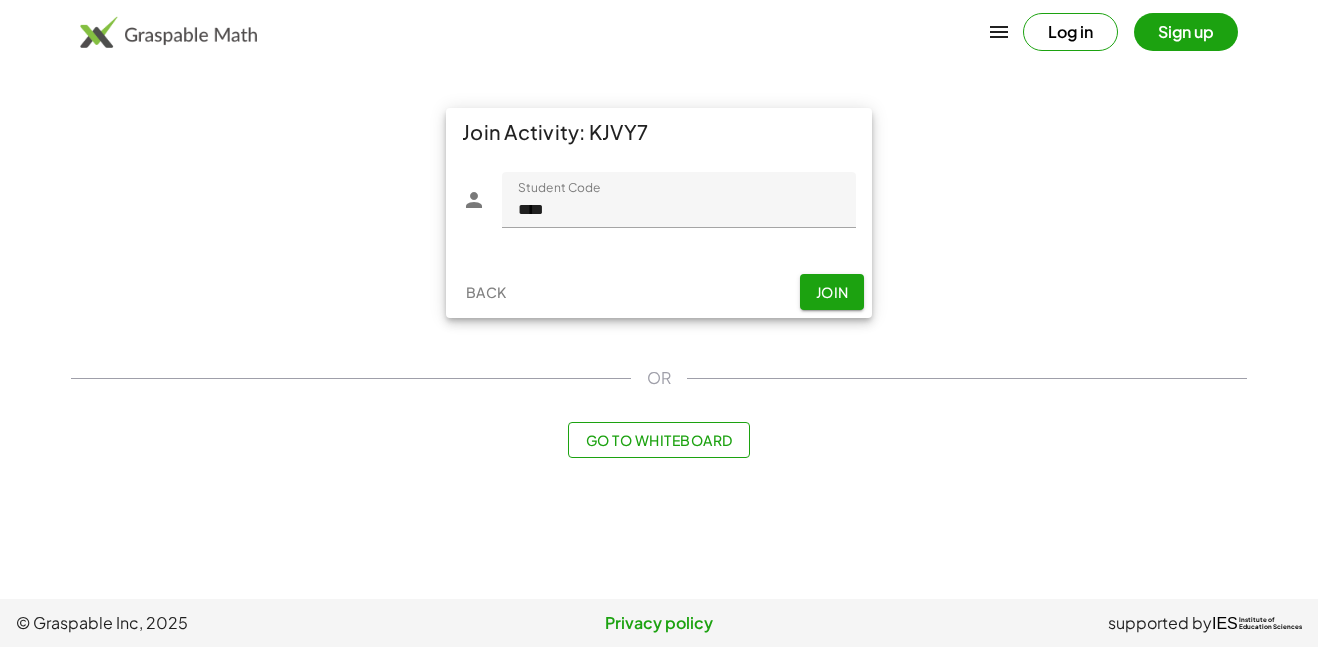 click on "Join" 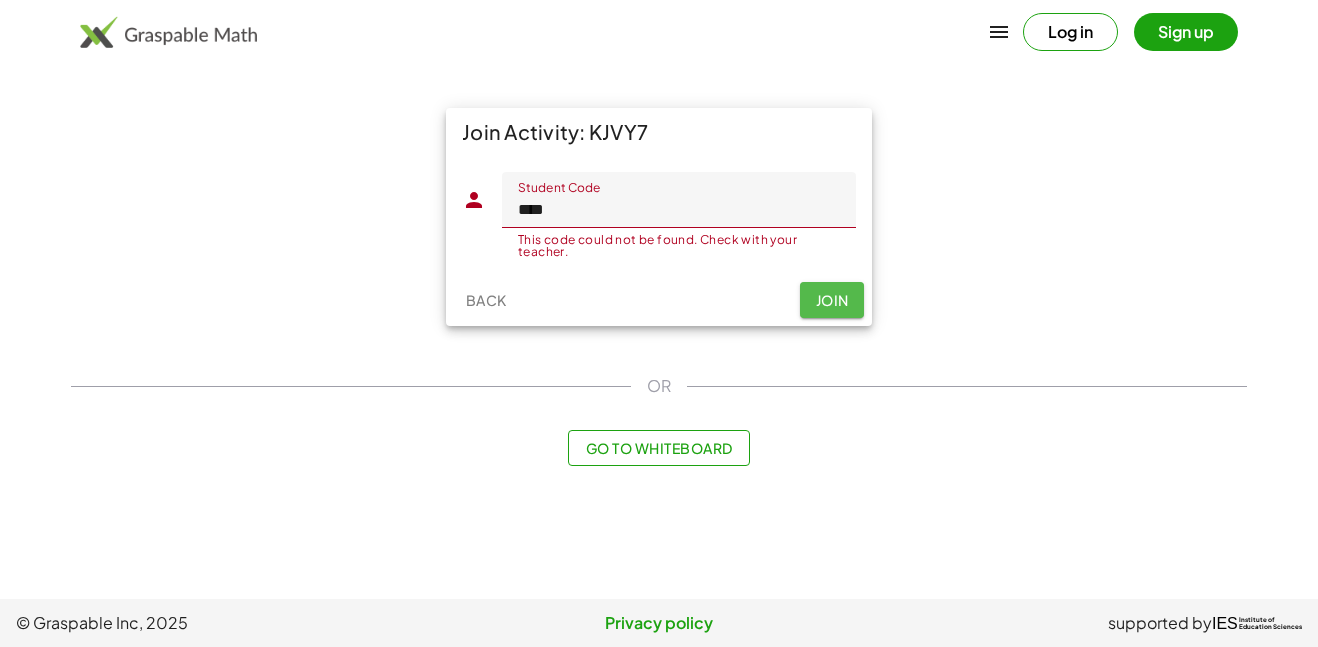 click on "Join" 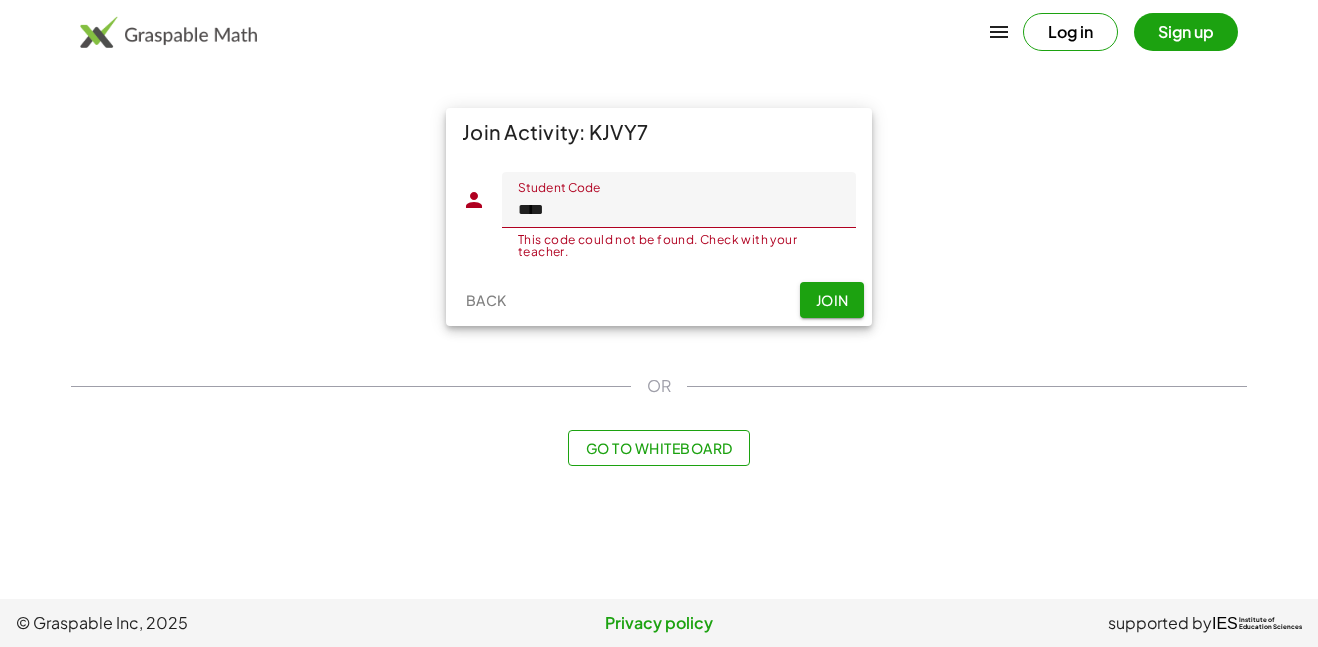 click on "****" 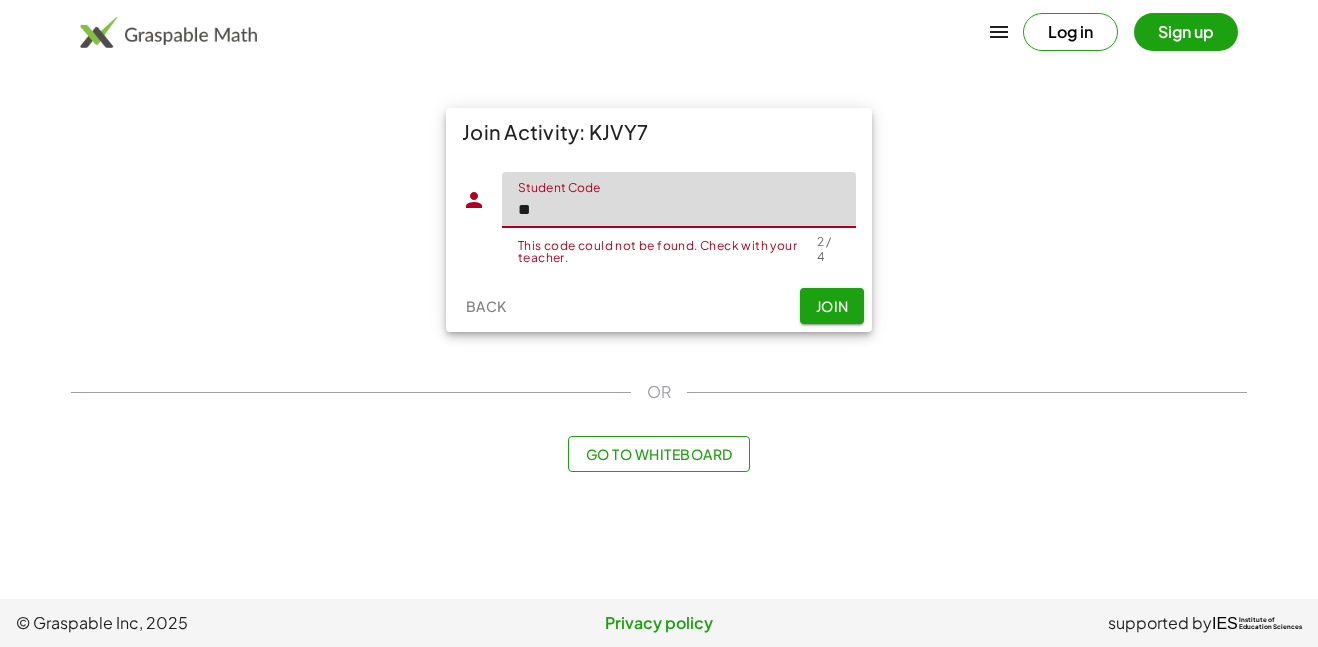 type on "*" 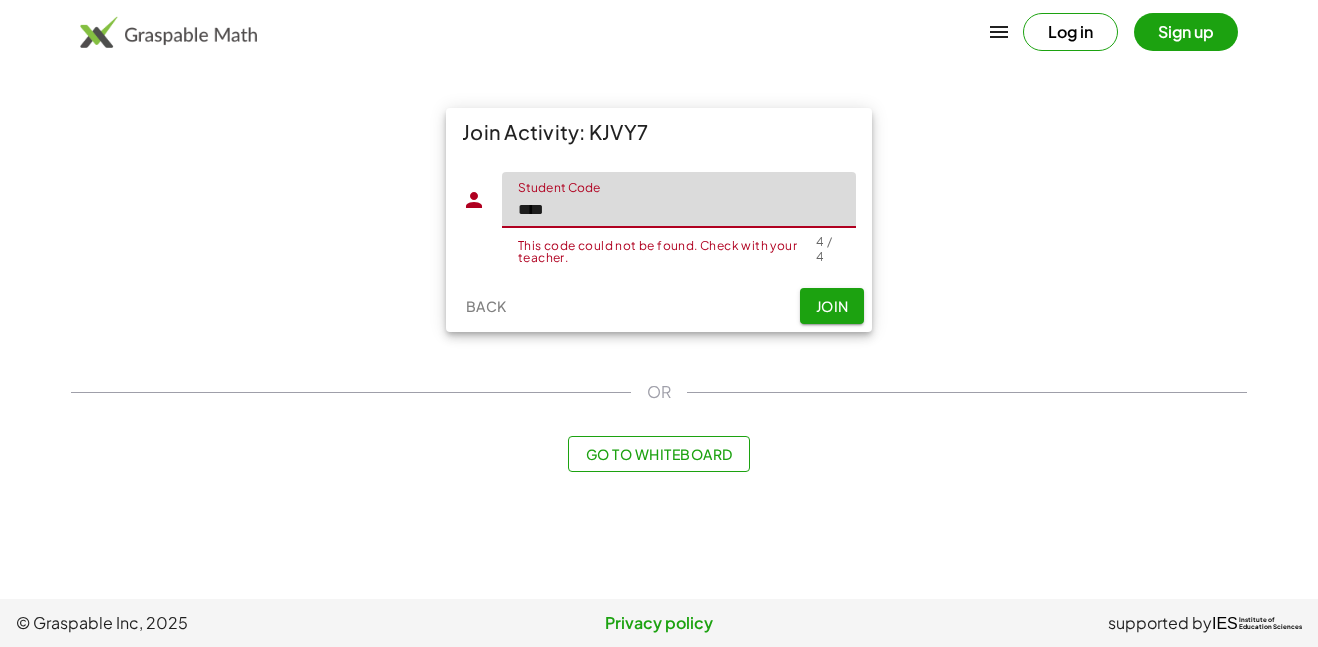 type on "****" 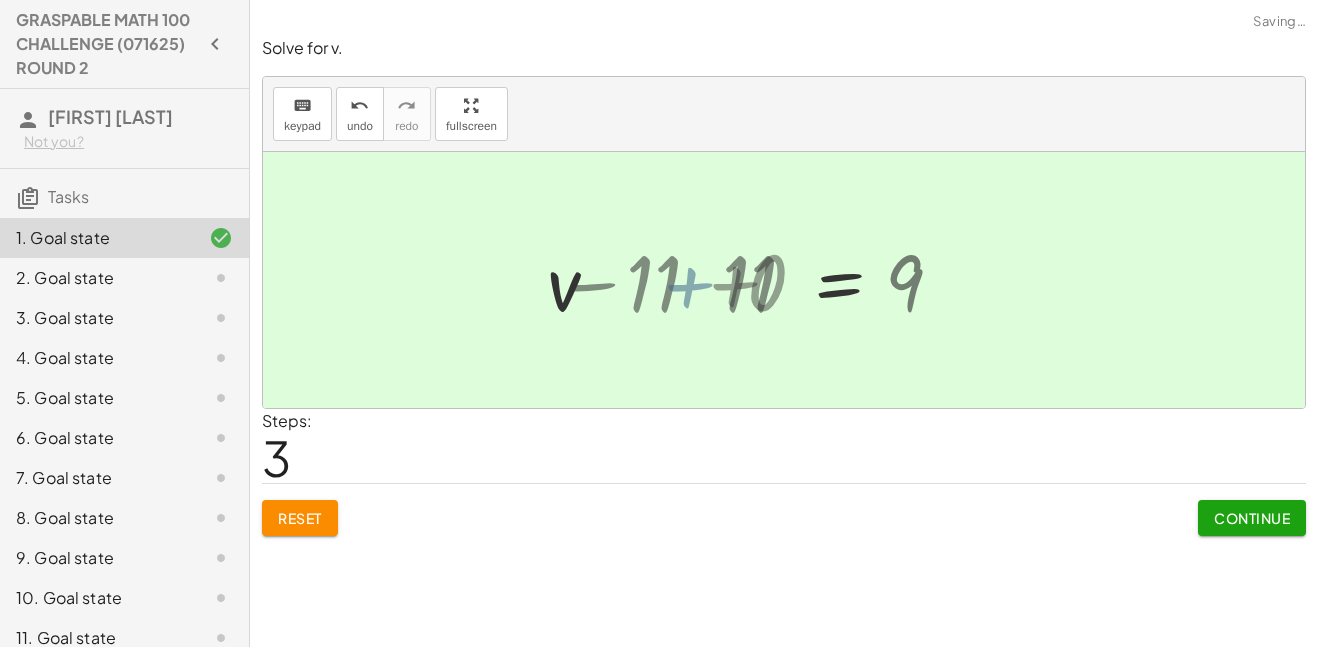 click on "Continue" 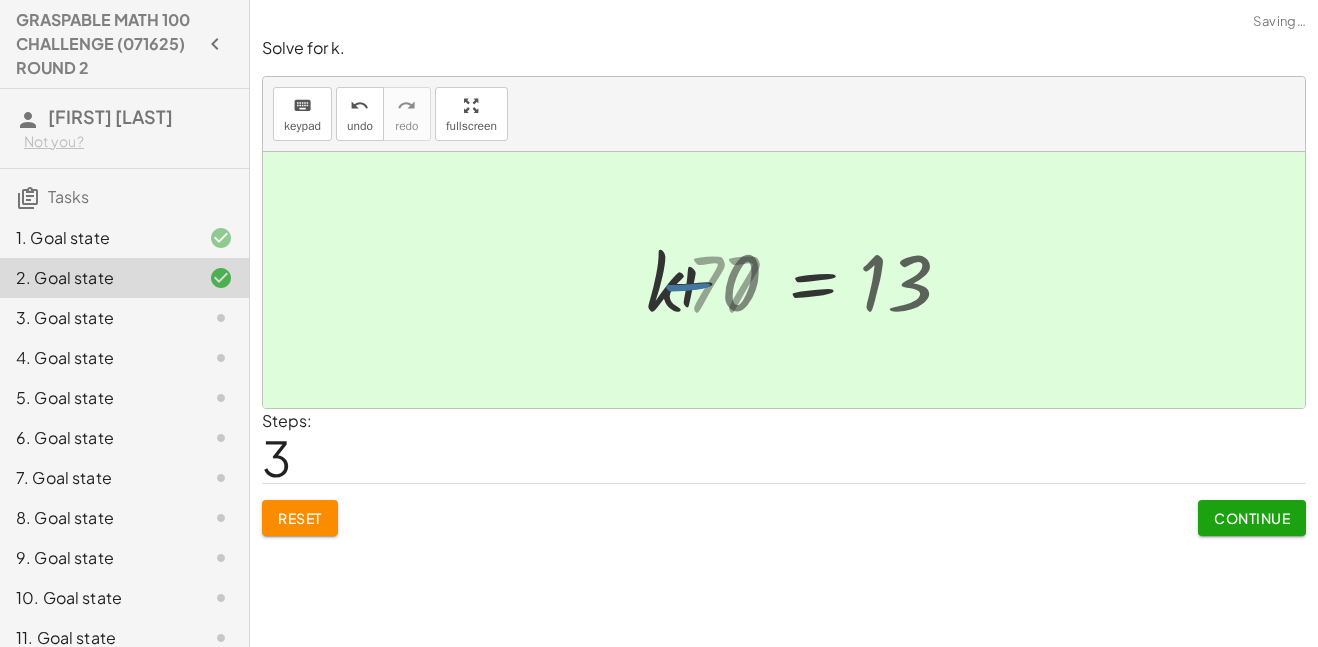 click on "Continue" 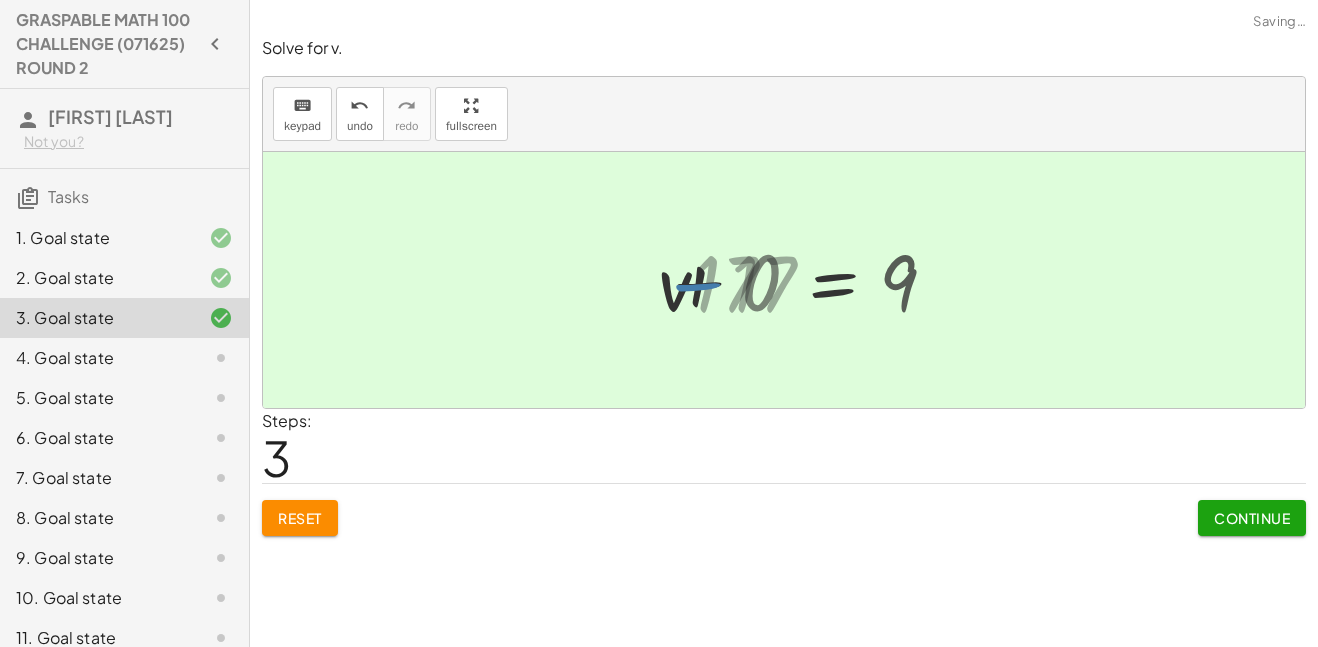 click on "Continue" 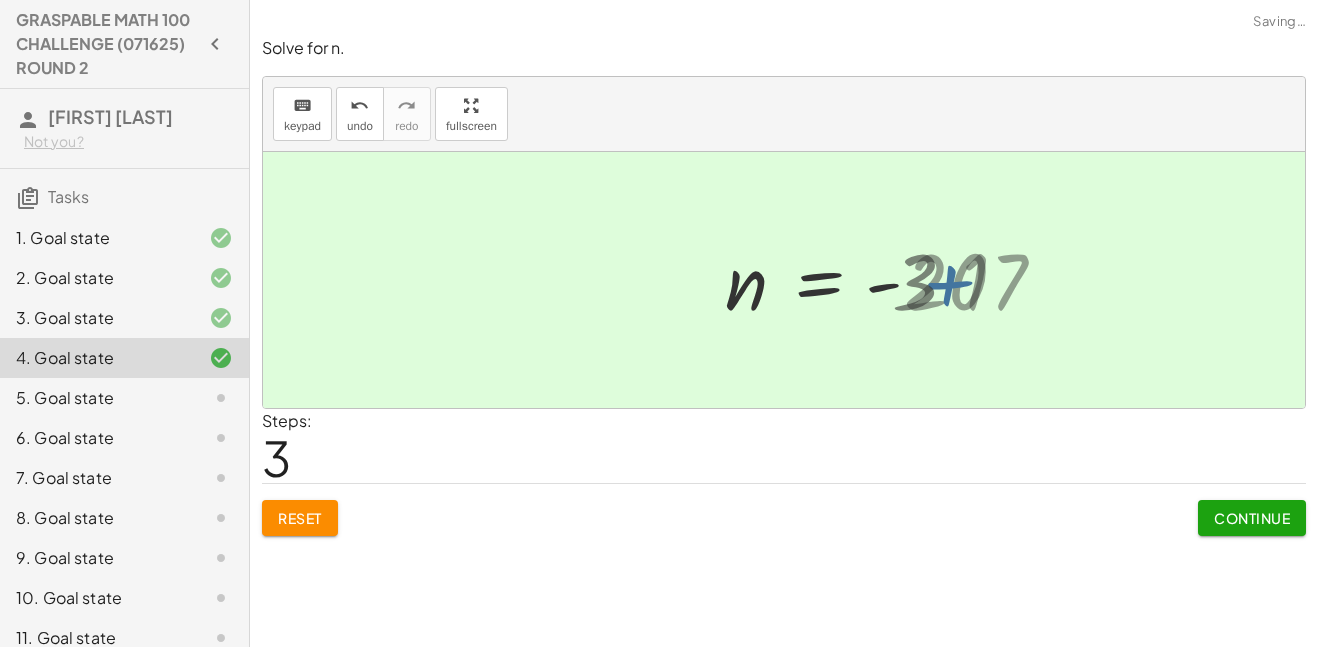 click on "Continue" at bounding box center (1252, 518) 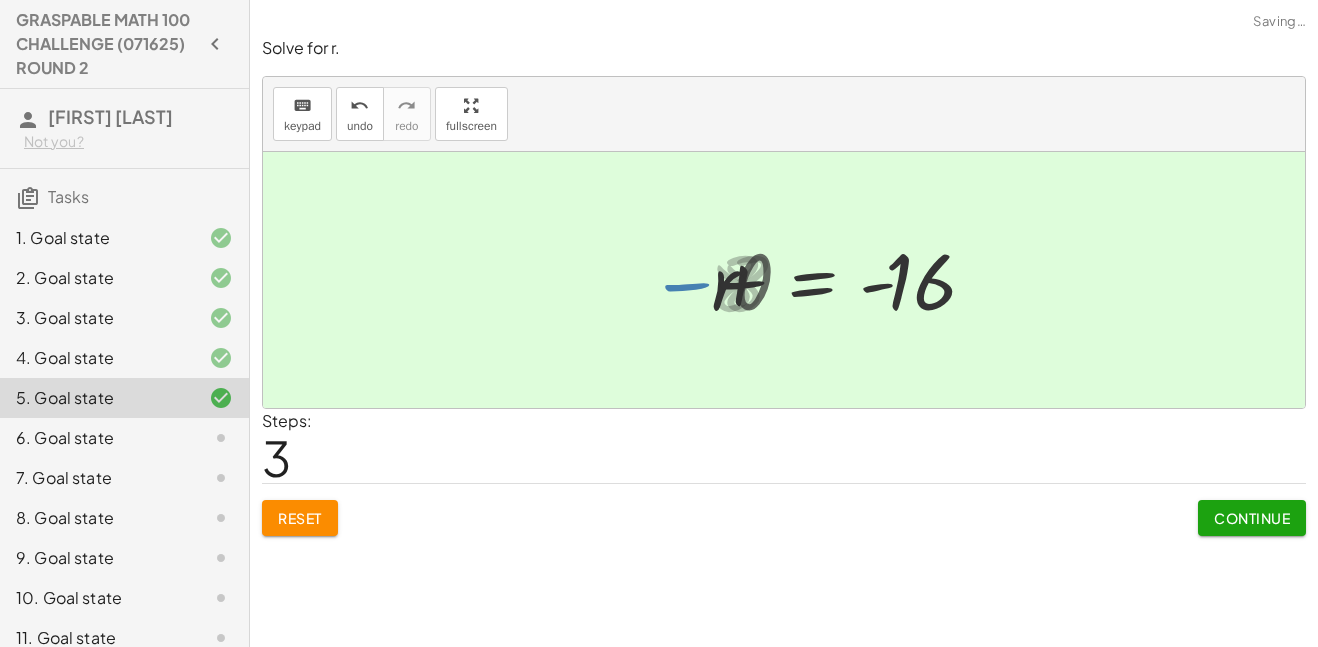 click on "Continue" 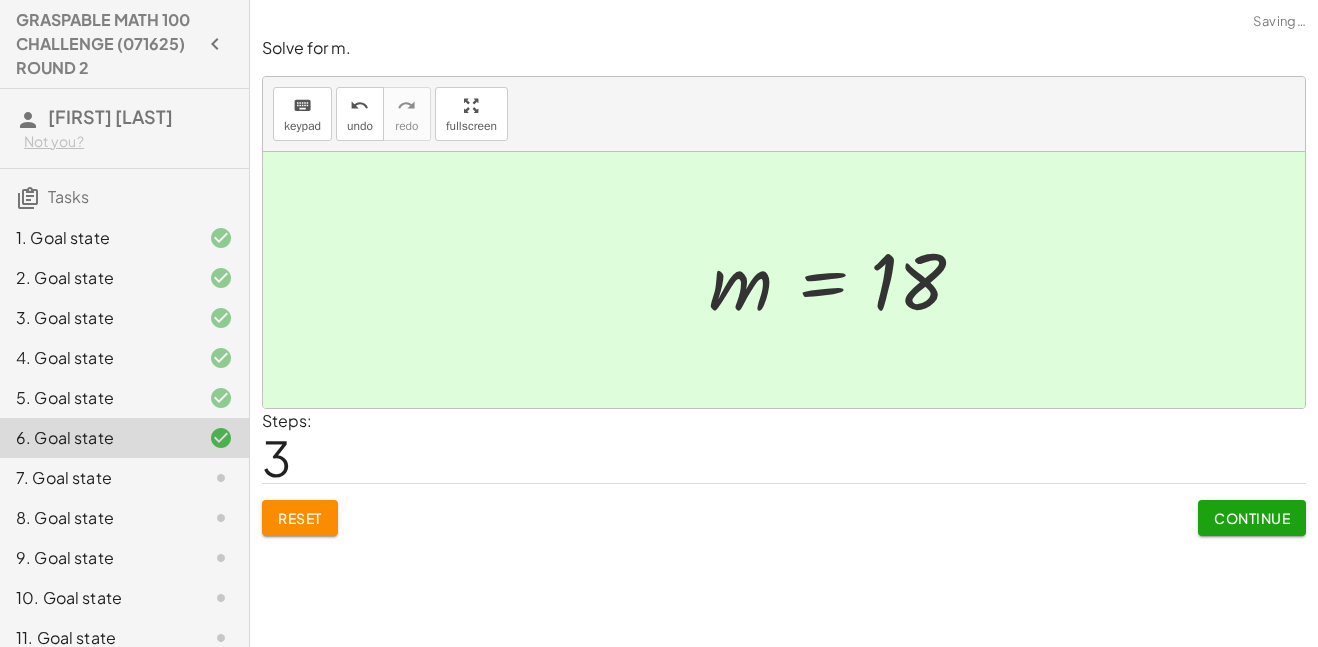click on "Continue" 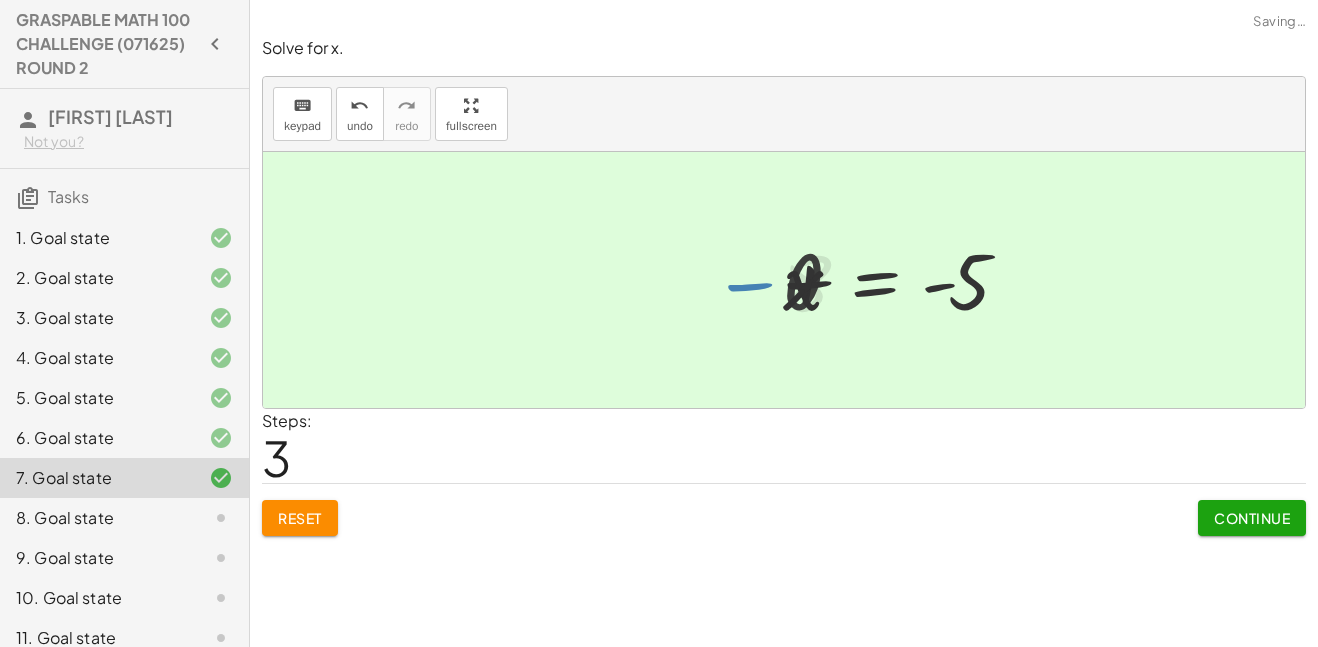 click on "Continue" at bounding box center [1252, 518] 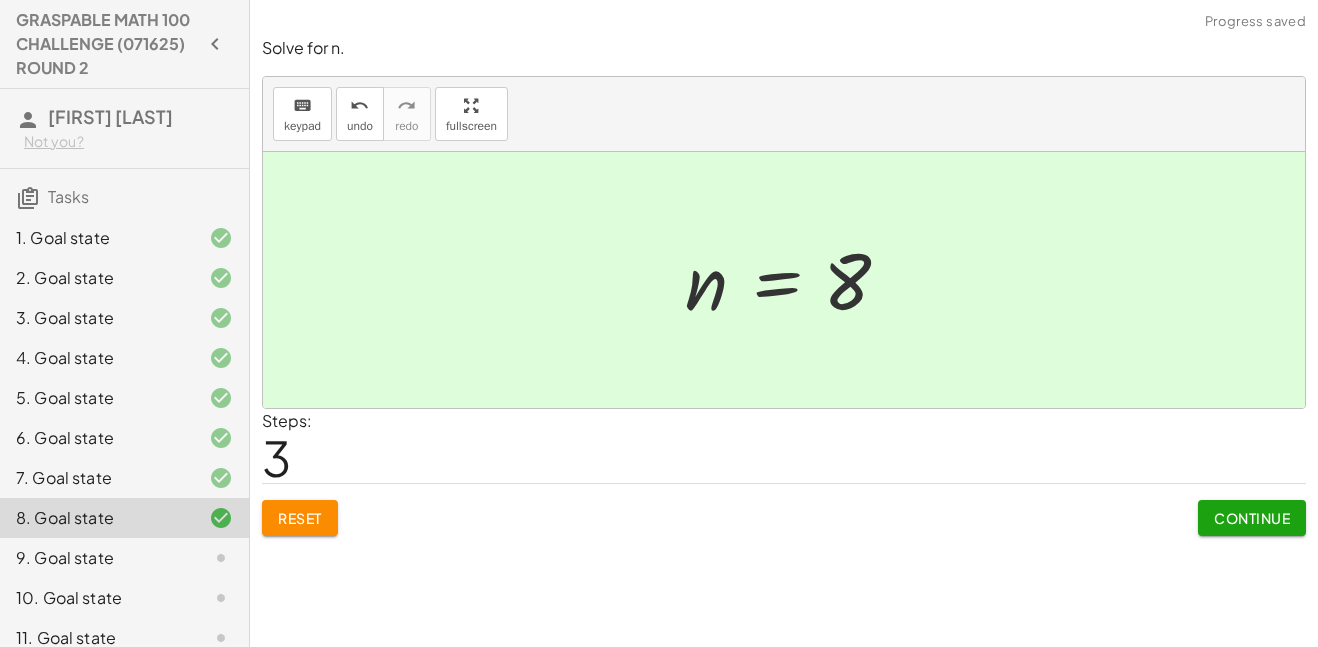 click on "Continue" 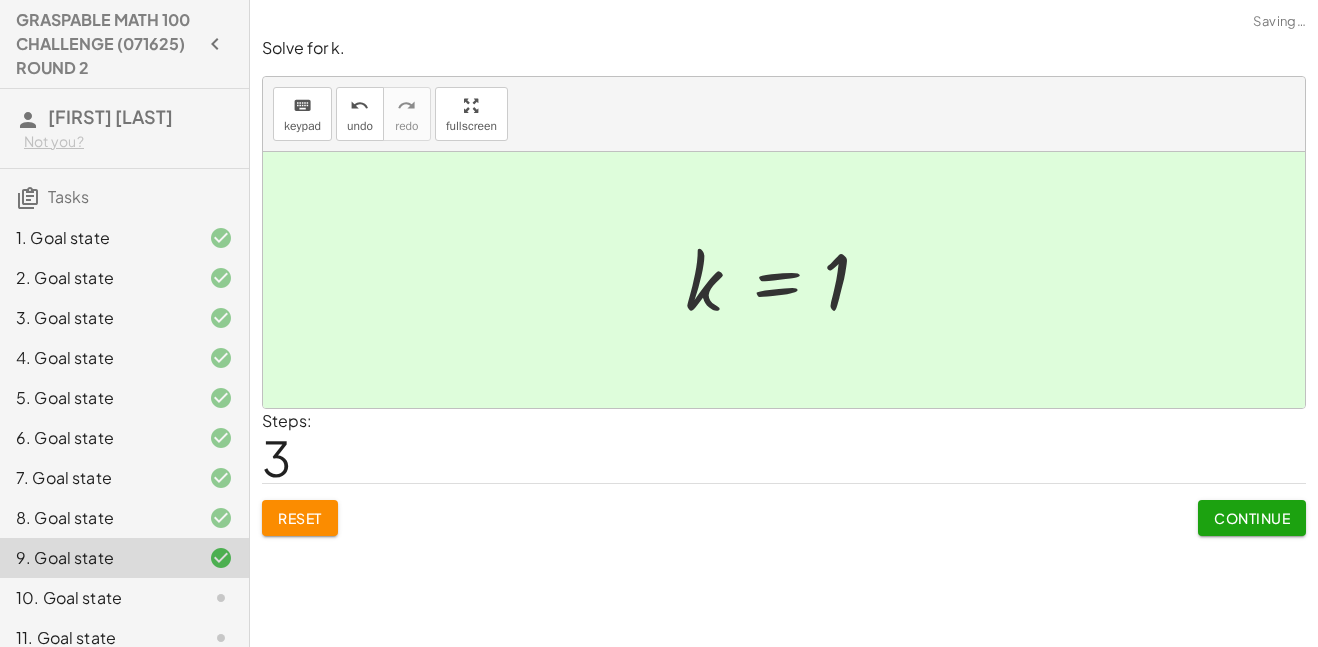 click on "Continue" 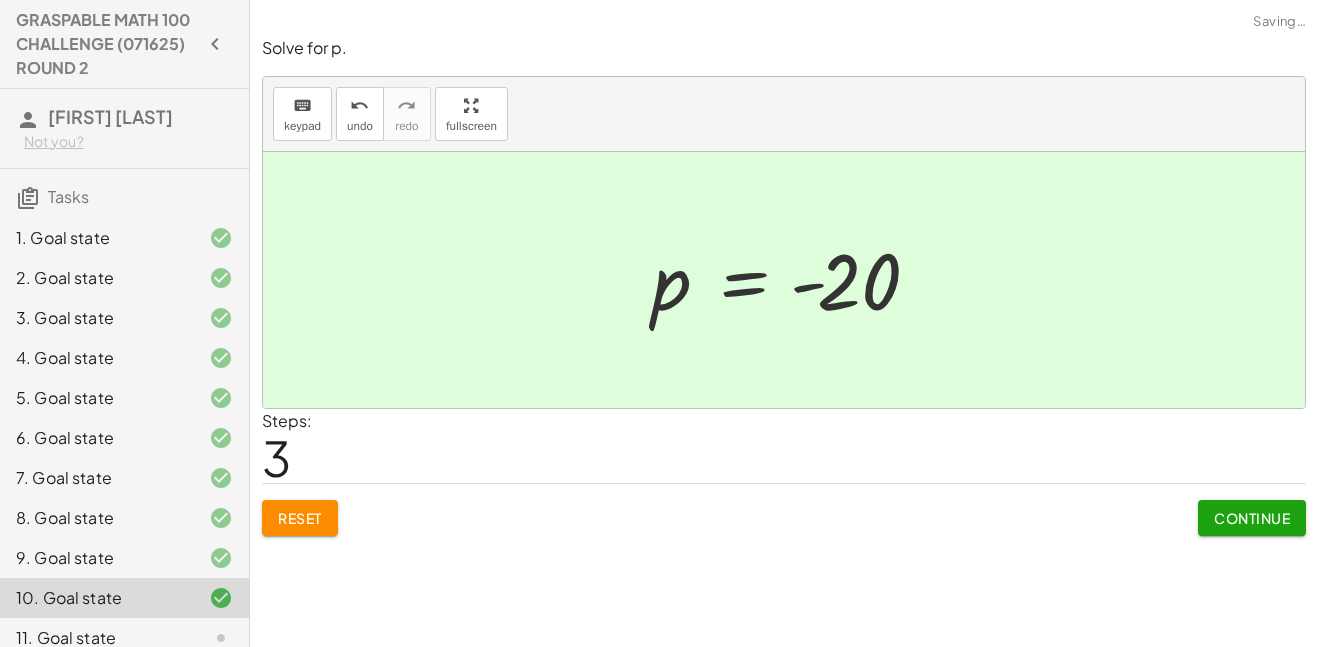click on "Continue" at bounding box center (1252, 518) 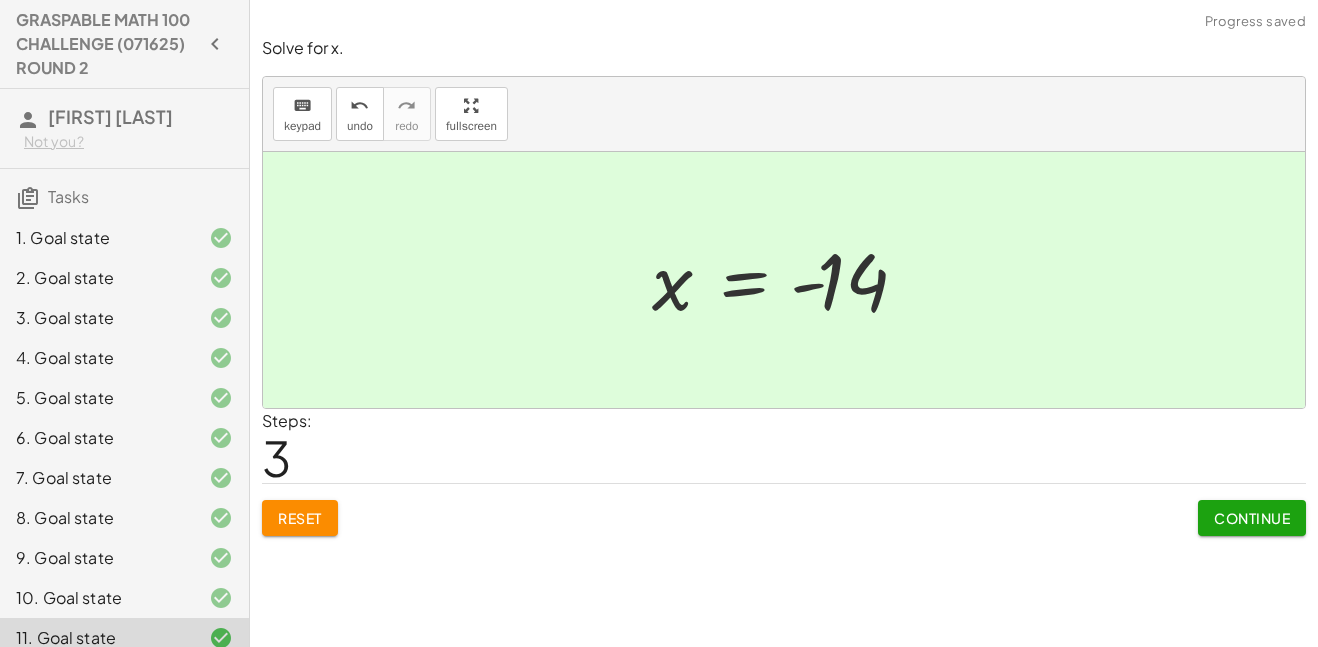 click on "Continue" 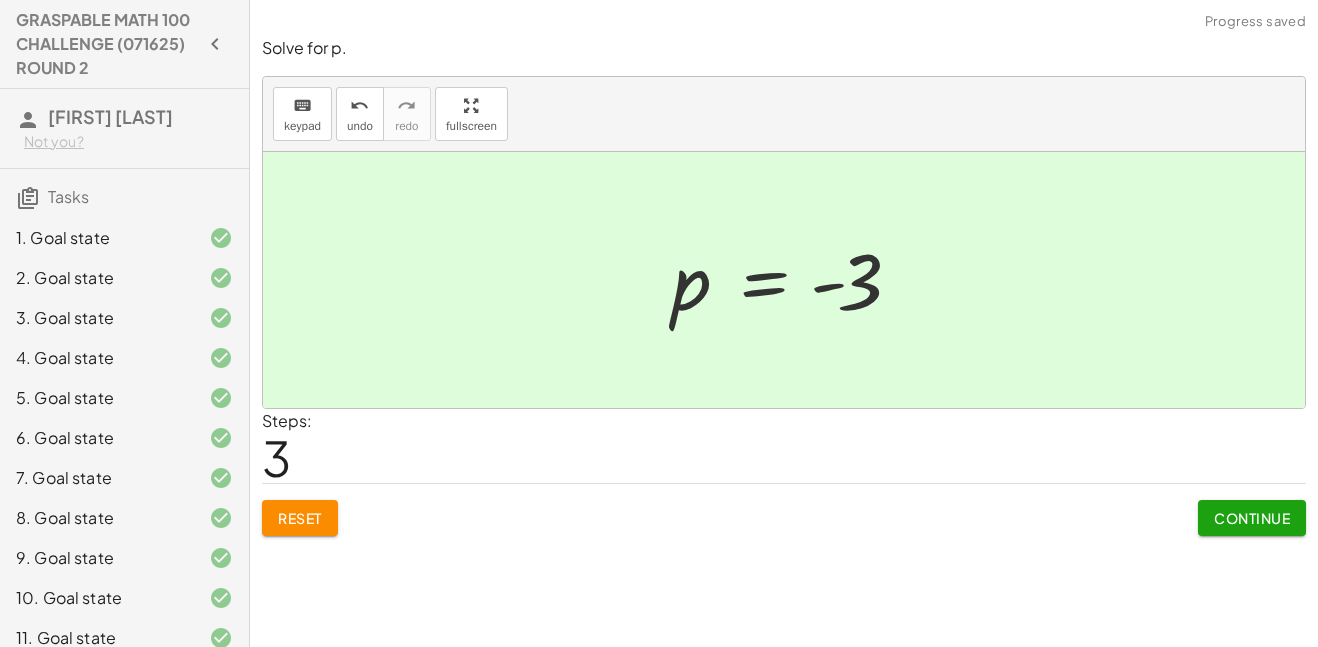 click on "Continue" 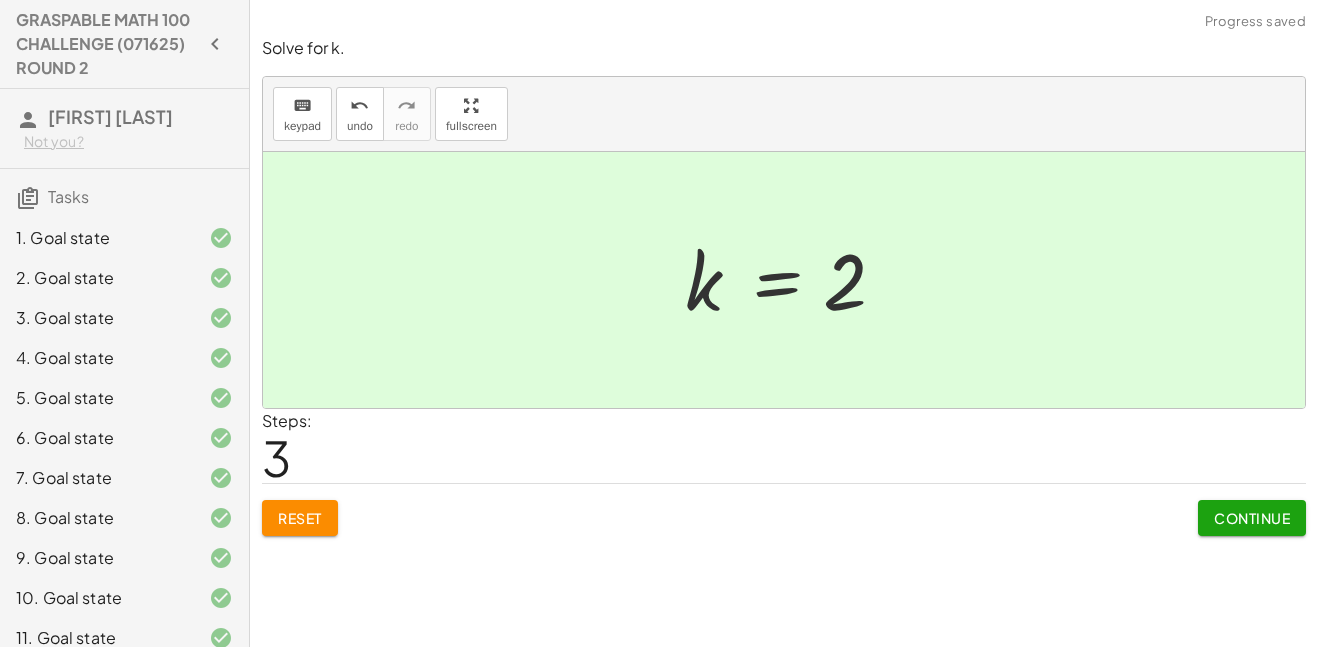 click on "Continue" 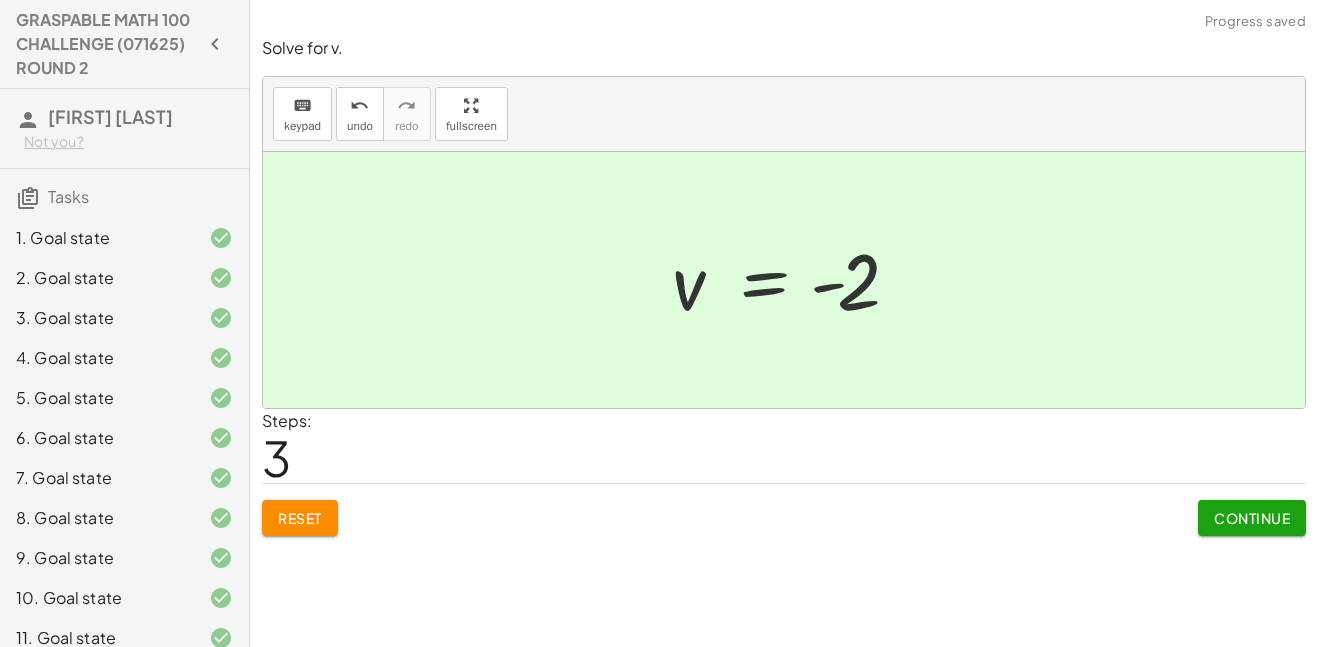 click on "Continue" 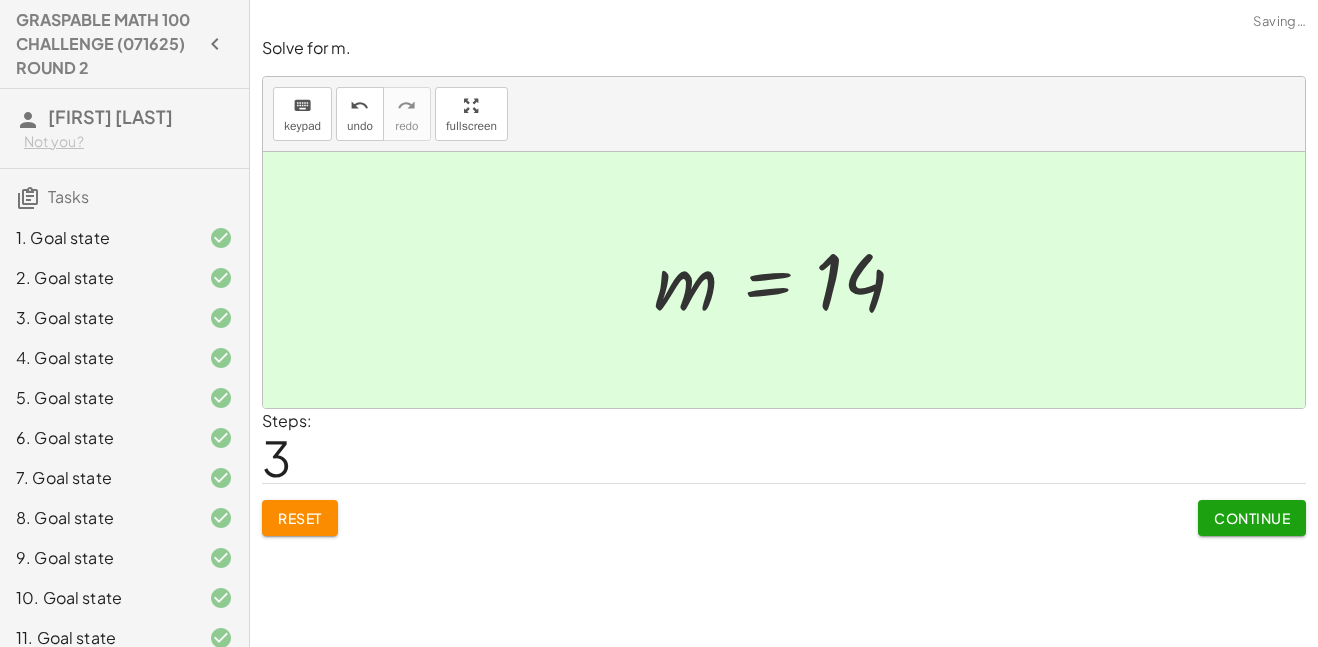 click on "Continue" at bounding box center (1252, 518) 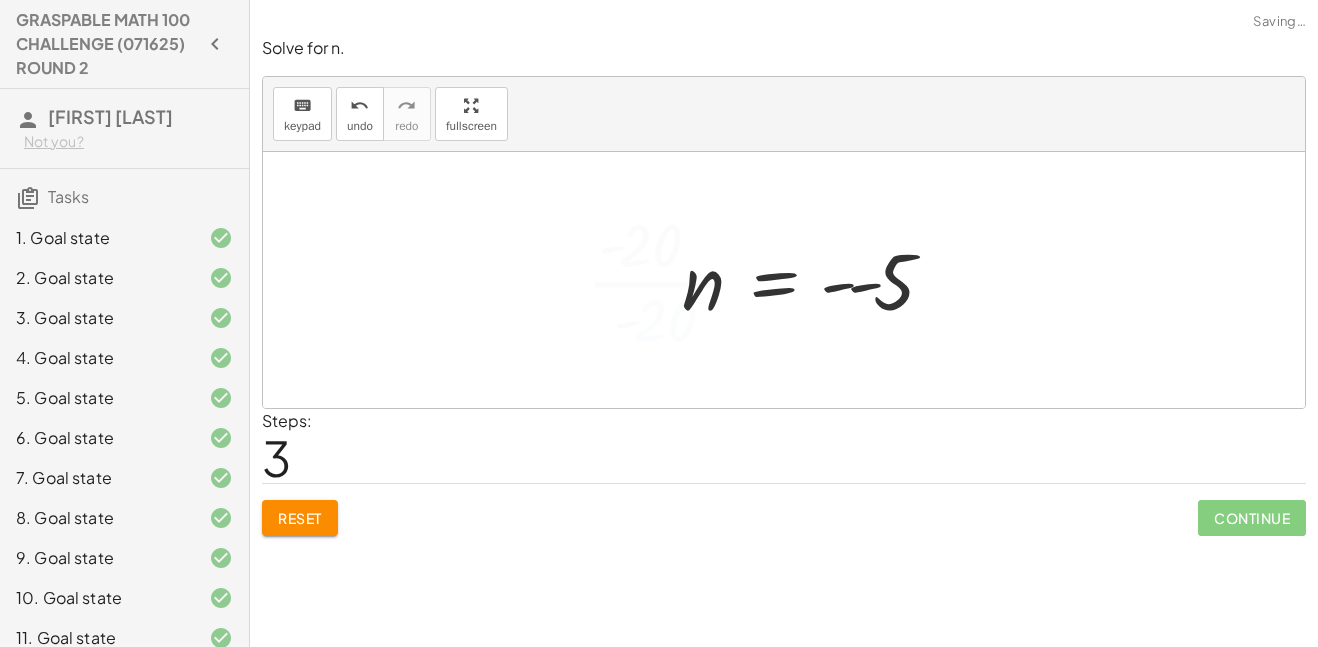 click on "Solve for n. keyboard keypad undo undo redo redo fullscreen · - 20 · n = - 100 · n = - 100 · - 20 · - 20 · · - 20 - 5 · - 20 · n · - 20 = - · 100 · - 20 · - 20 · n · - 20 = - - 5 × Steps:  3 Reset   Continue" 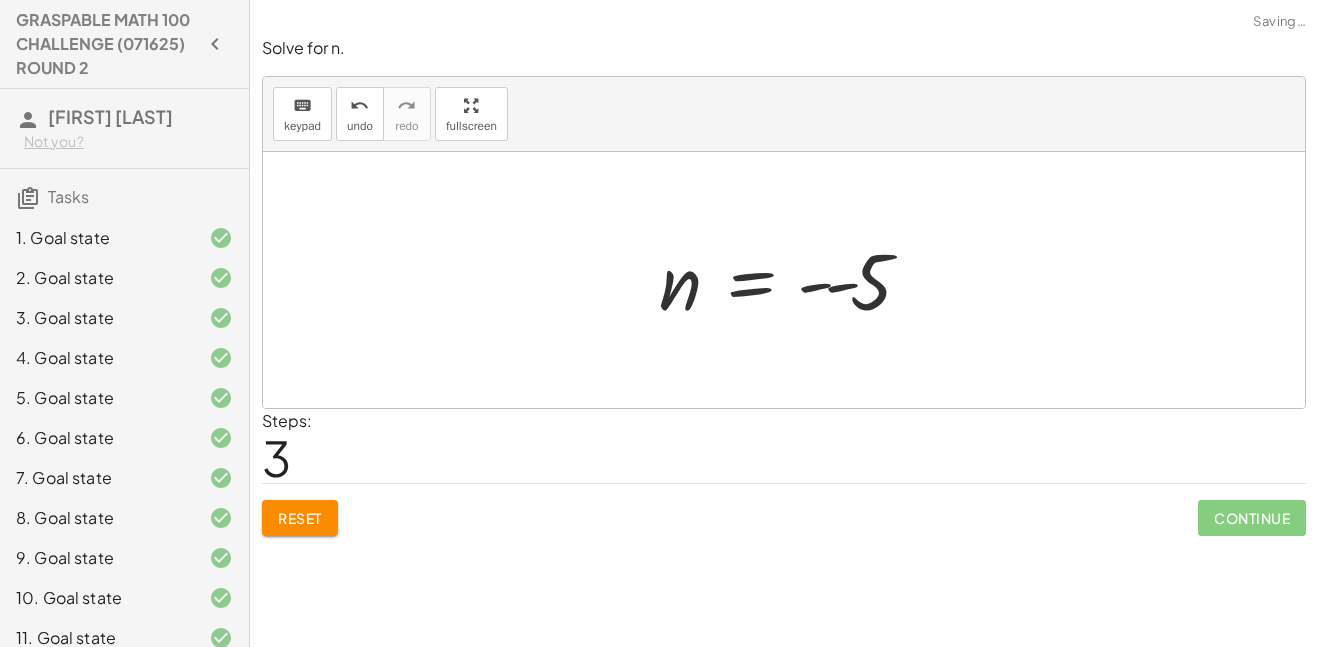 click on "Continue" 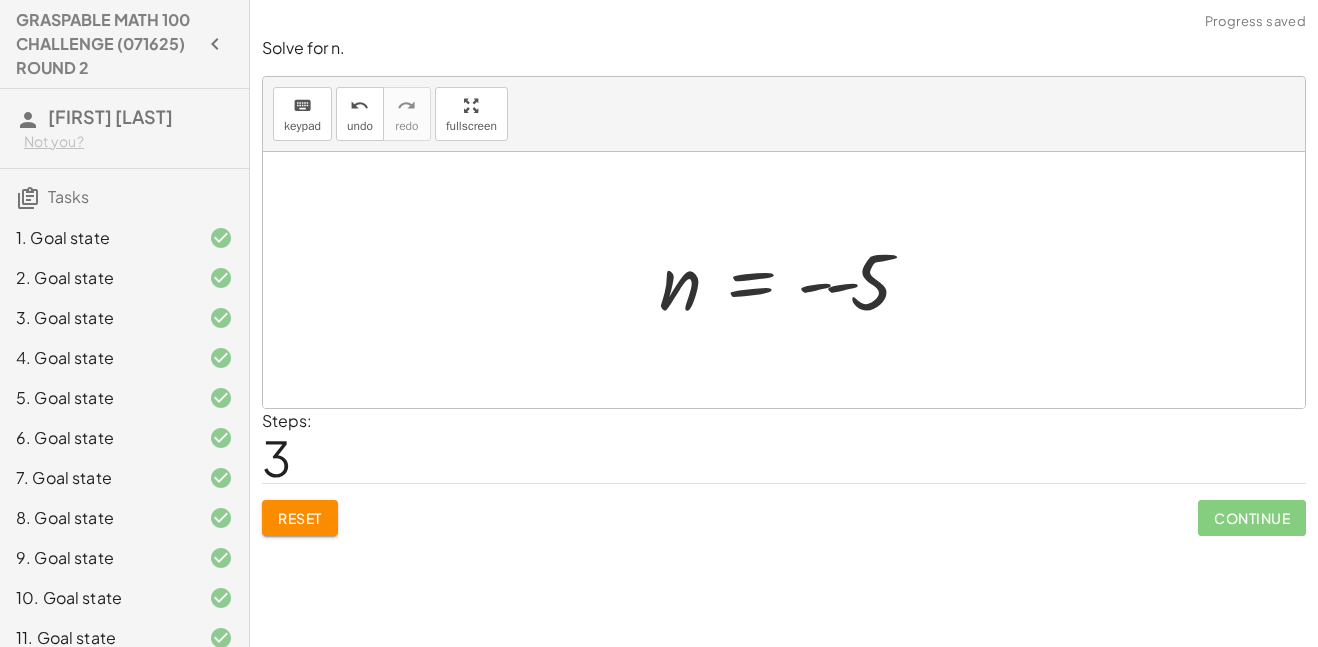 click on "Continue" 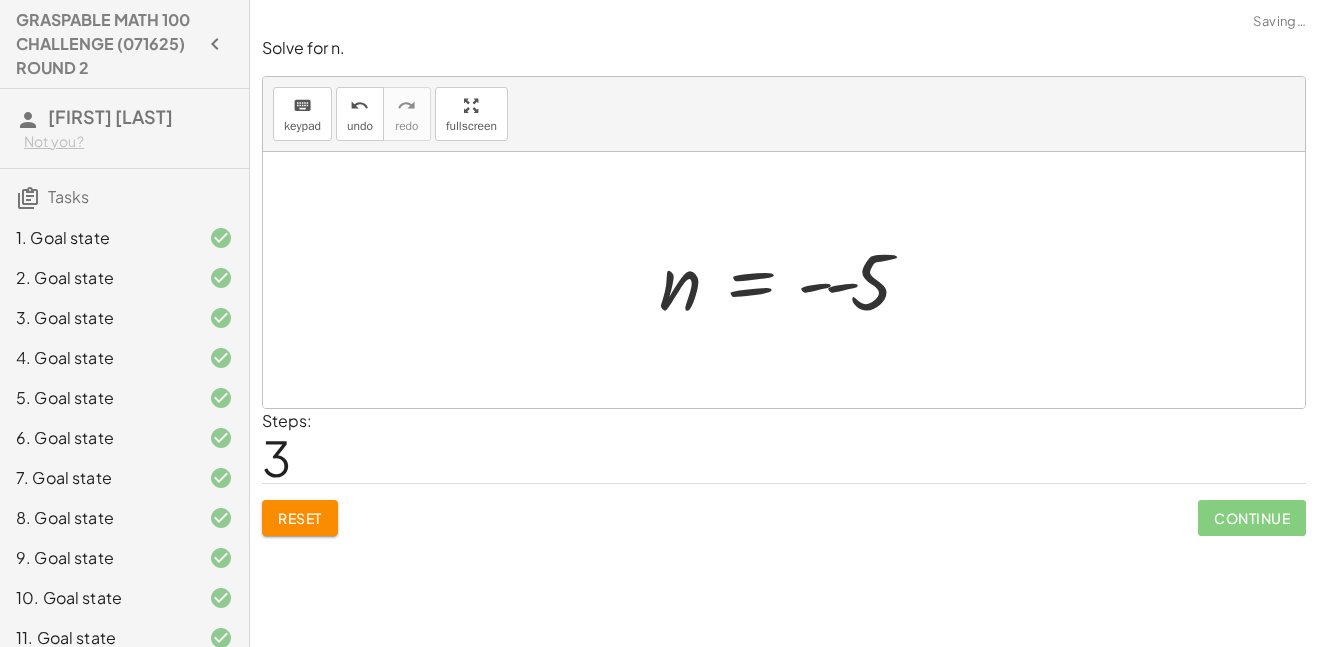click on "Continue" 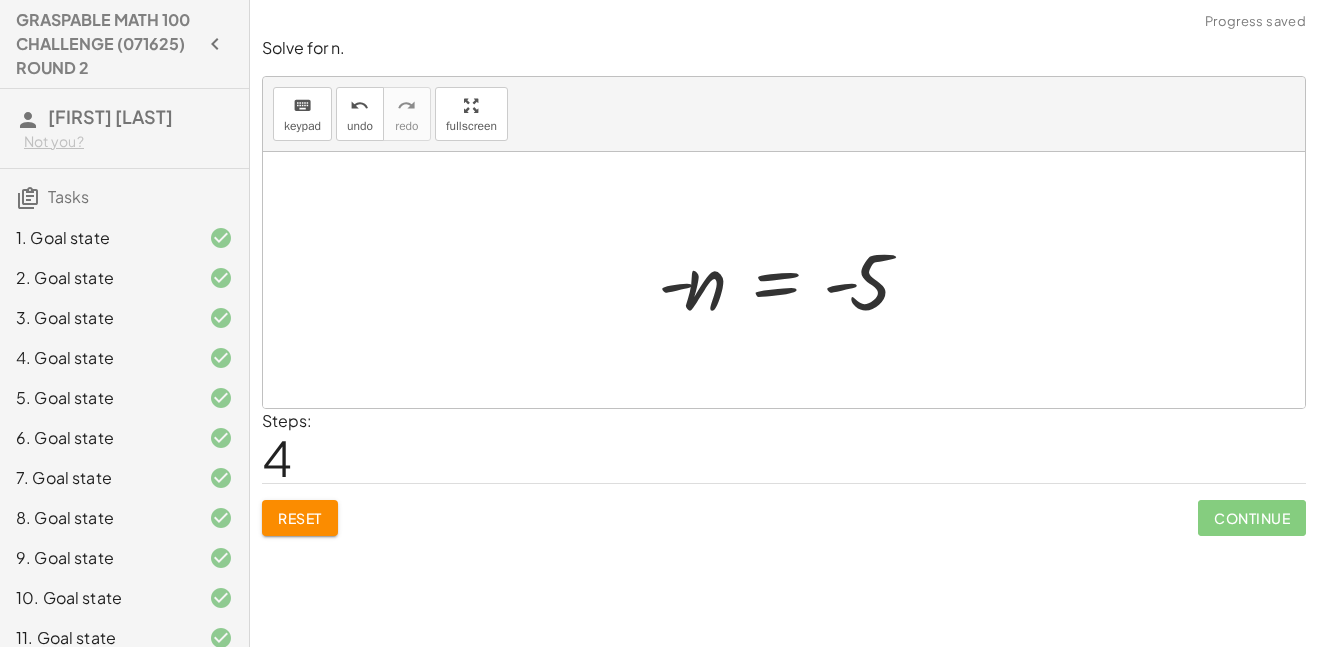 click on "Continue" 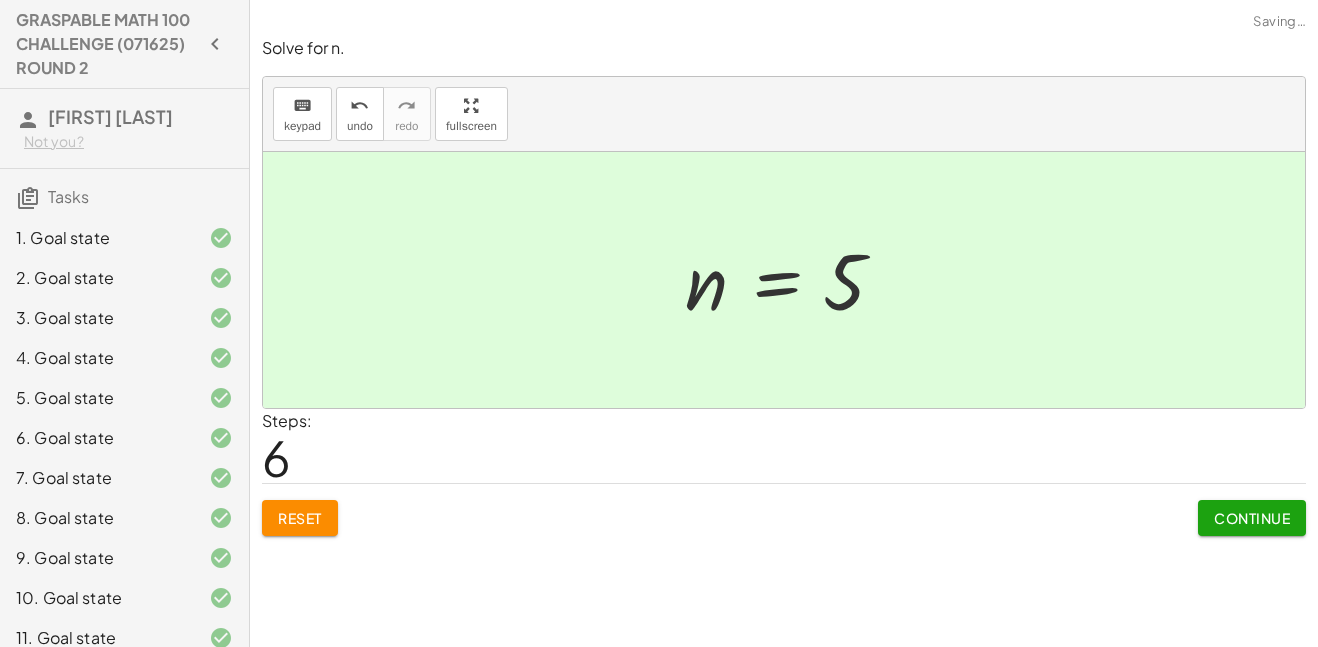 click on "Continue" at bounding box center (1252, 518) 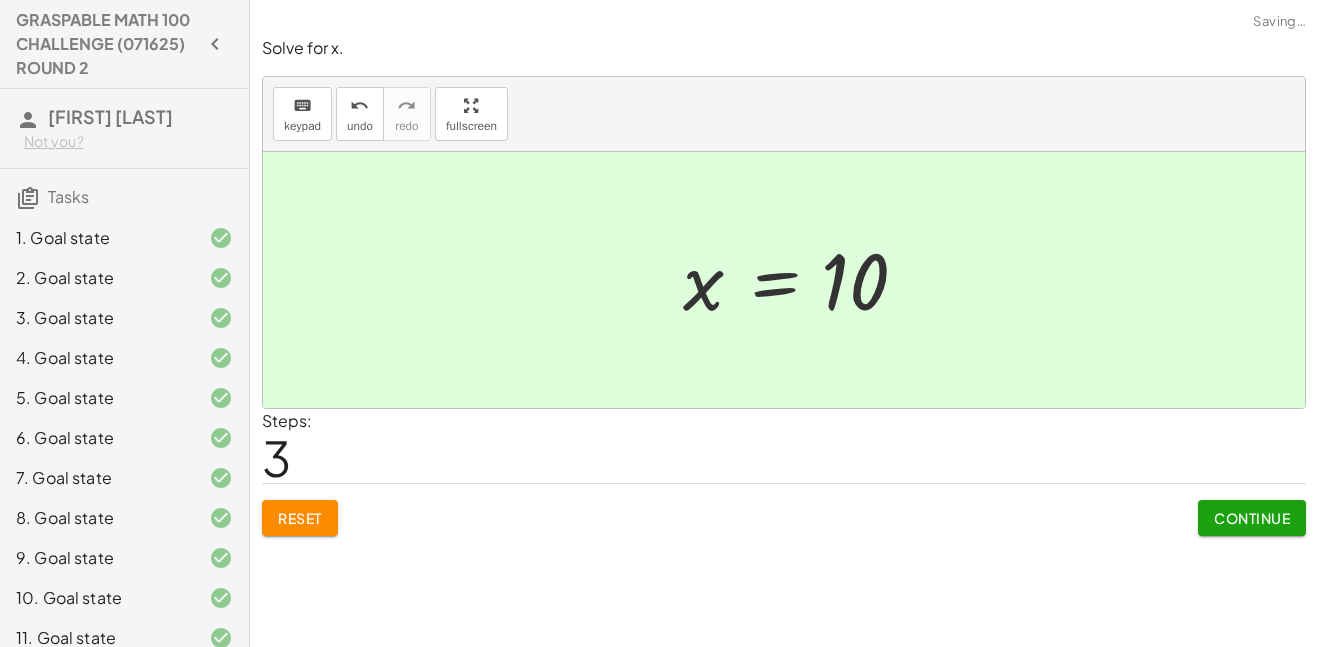 click on "Continue" 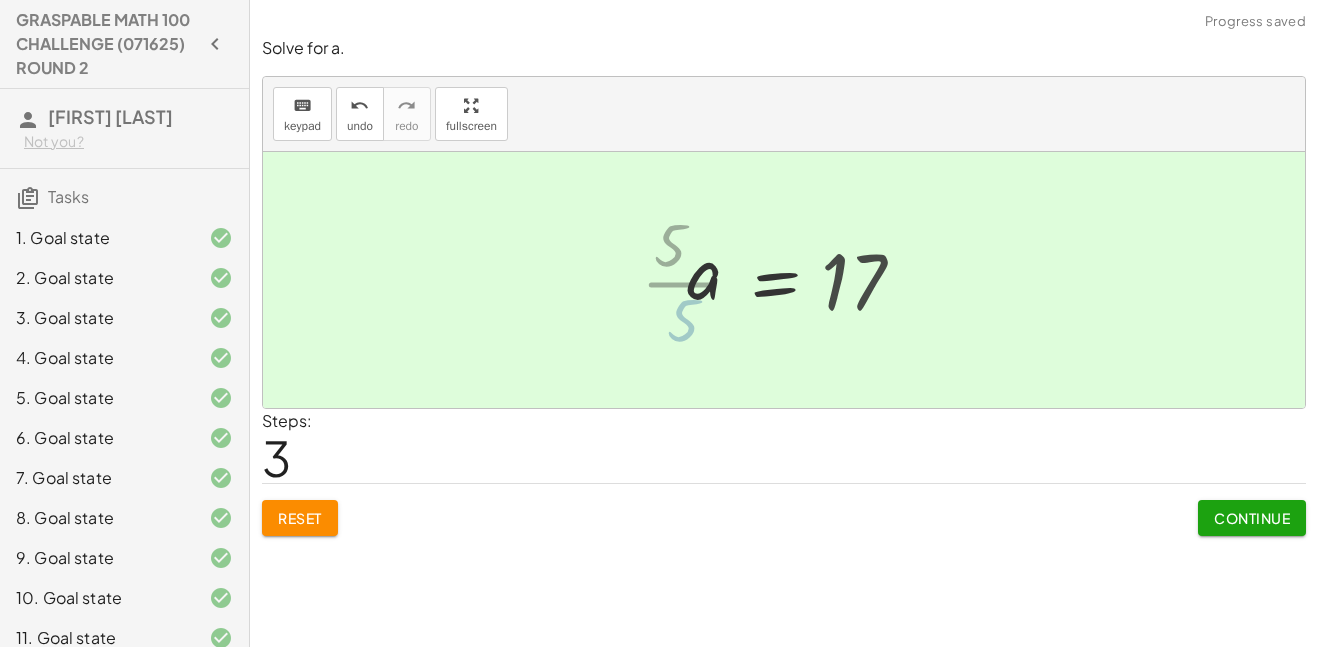 click on "Continue" at bounding box center [1252, 518] 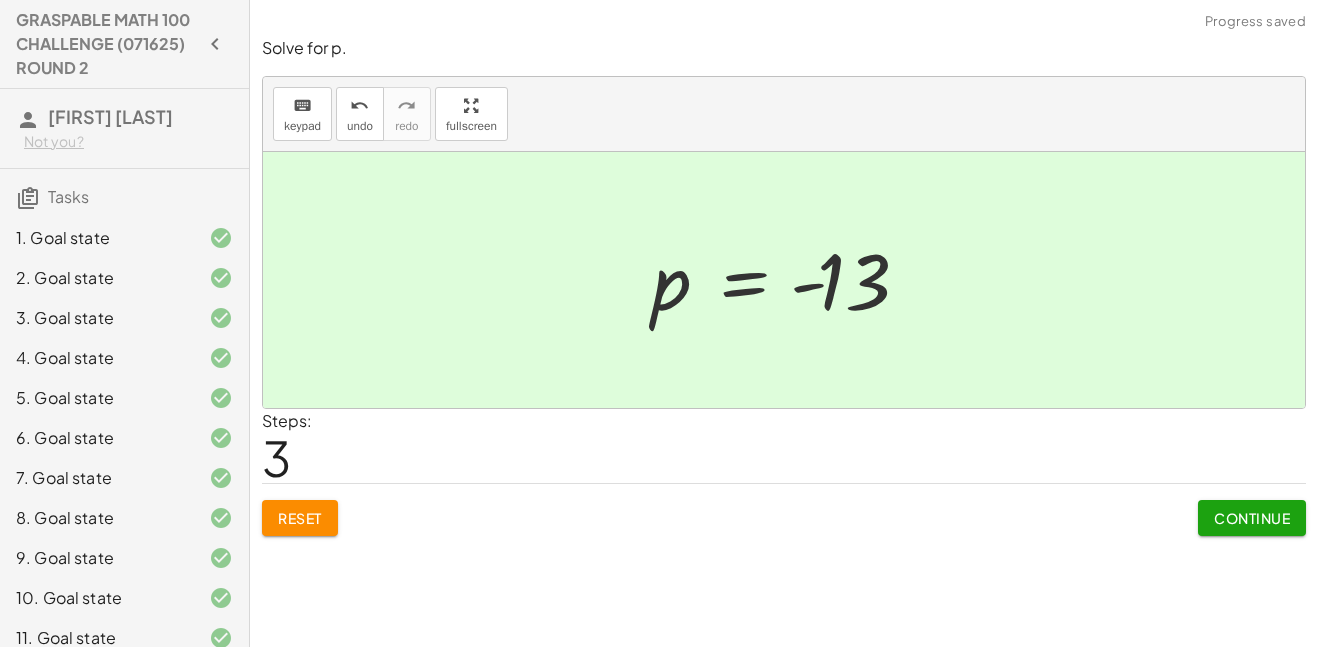 click on "Continue" 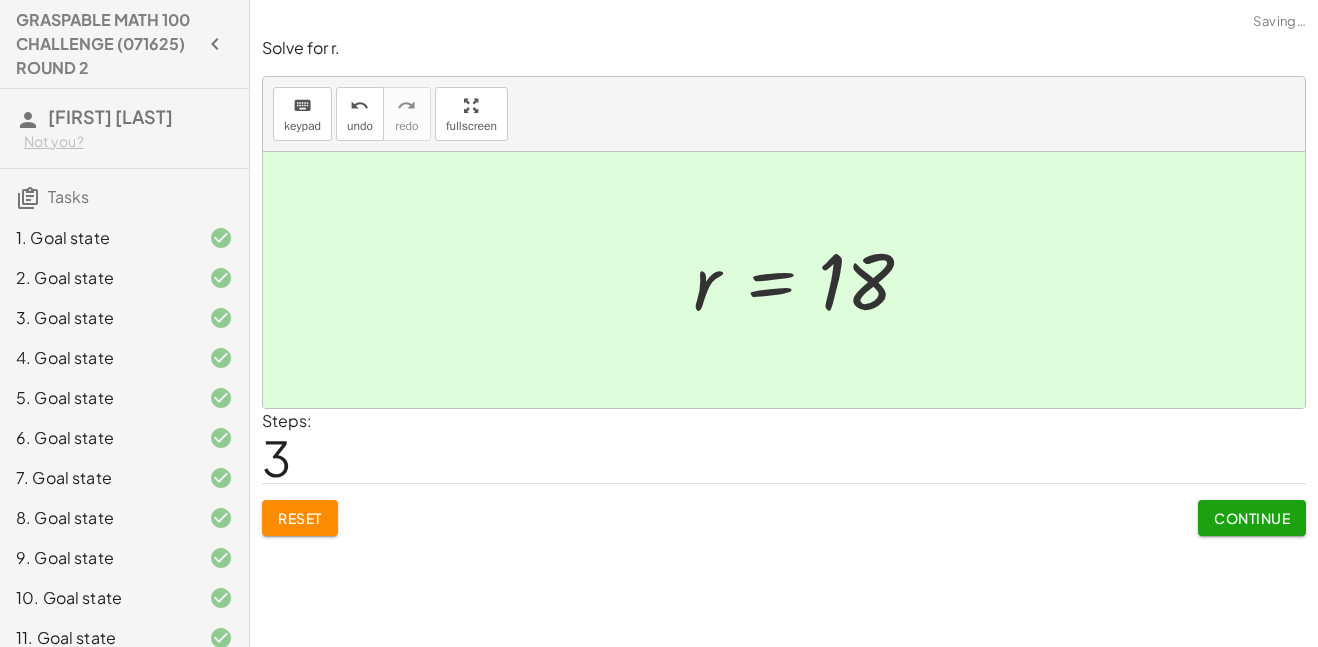 click on "Continue" 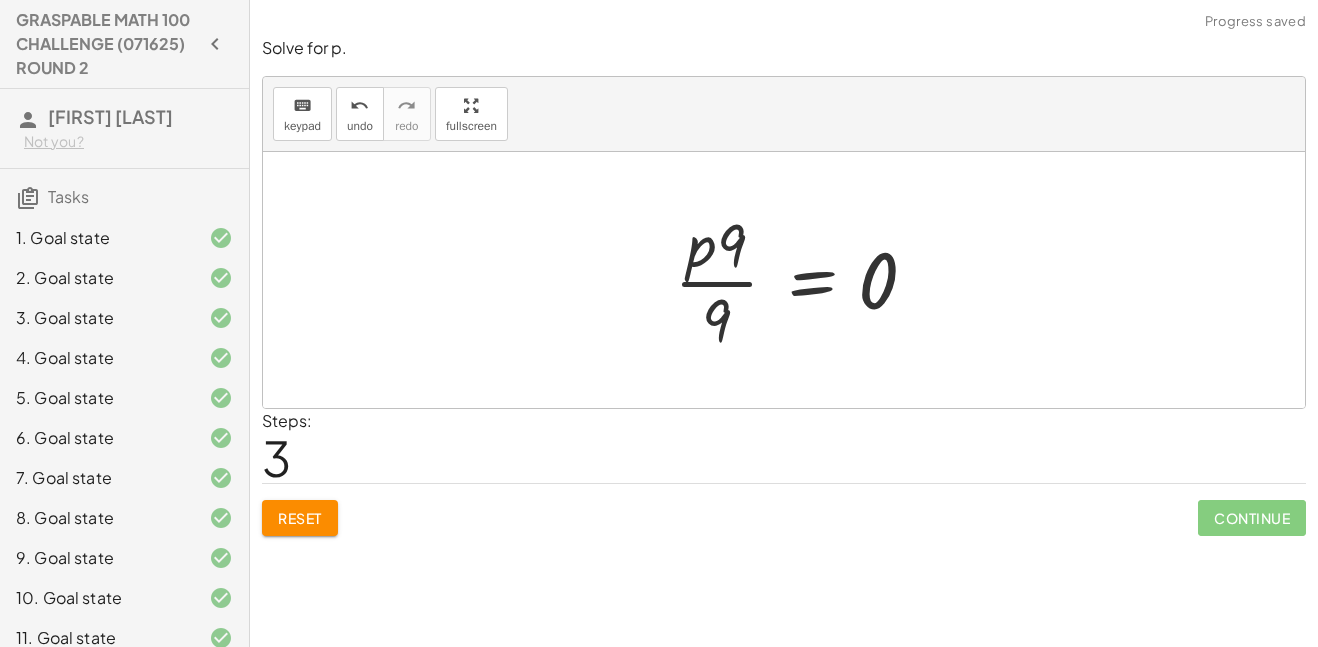 click on "Continue" 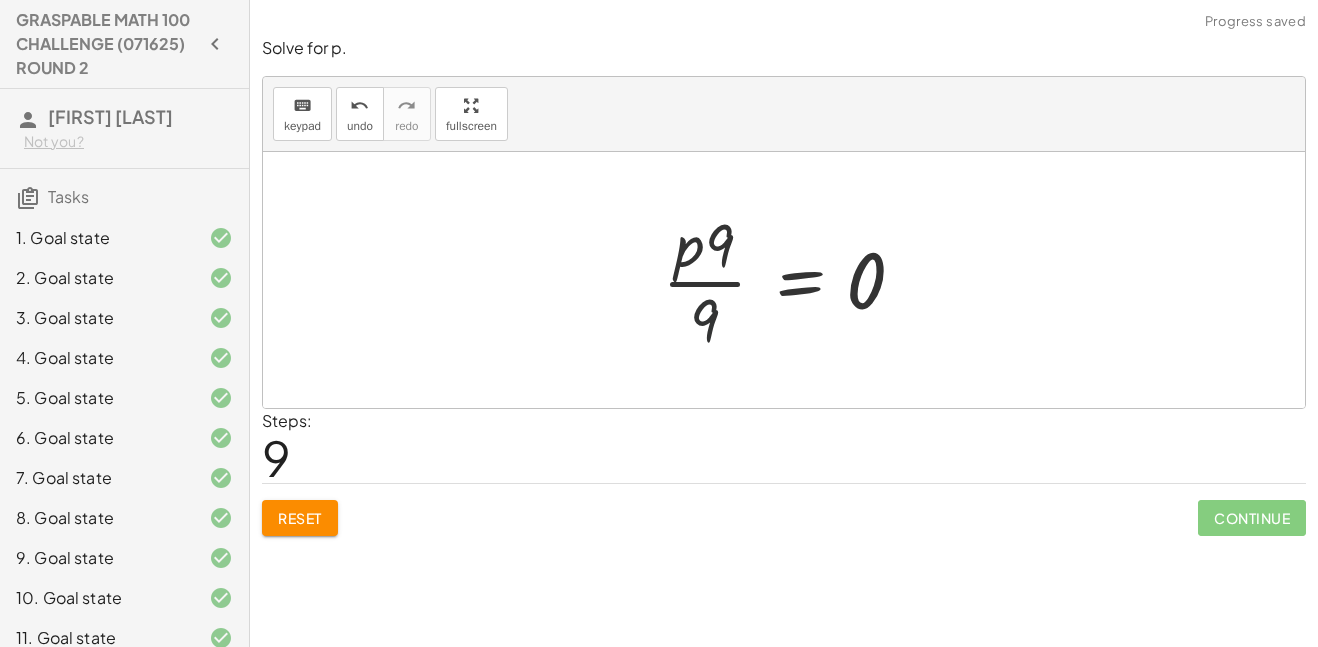 click on "Reset" 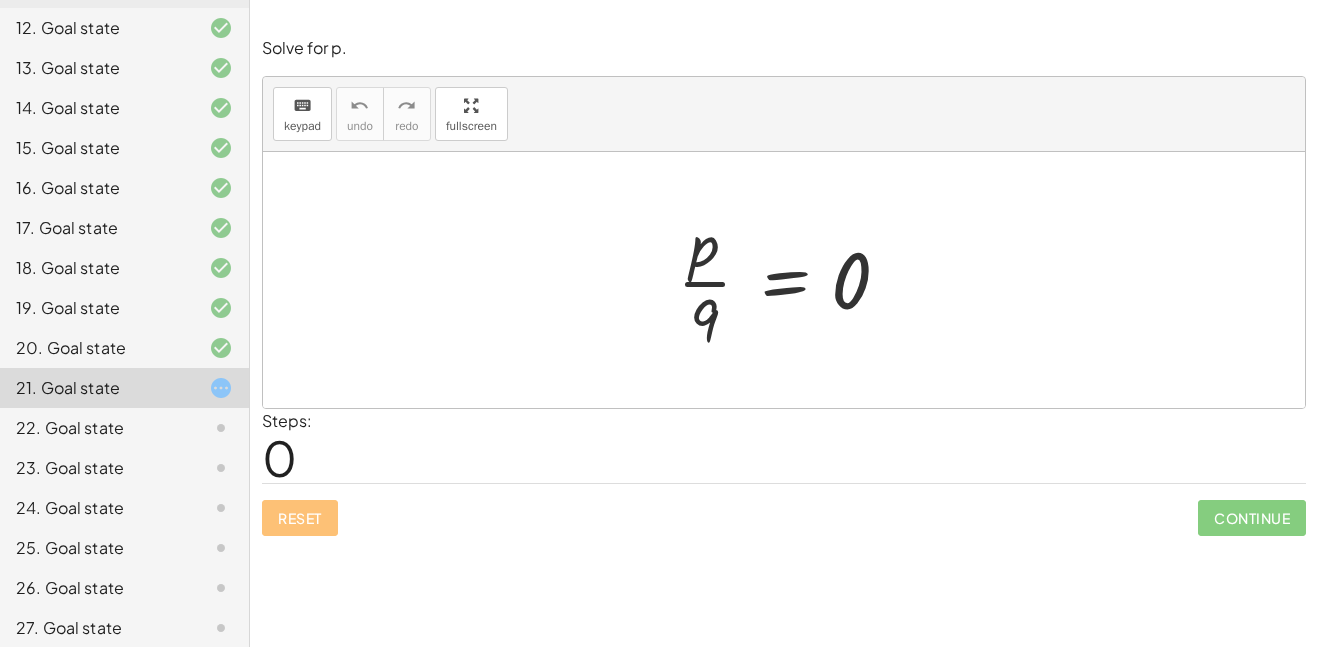 scroll, scrollTop: 651, scrollLeft: 0, axis: vertical 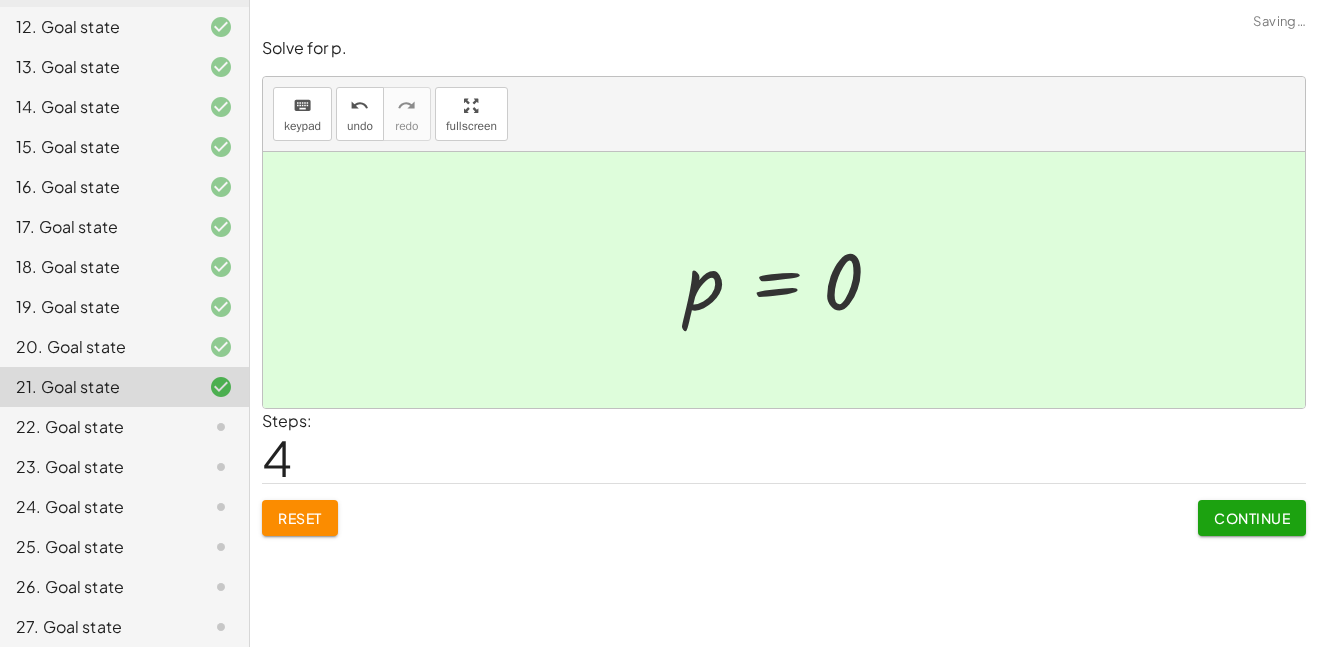 click on "Continue" at bounding box center [1252, 518] 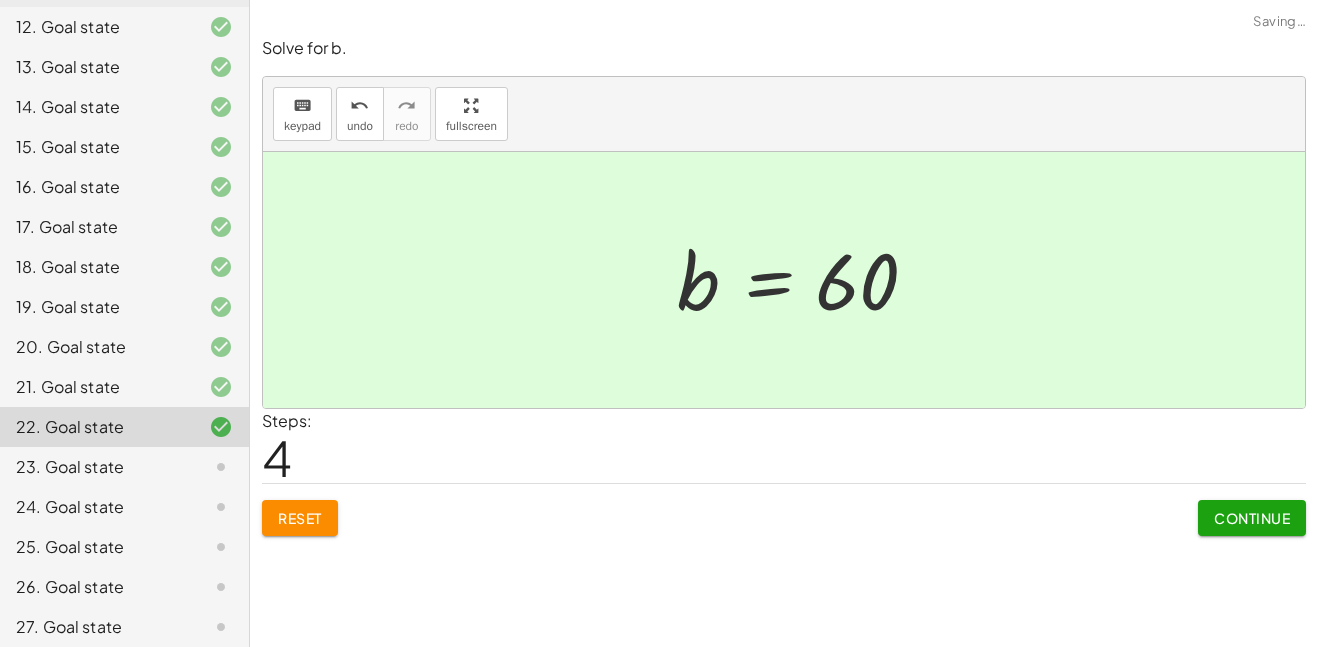 click on "Continue" 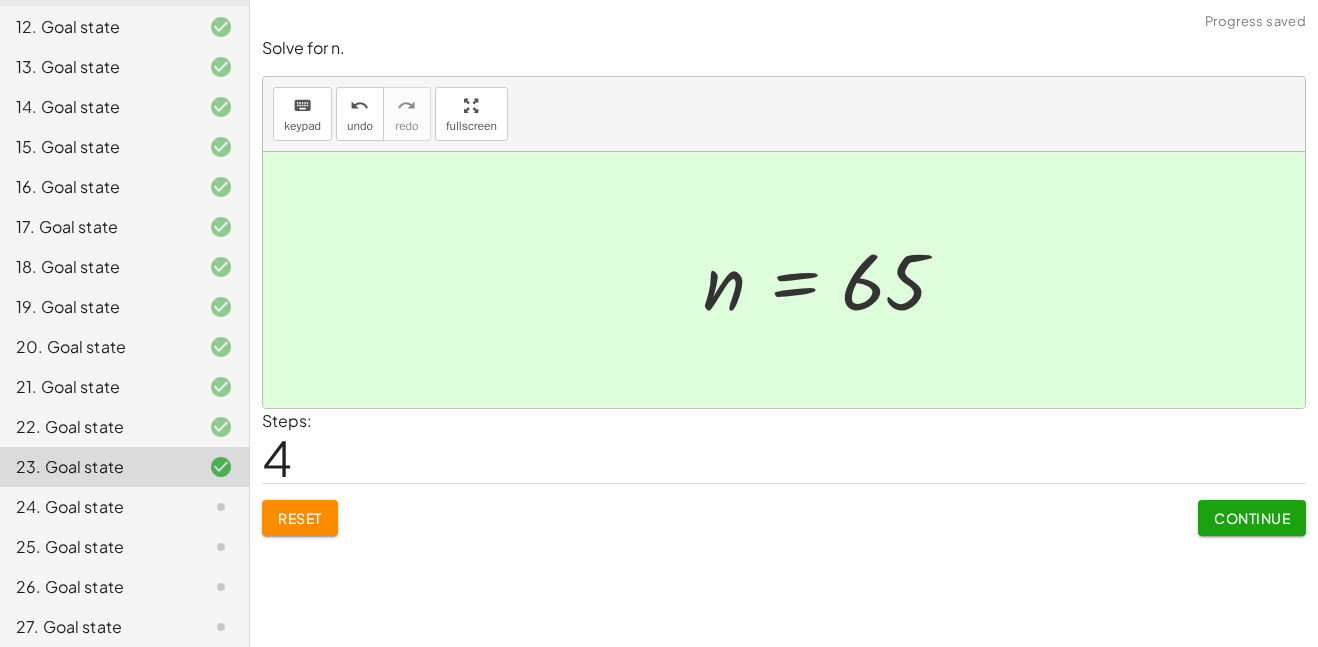 click on "Continue" 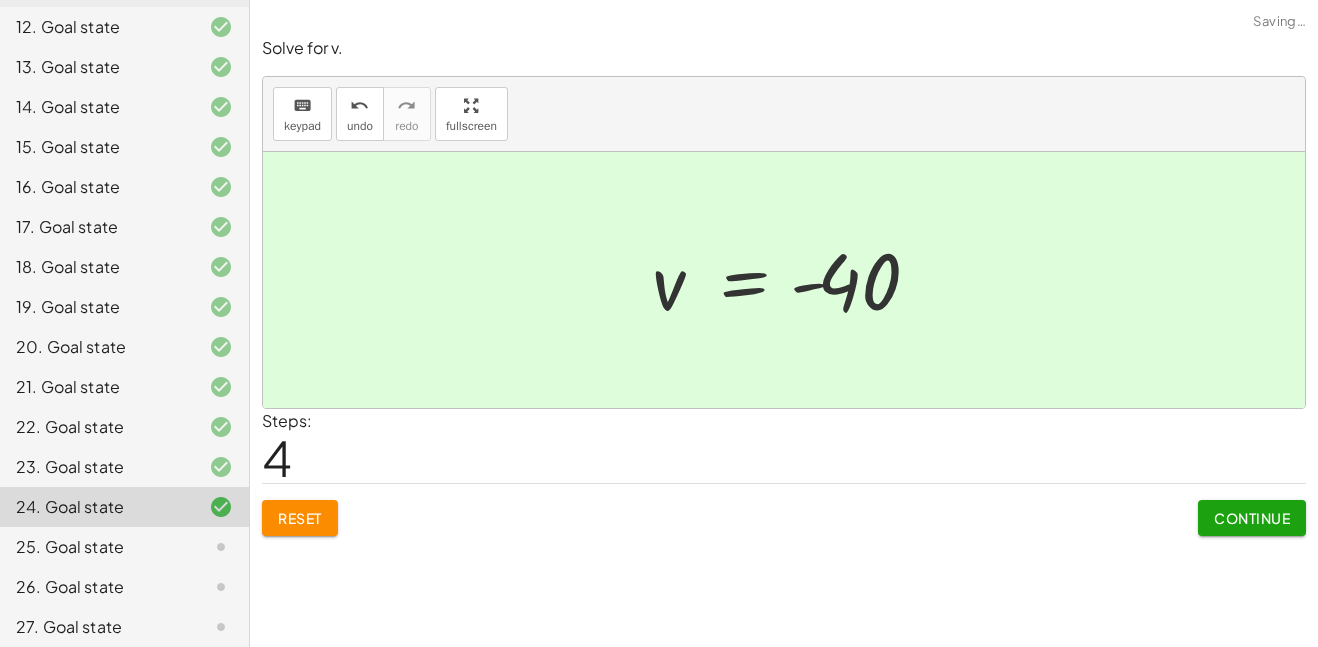 click on "Continue" 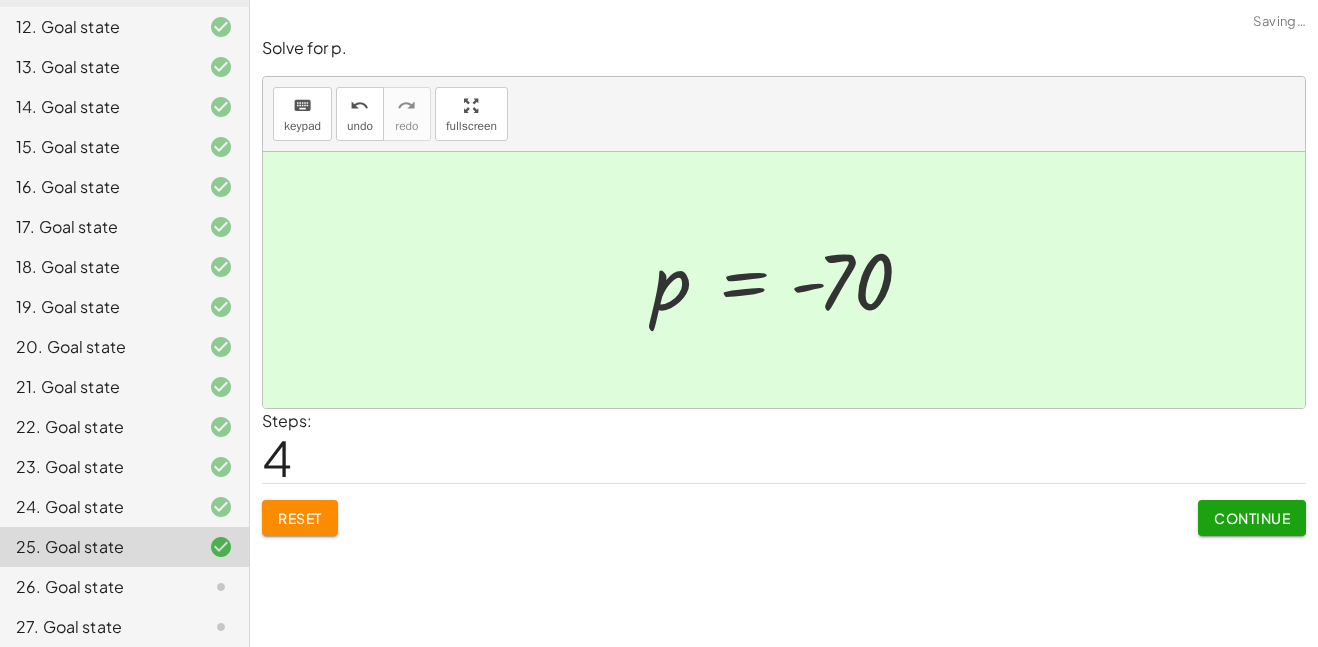 click on "Continue" 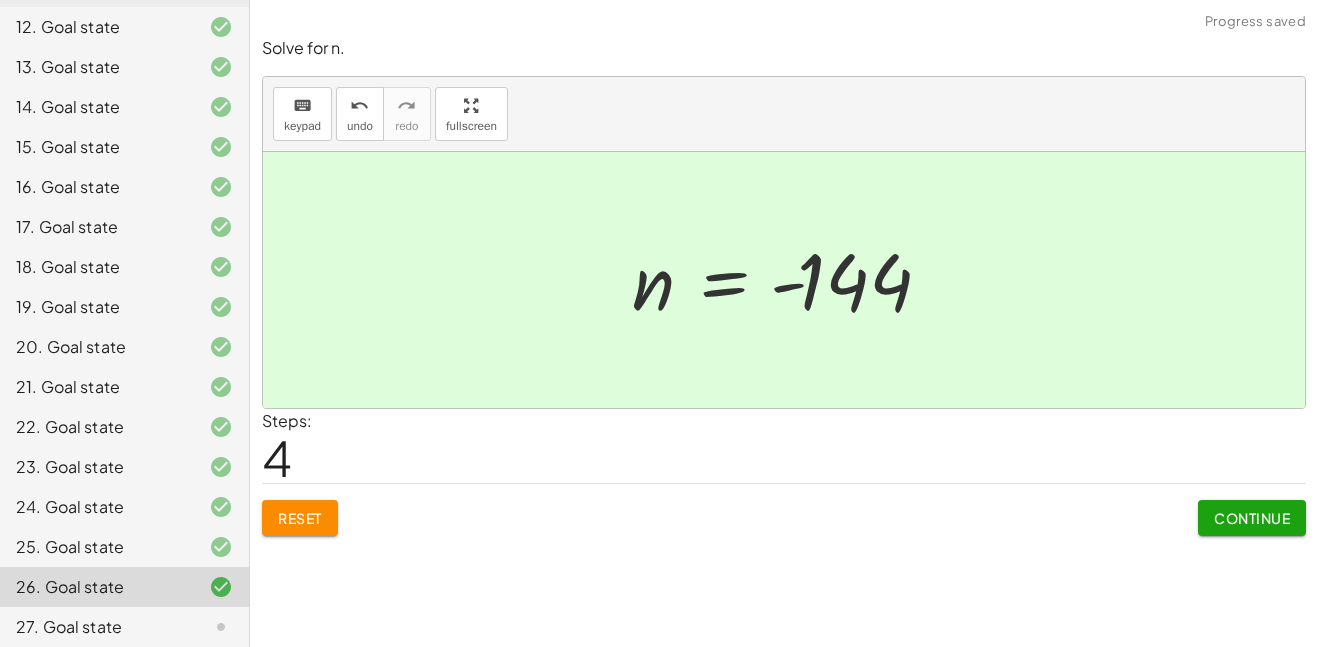 click on "Continue" 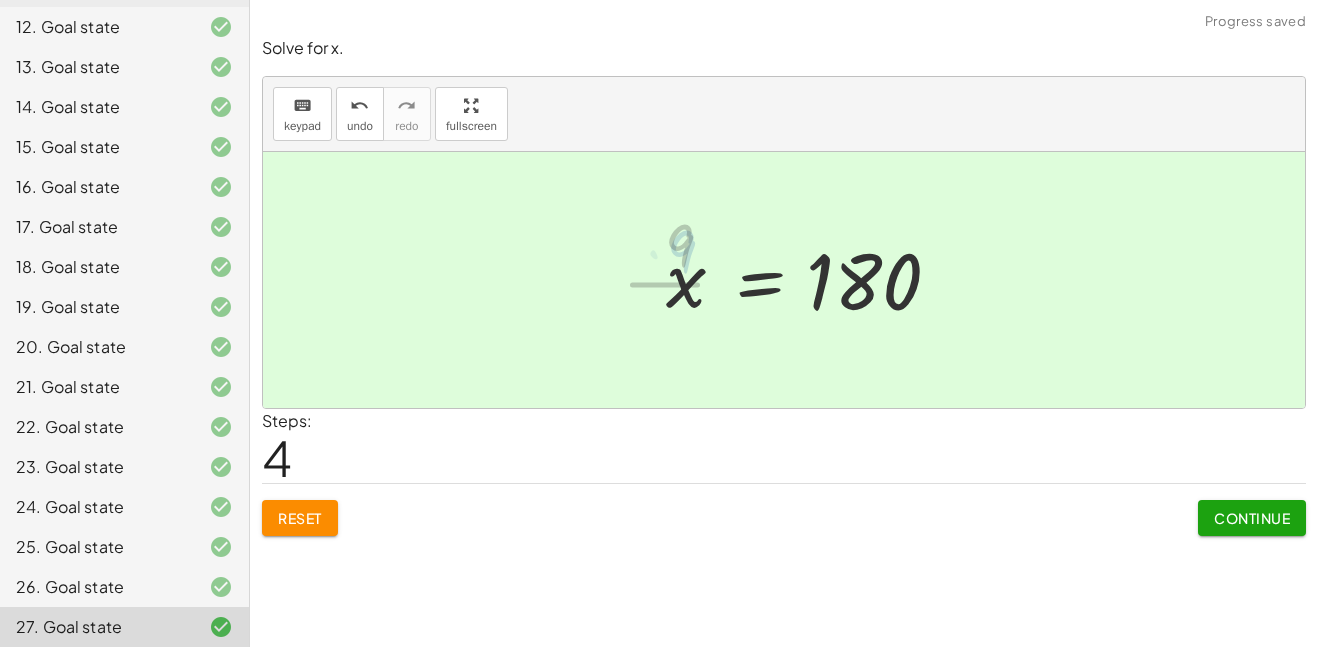 click on "Continue" 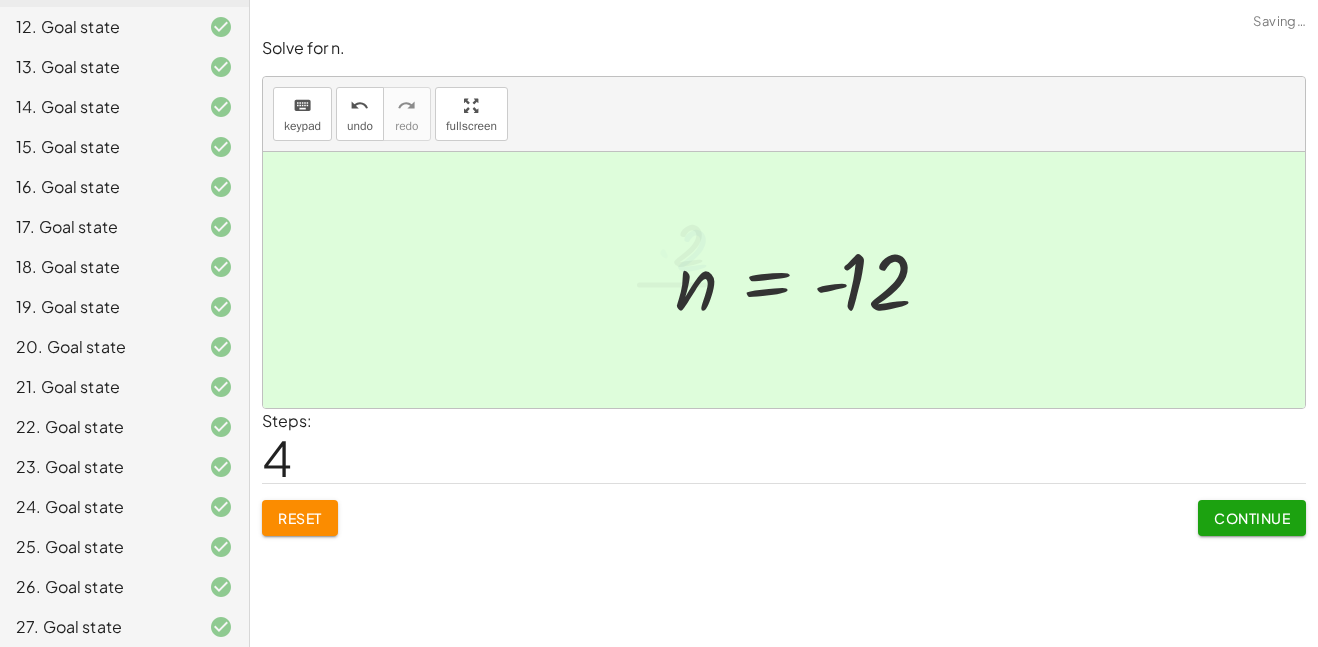 click on "Continue" 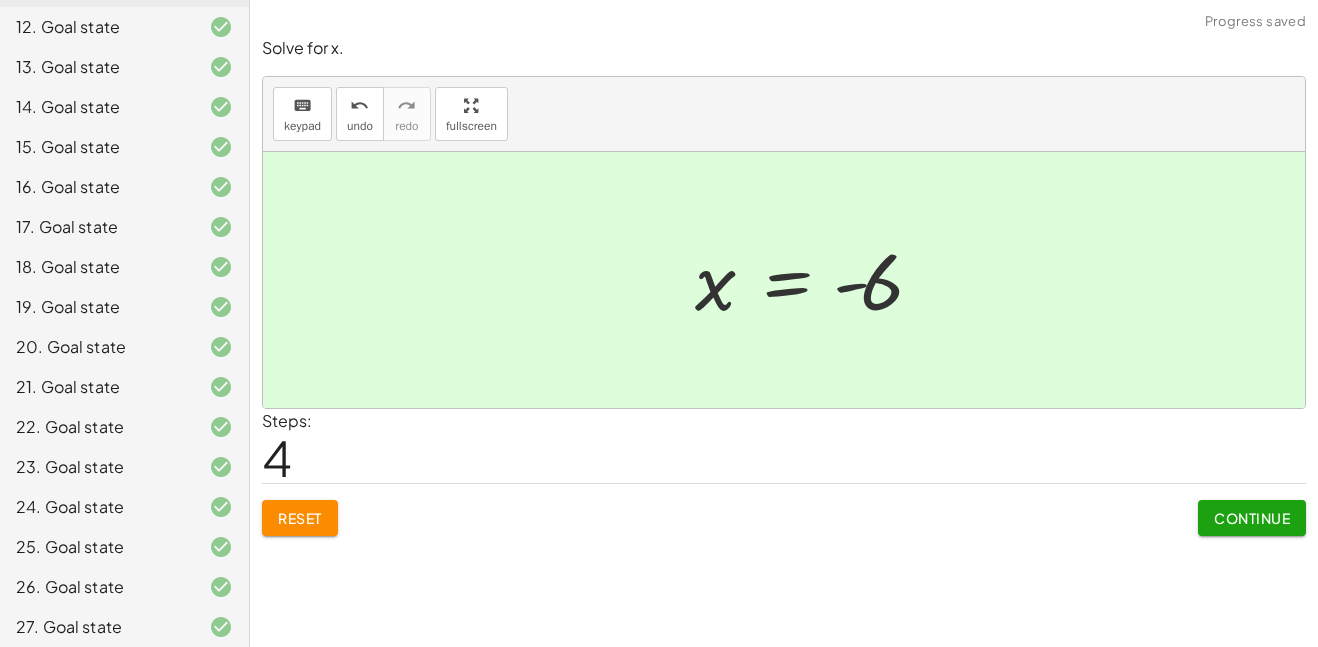 click on "Continue" 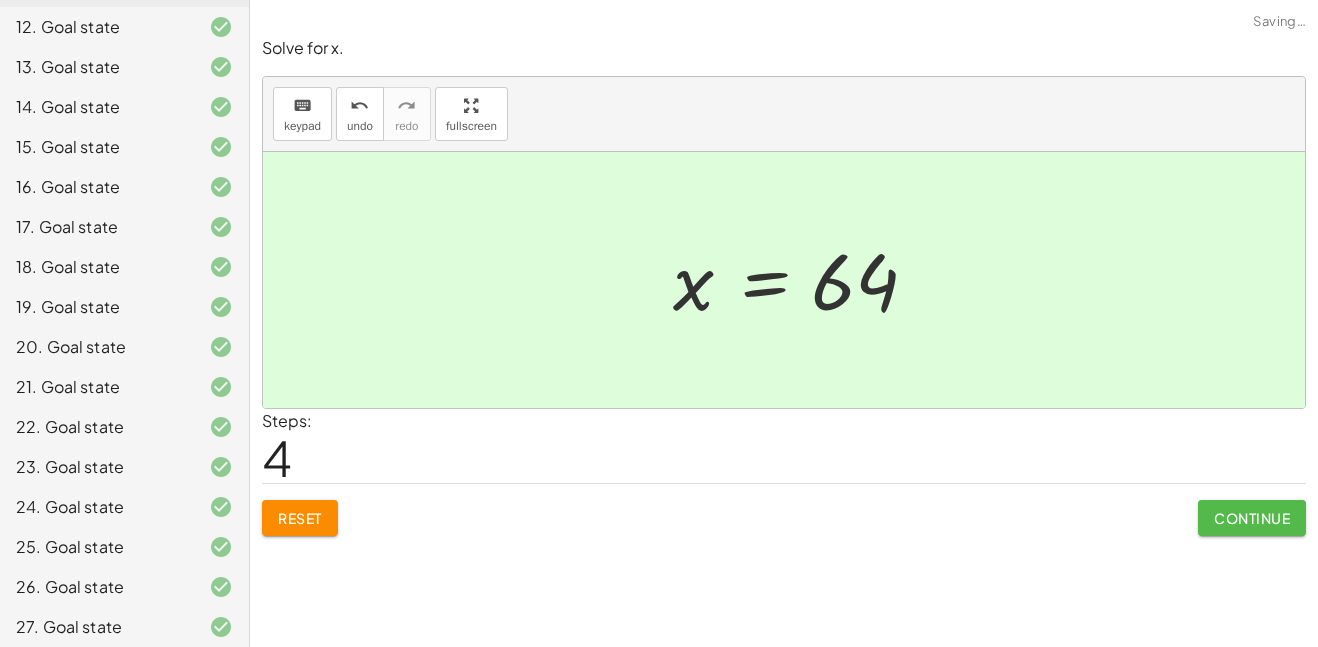 click on "Continue" 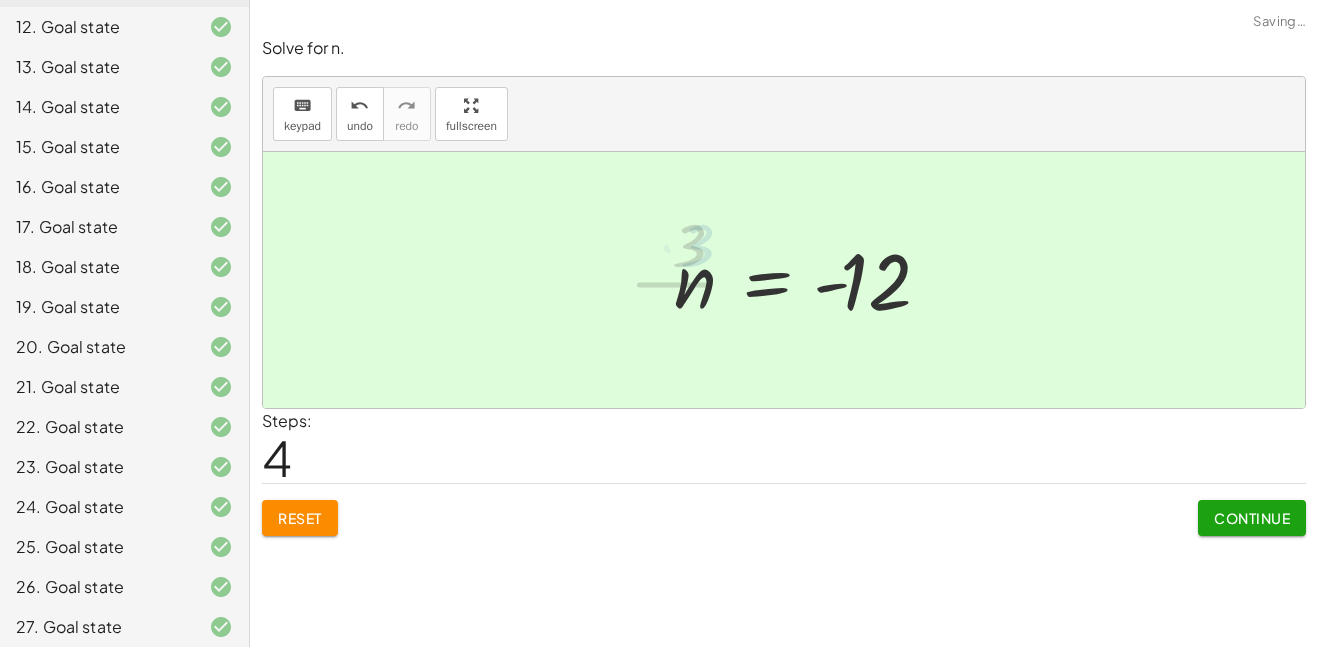 click on "Continue" 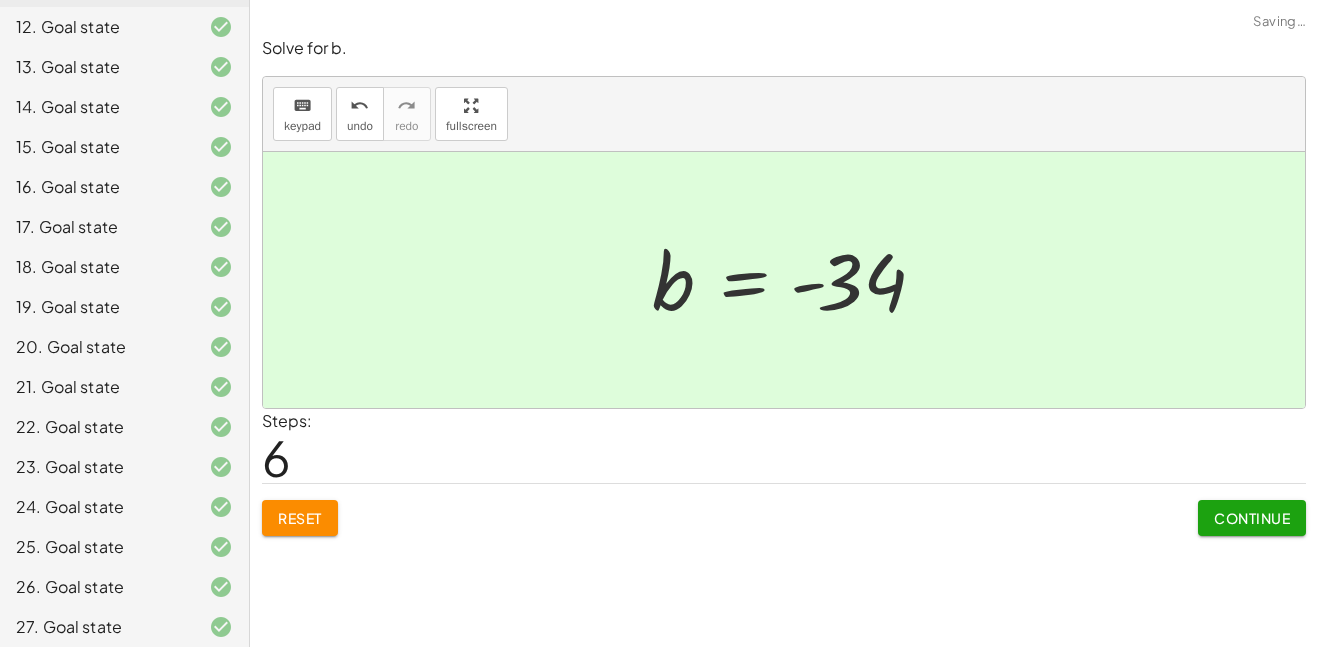 click on "Continue" 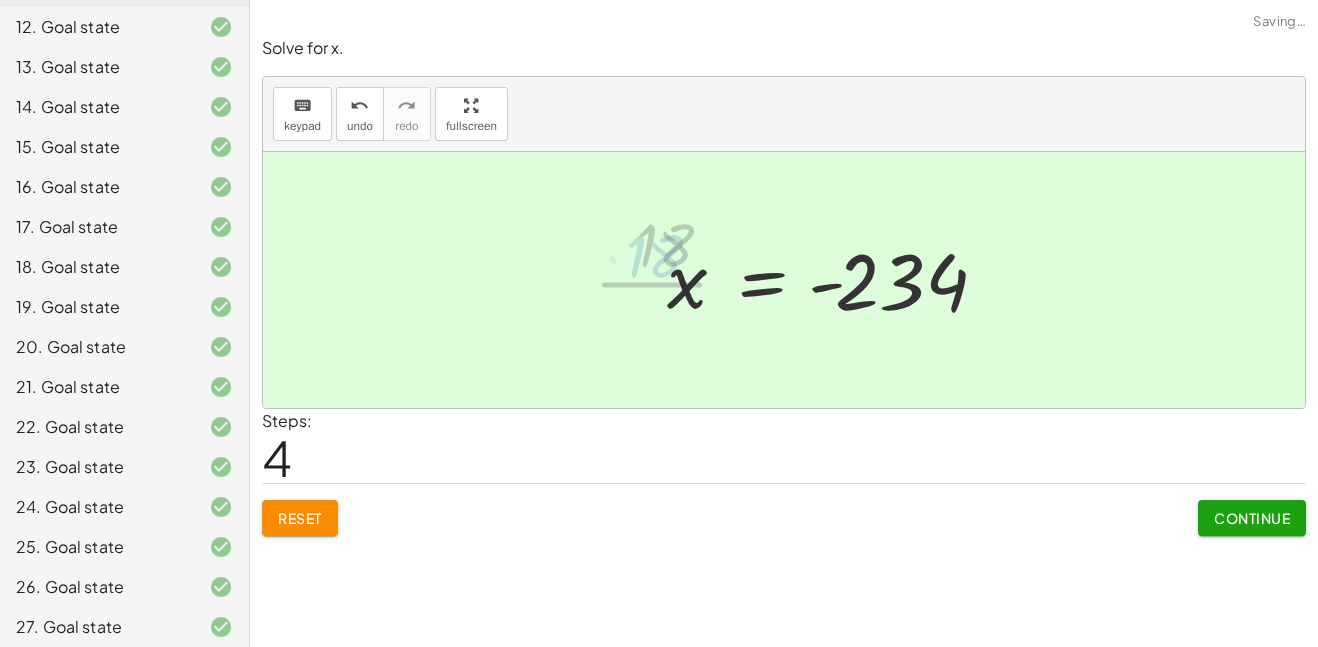 click on "Continue" 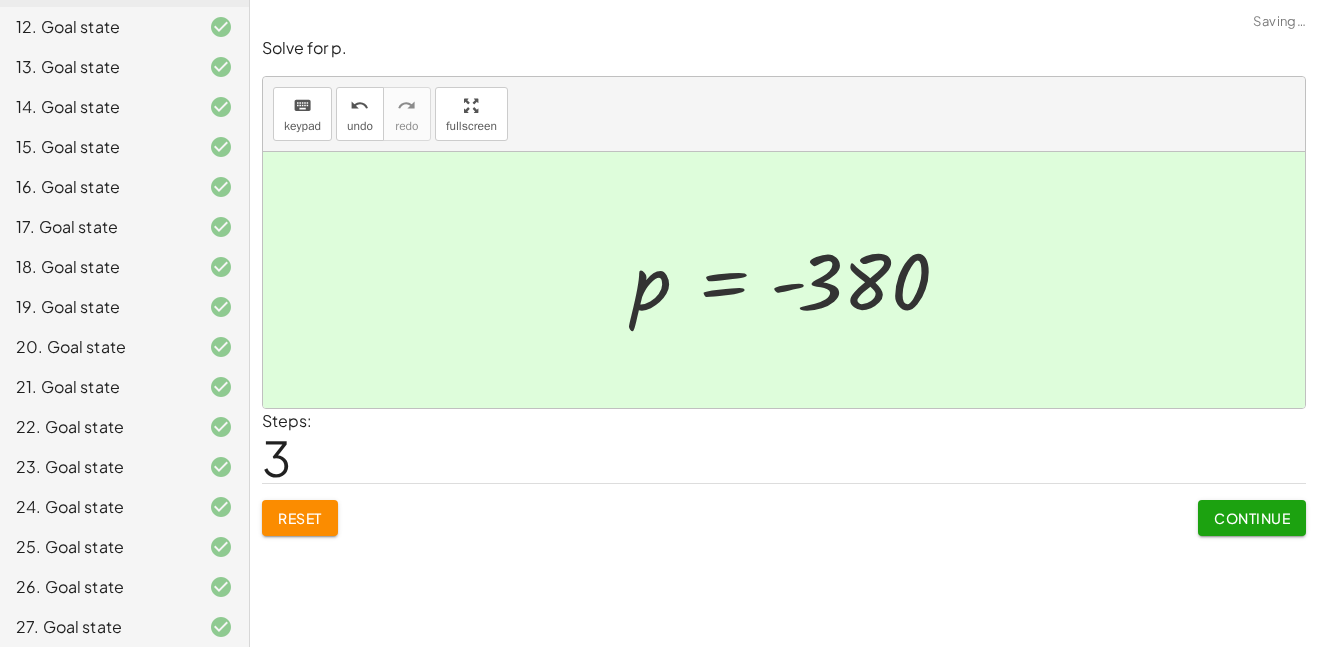 click on "Continue" 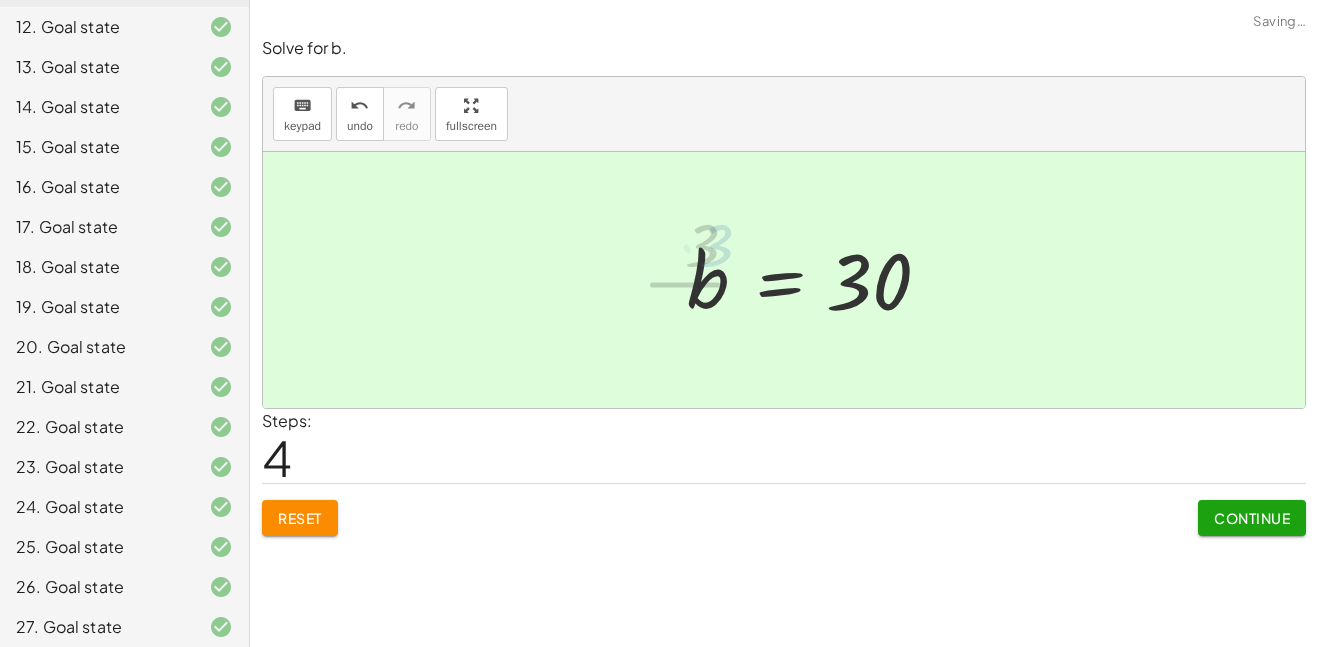 click on "Continue" 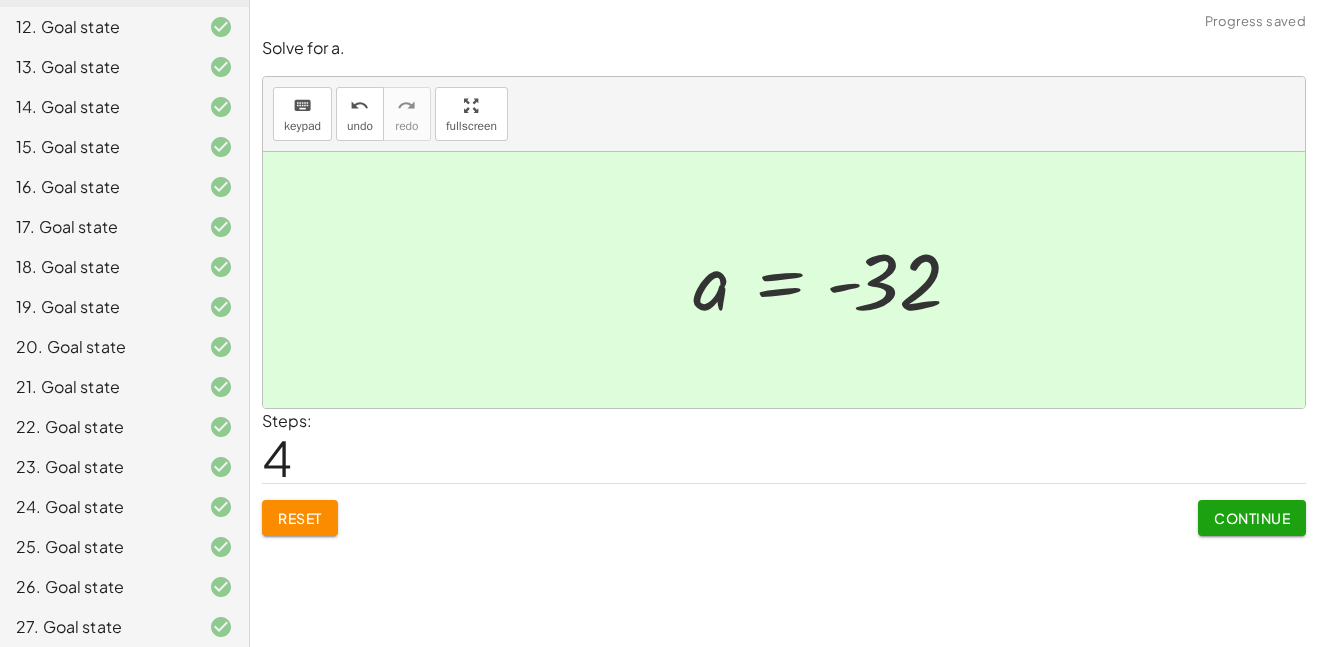 click on "Continue" 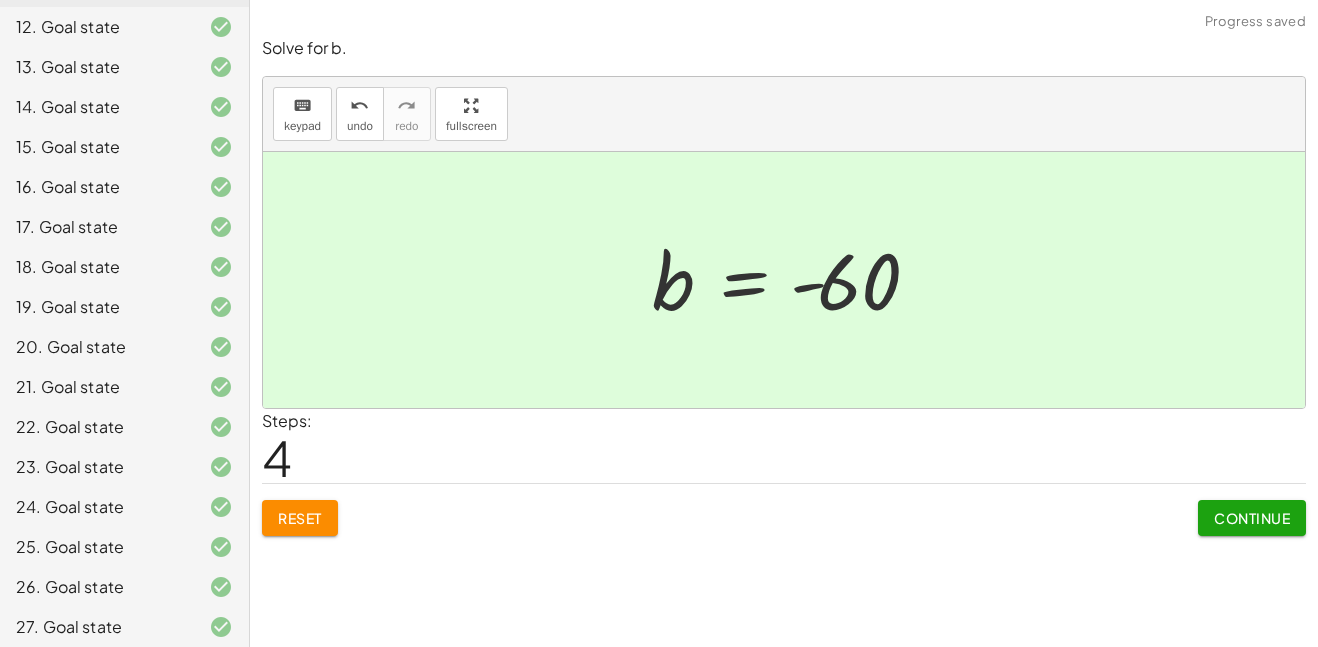 click on "Continue" 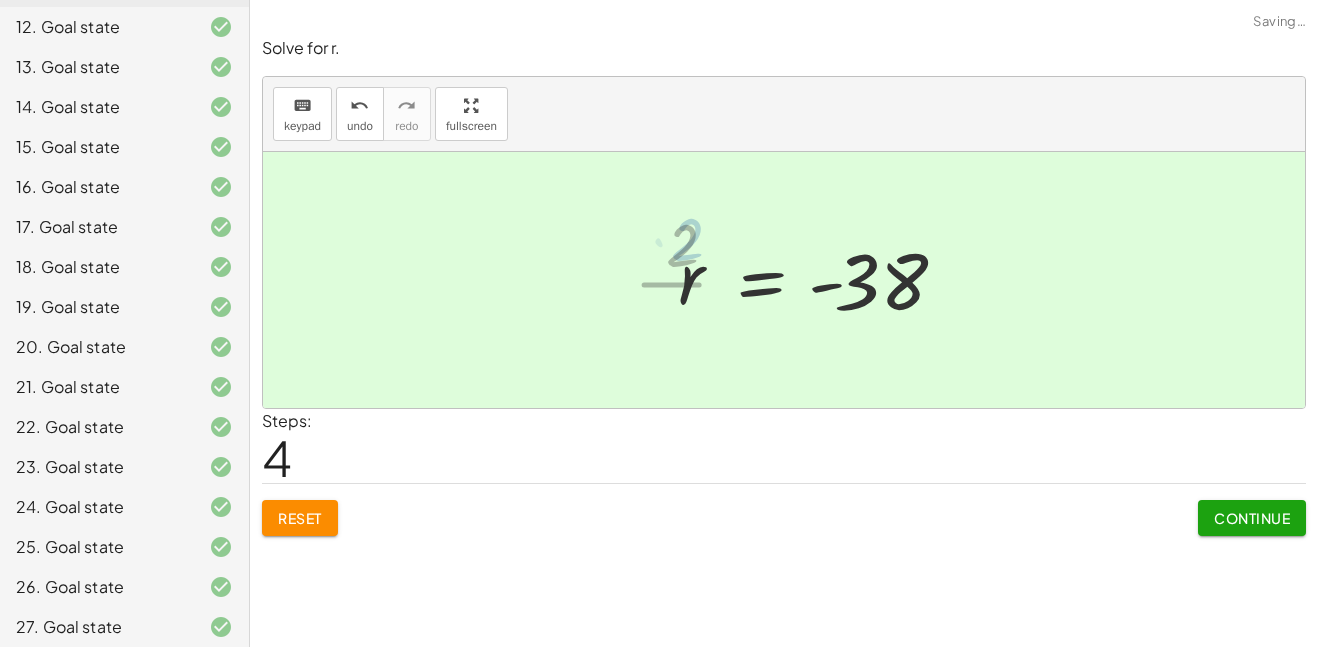 click on "Continue" 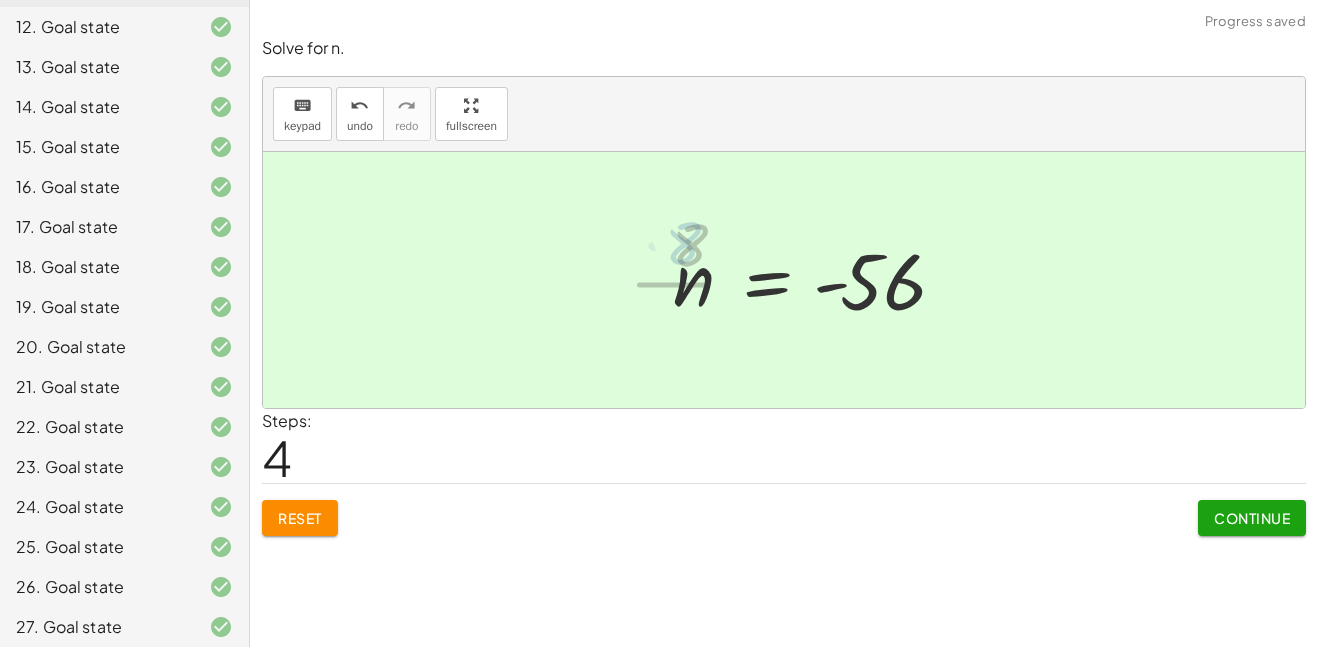 click on "Continue" 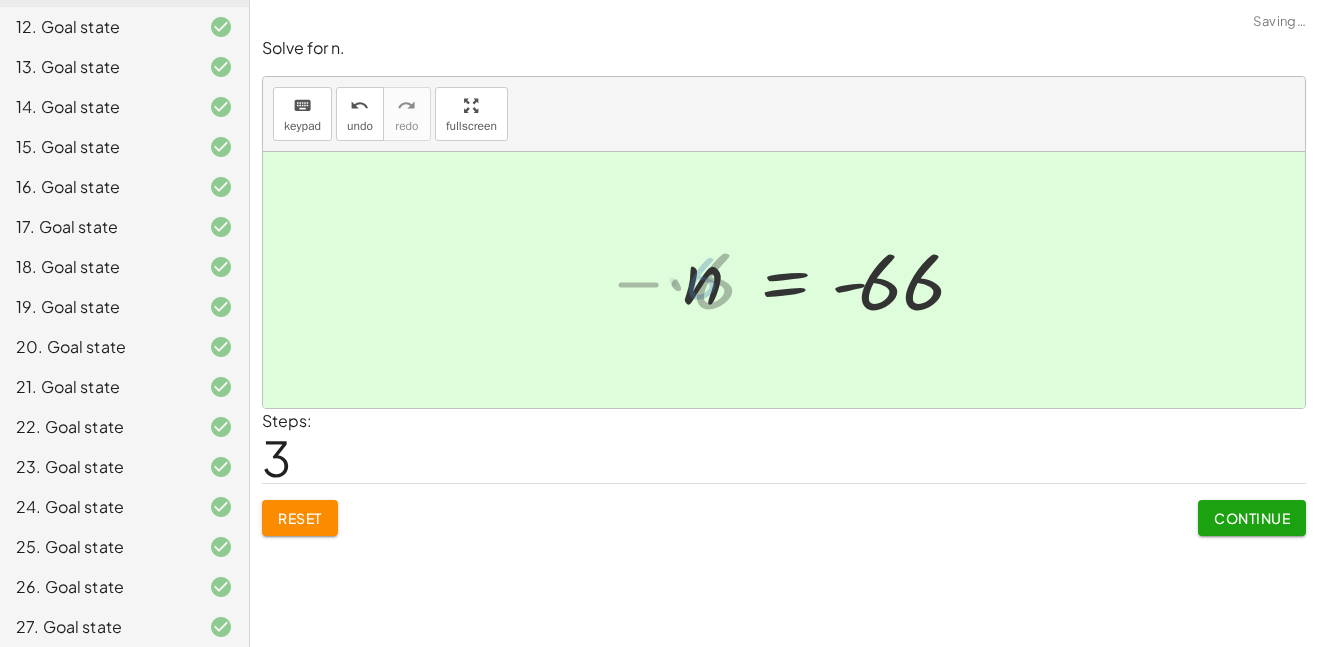 click on "Continue" 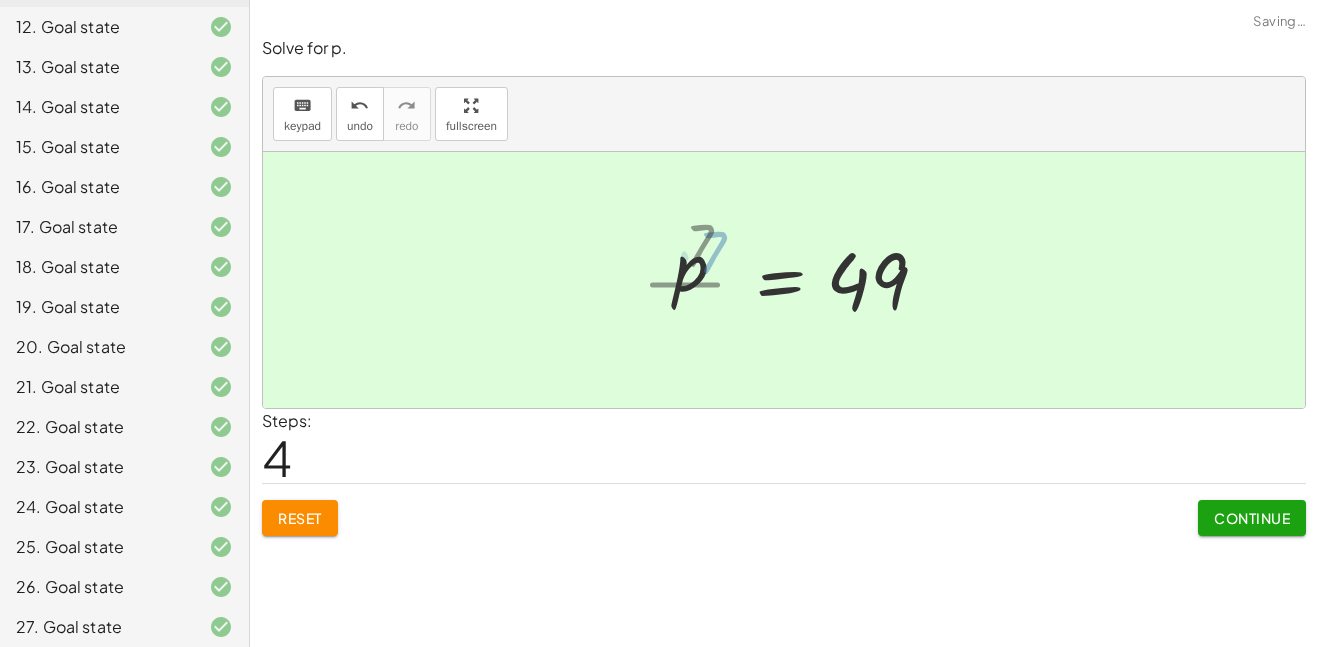 click on "Continue" 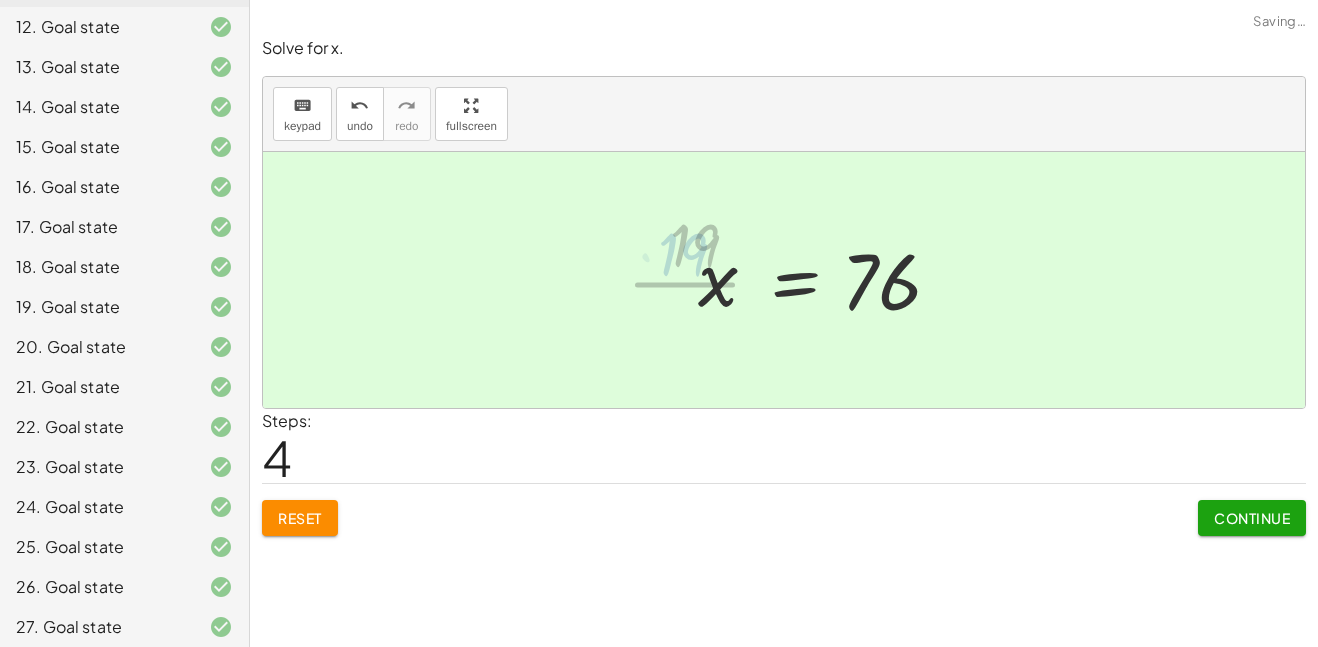 click on "Continue" 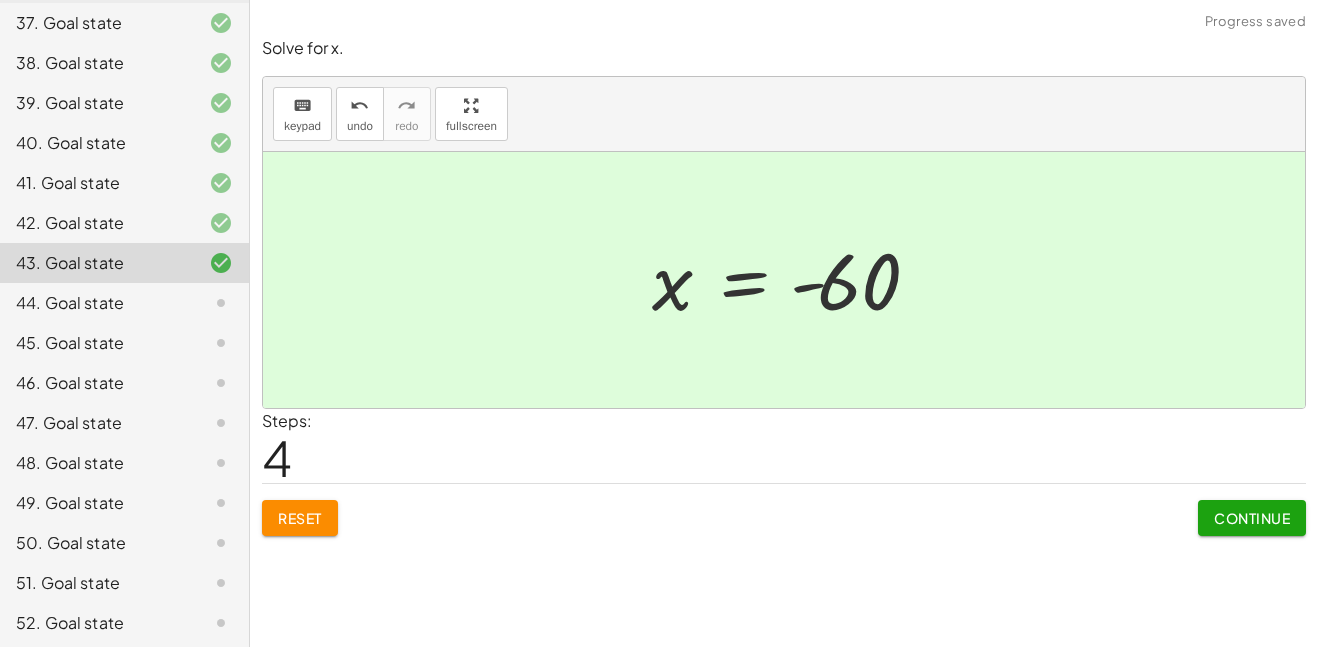 scroll, scrollTop: 1639, scrollLeft: 0, axis: vertical 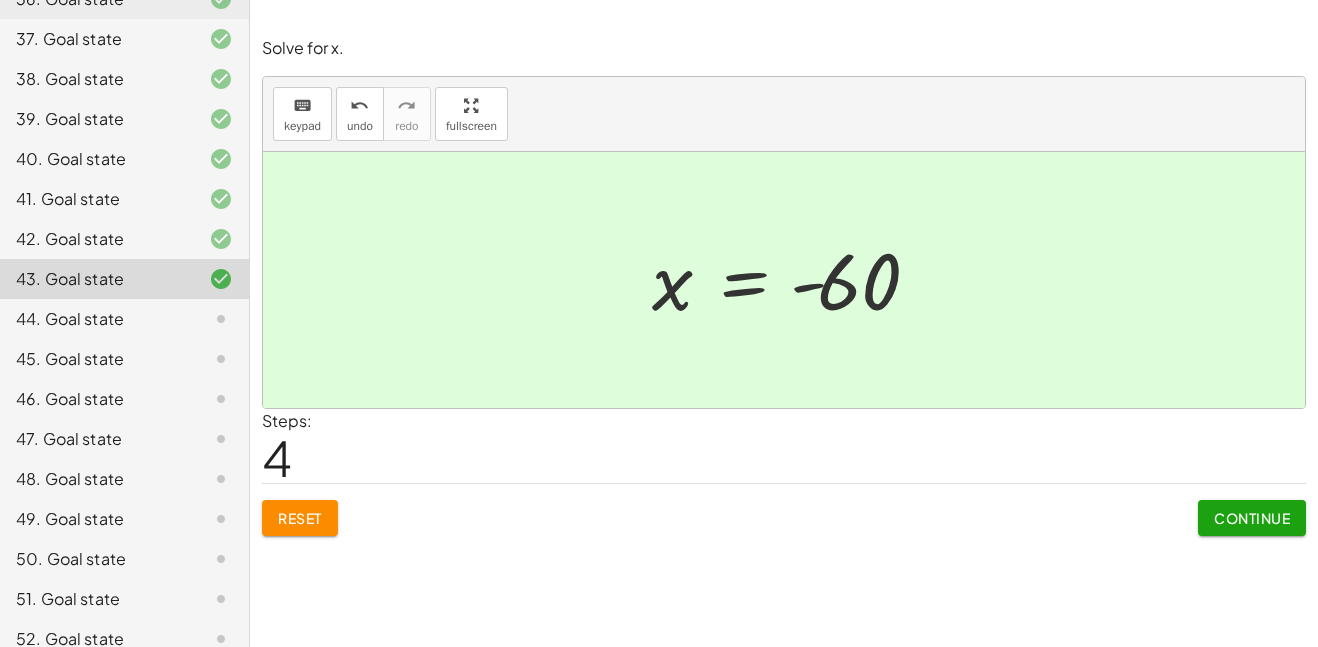 click on "Continue" 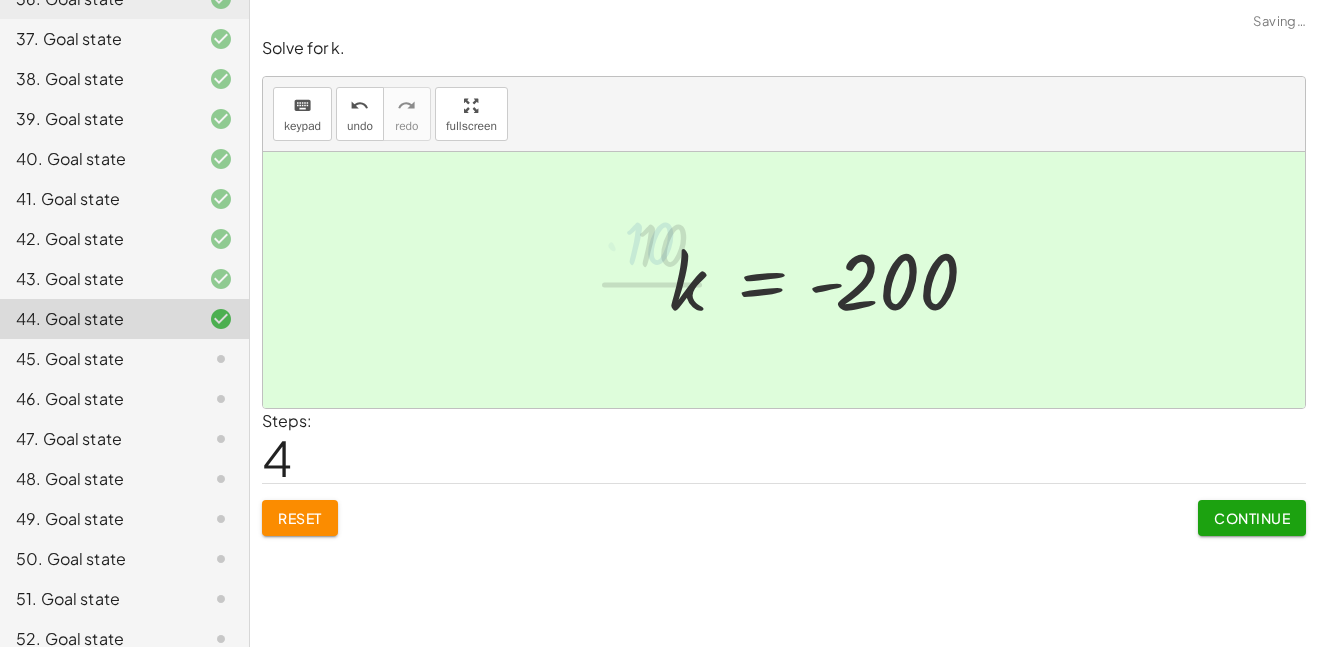 click on "Continue" at bounding box center [1252, 518] 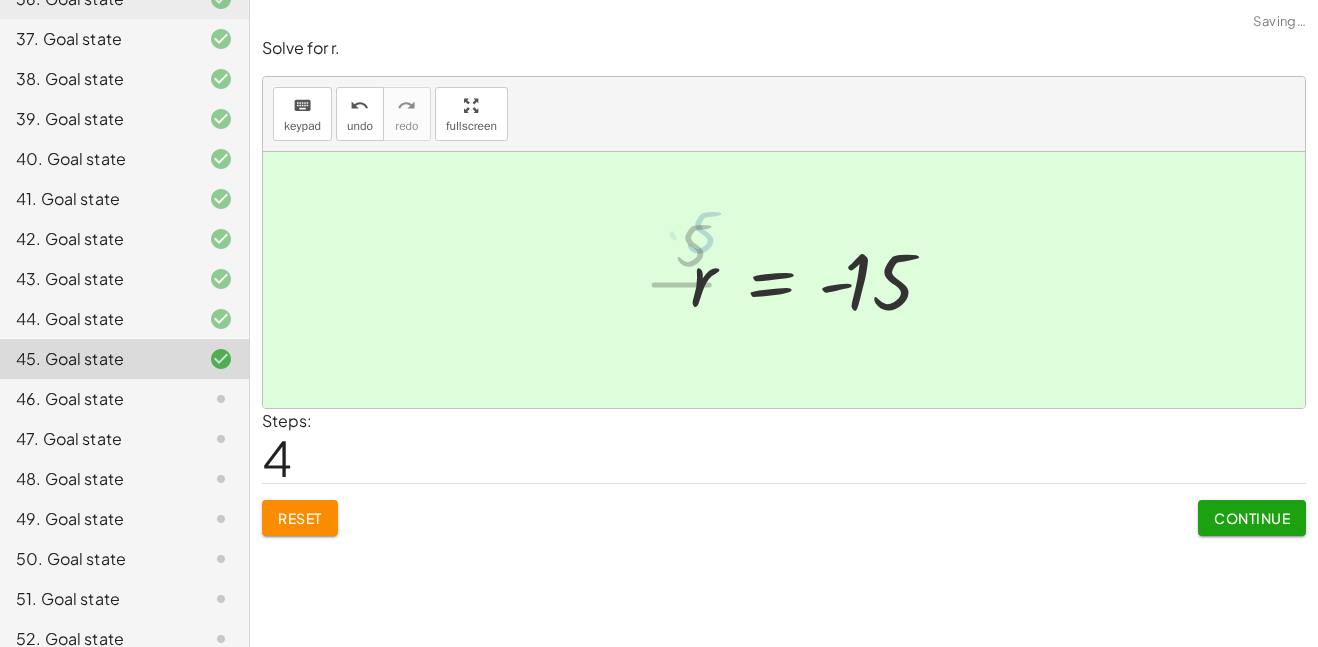 click on "Continue" 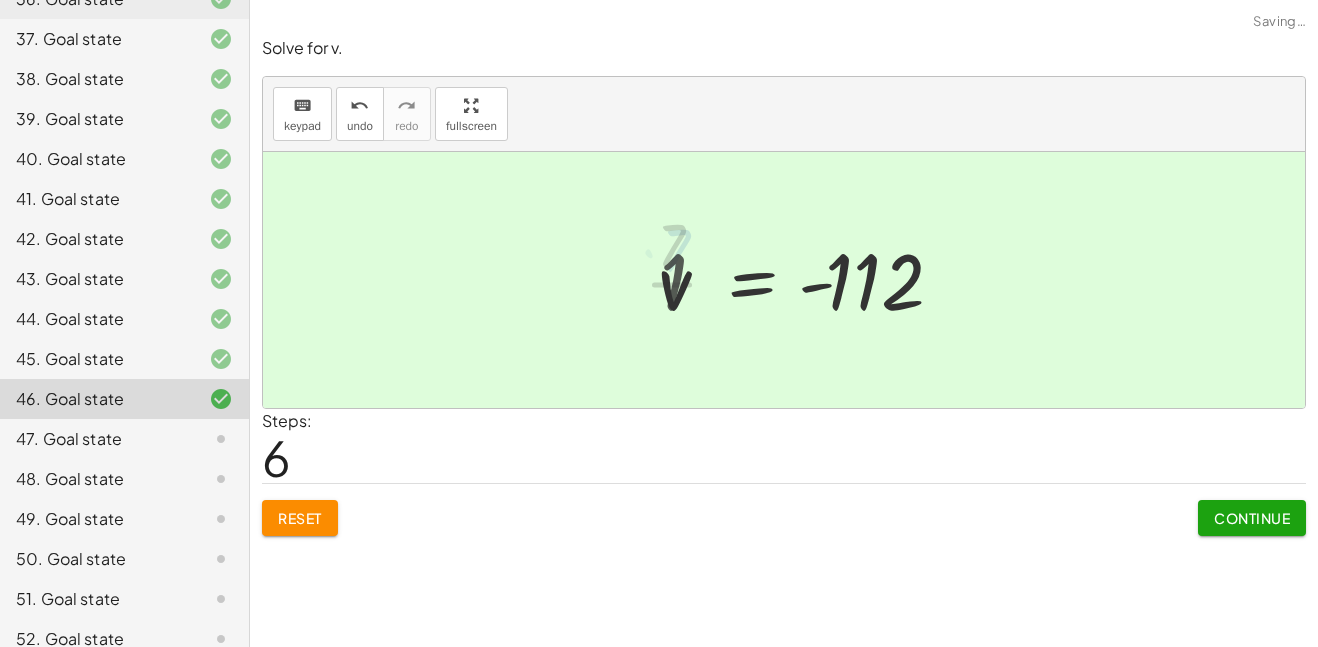 click on "Continue" 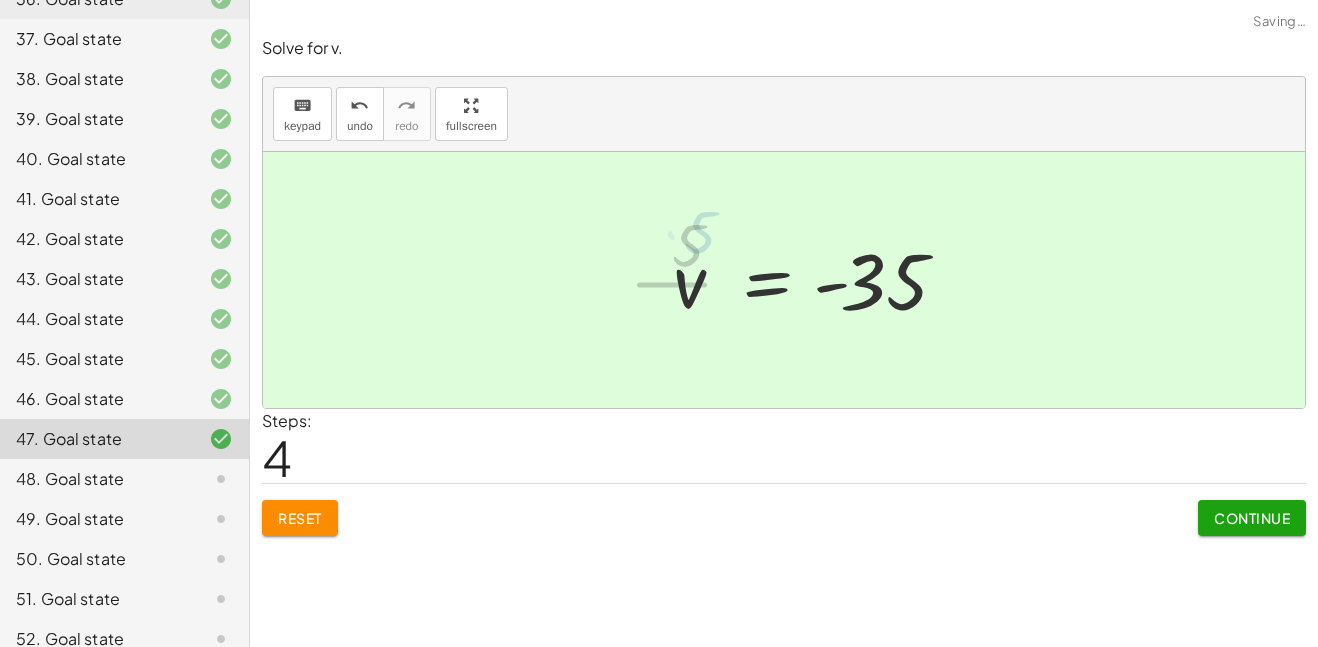 click on "Continue" 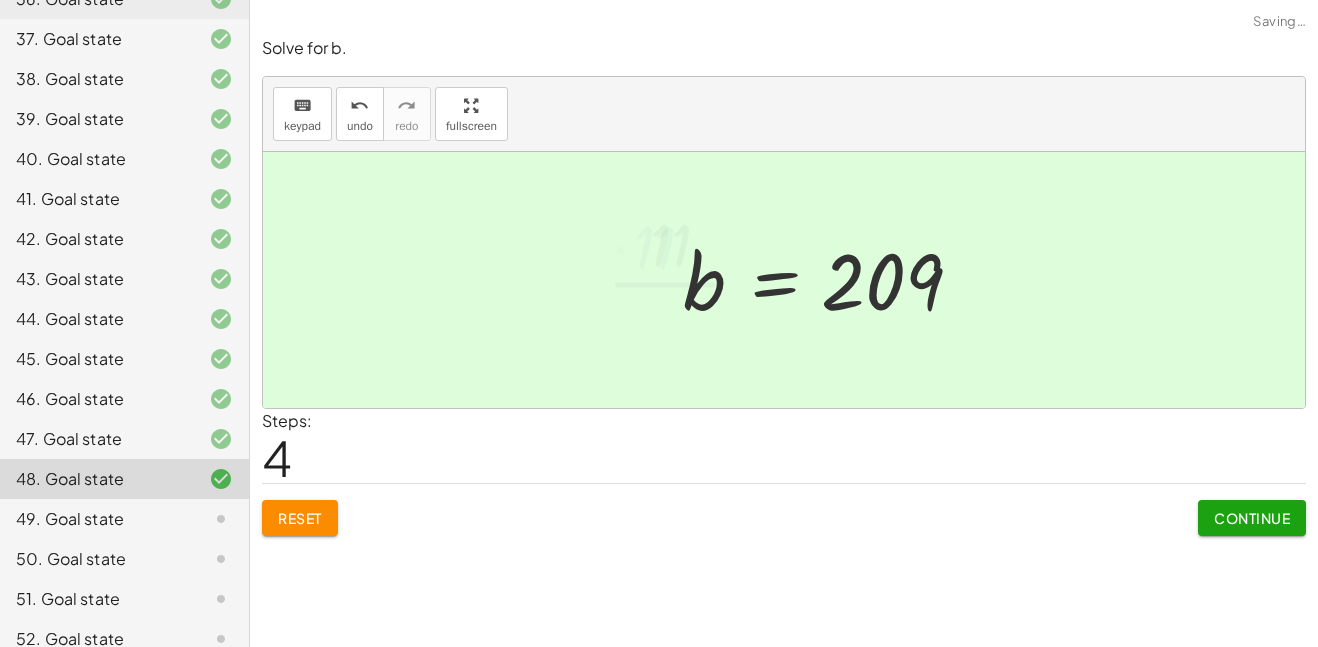 click on "Continue" at bounding box center (1252, 518) 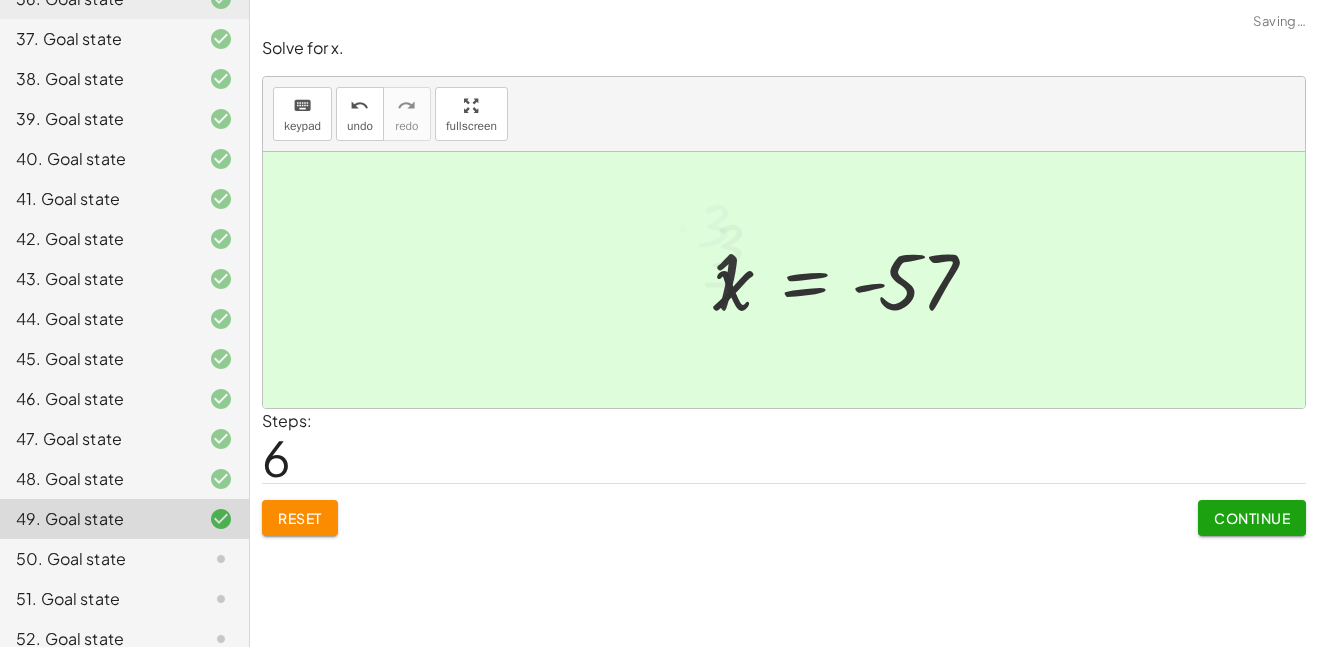 click on "Continue" 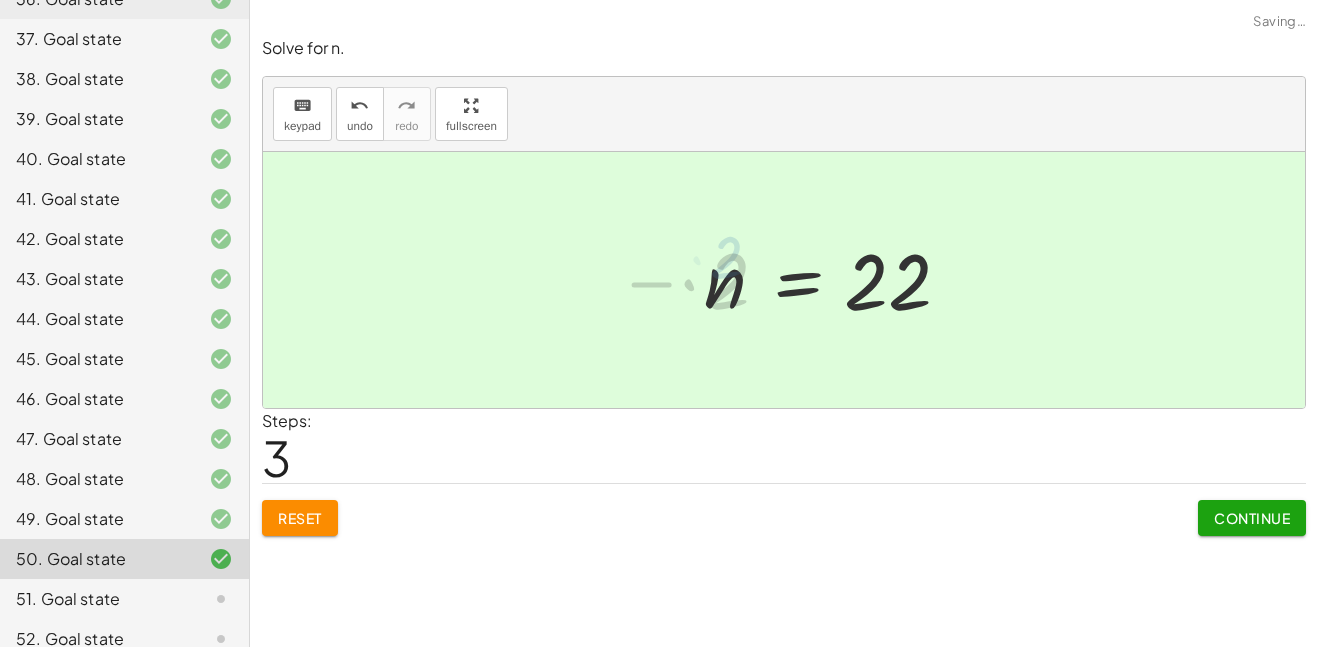 click on "Continue" 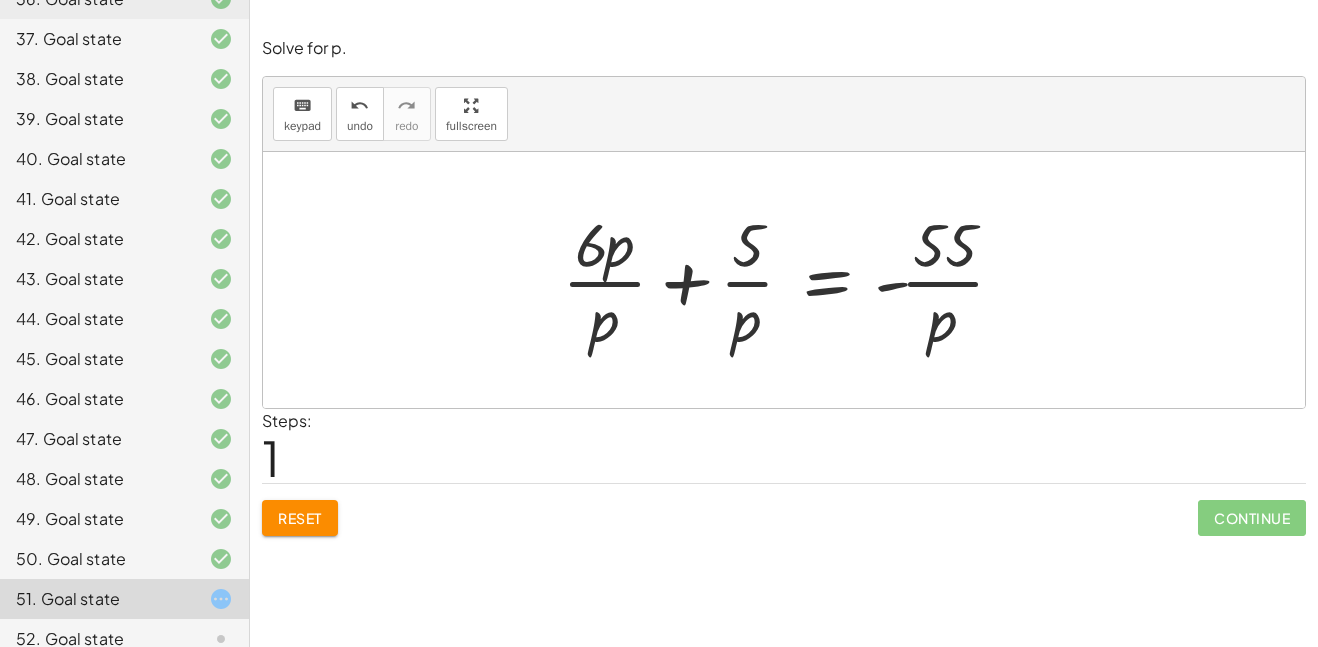 click at bounding box center [791, 280] 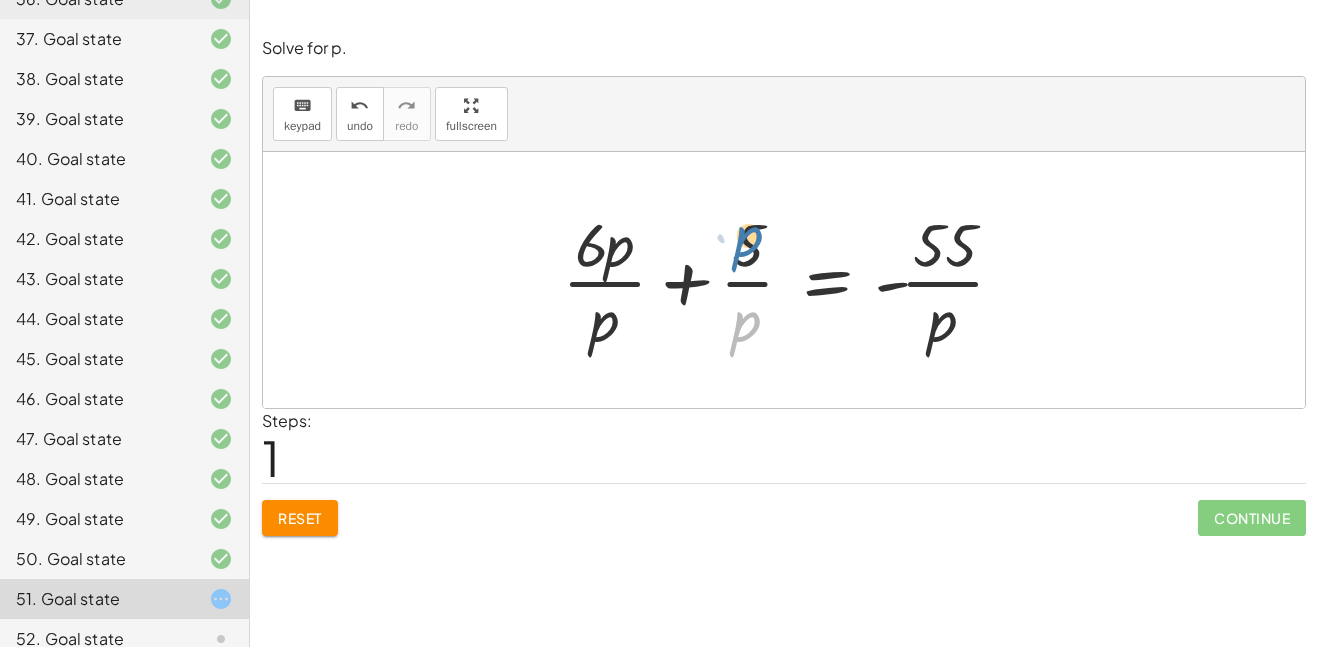 drag, startPoint x: 747, startPoint y: 326, endPoint x: 746, endPoint y: 237, distance: 89.005615 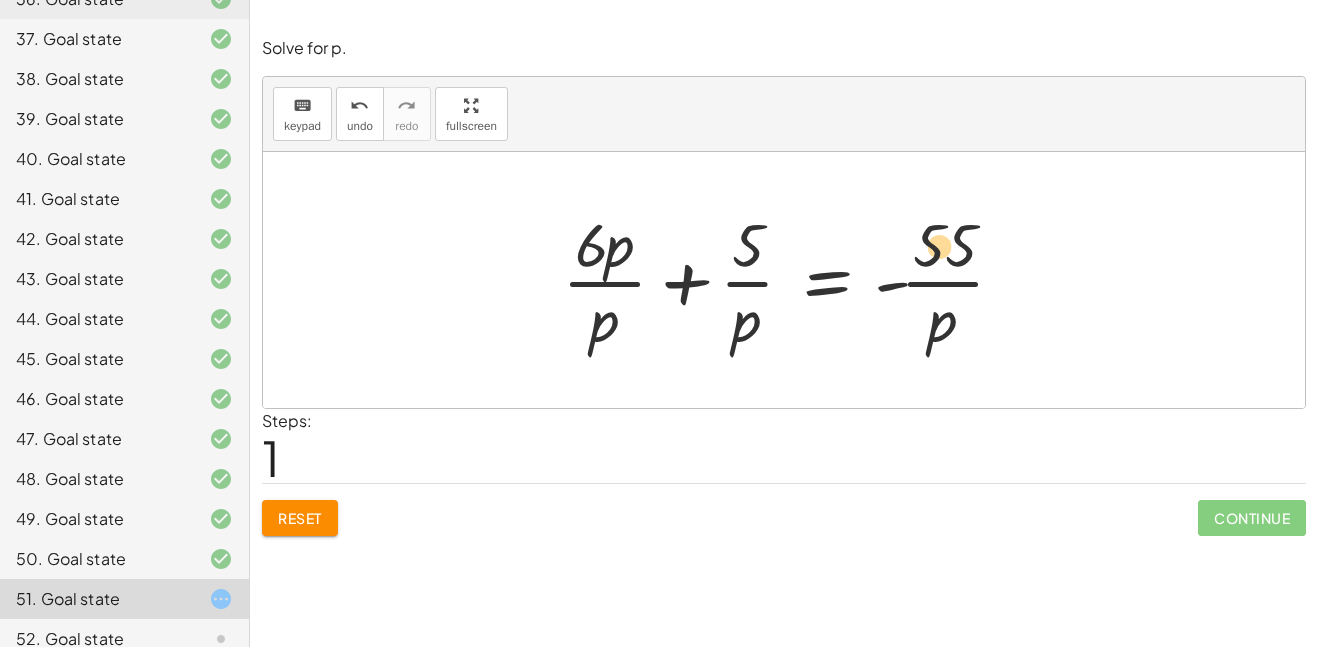 drag, startPoint x: 925, startPoint y: 337, endPoint x: 921, endPoint y: 257, distance: 80.09994 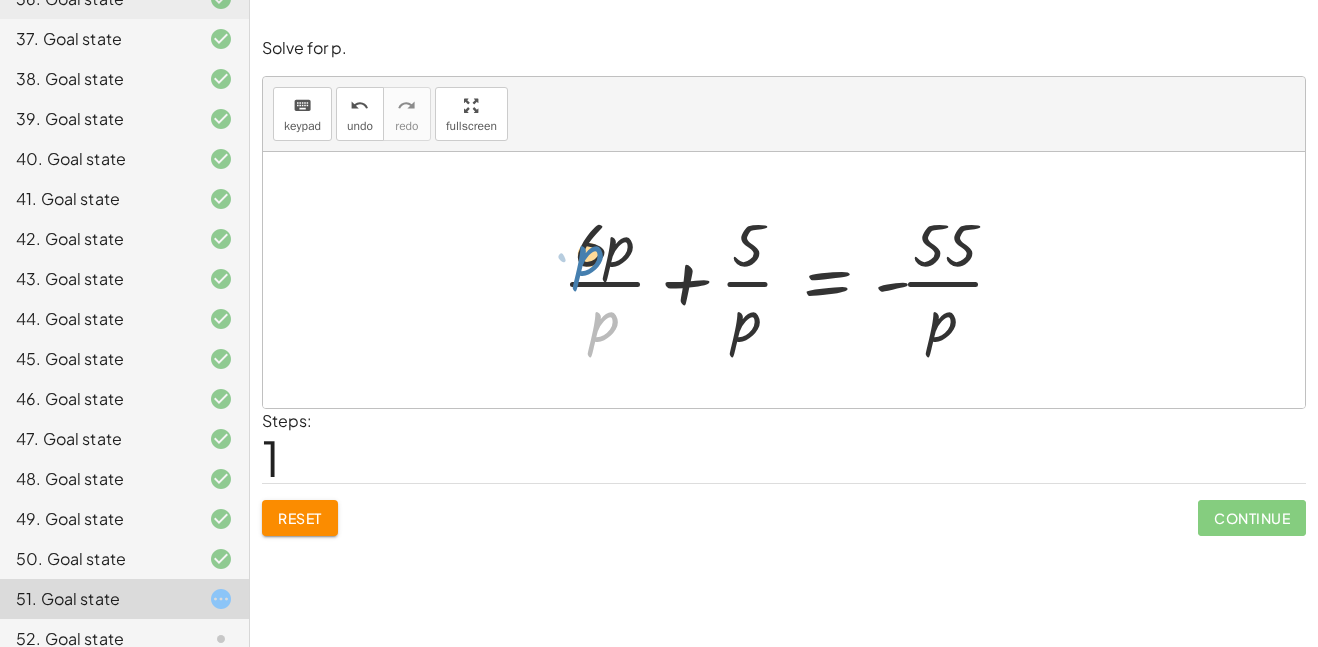 drag, startPoint x: 602, startPoint y: 326, endPoint x: 586, endPoint y: 260, distance: 67.911705 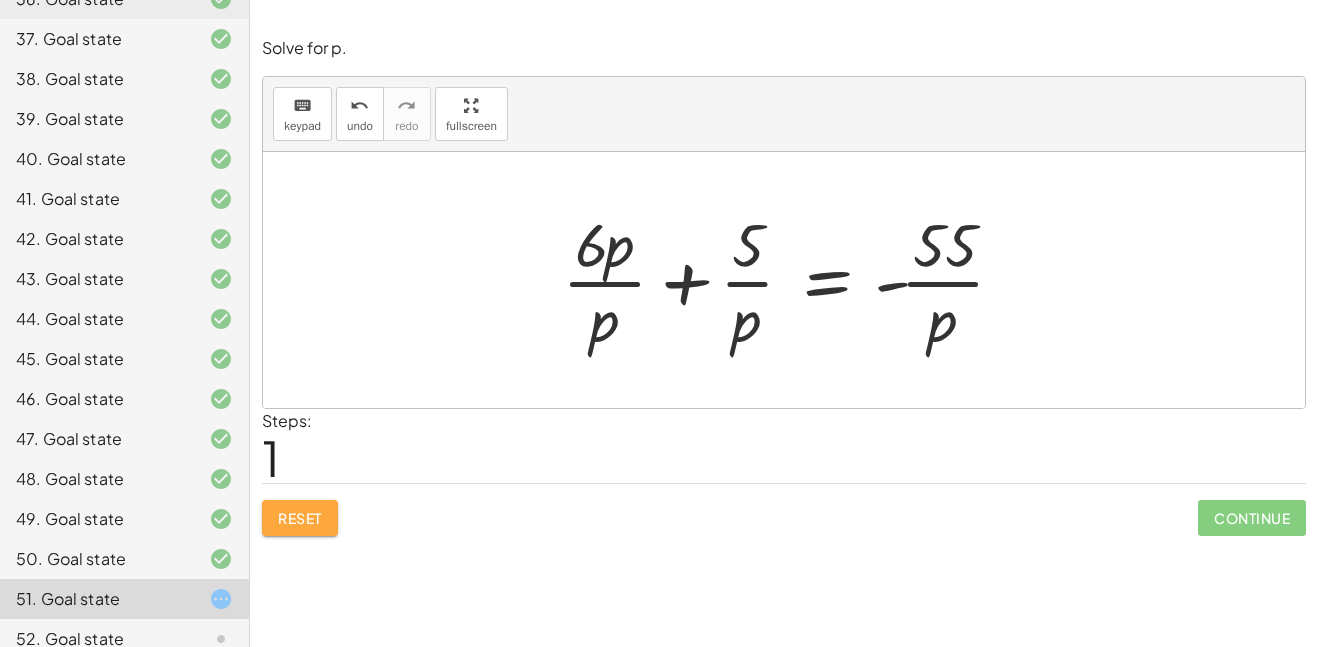 click on "Reset" 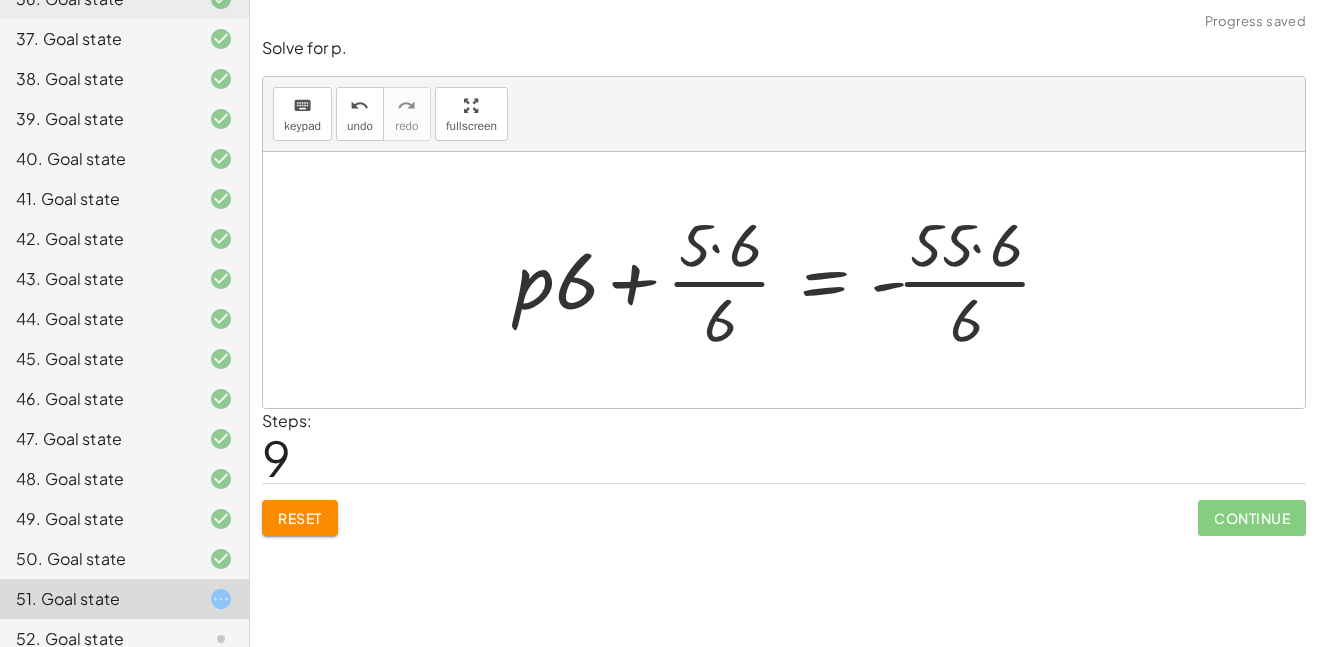 click on "Reset" at bounding box center (300, 518) 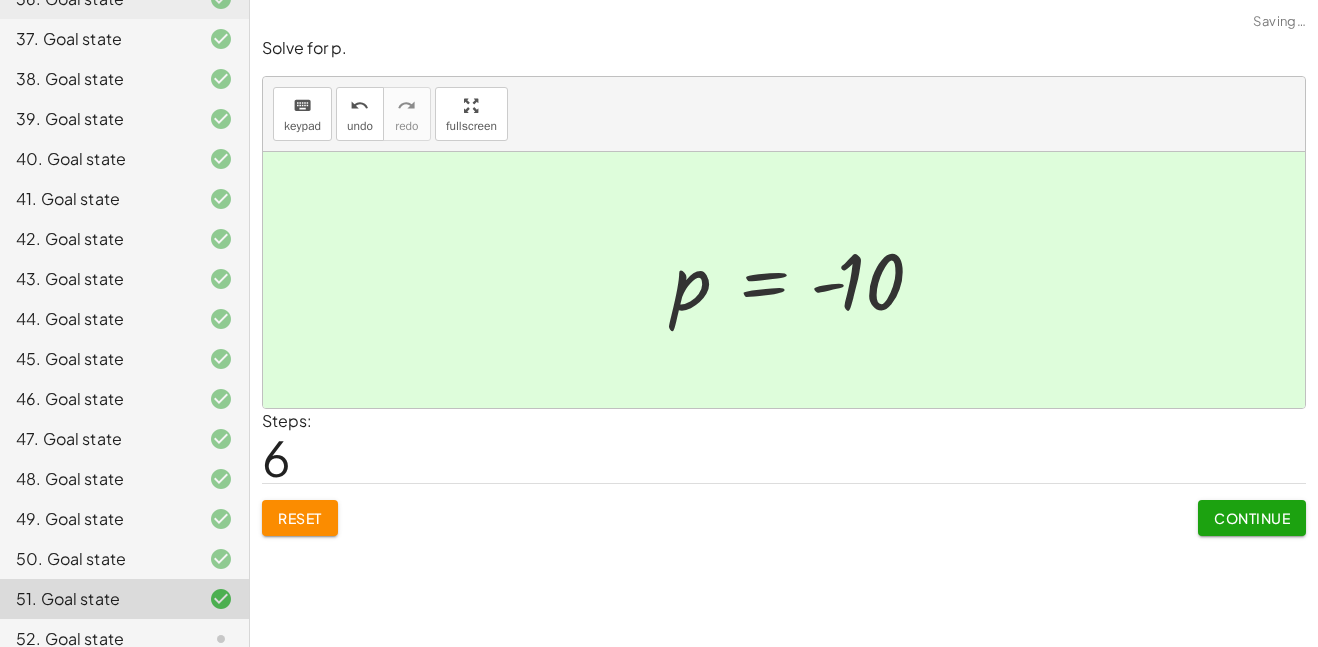 click on "Continue" 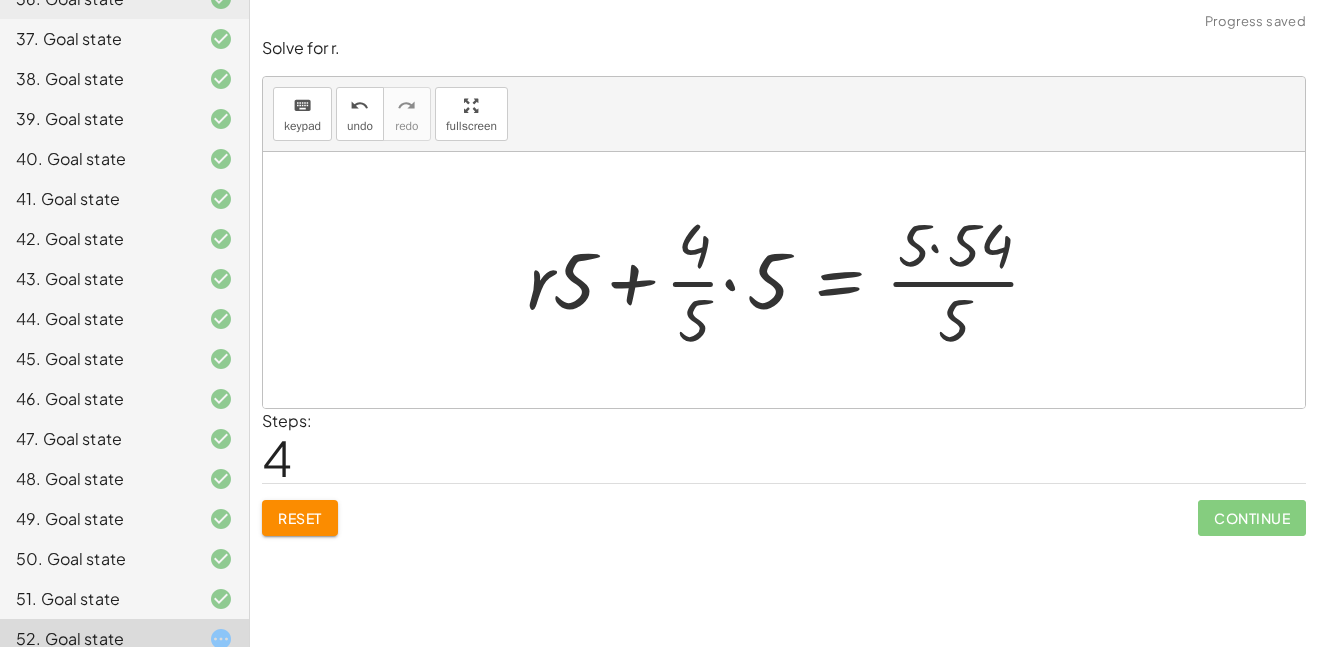 click on "Reset" 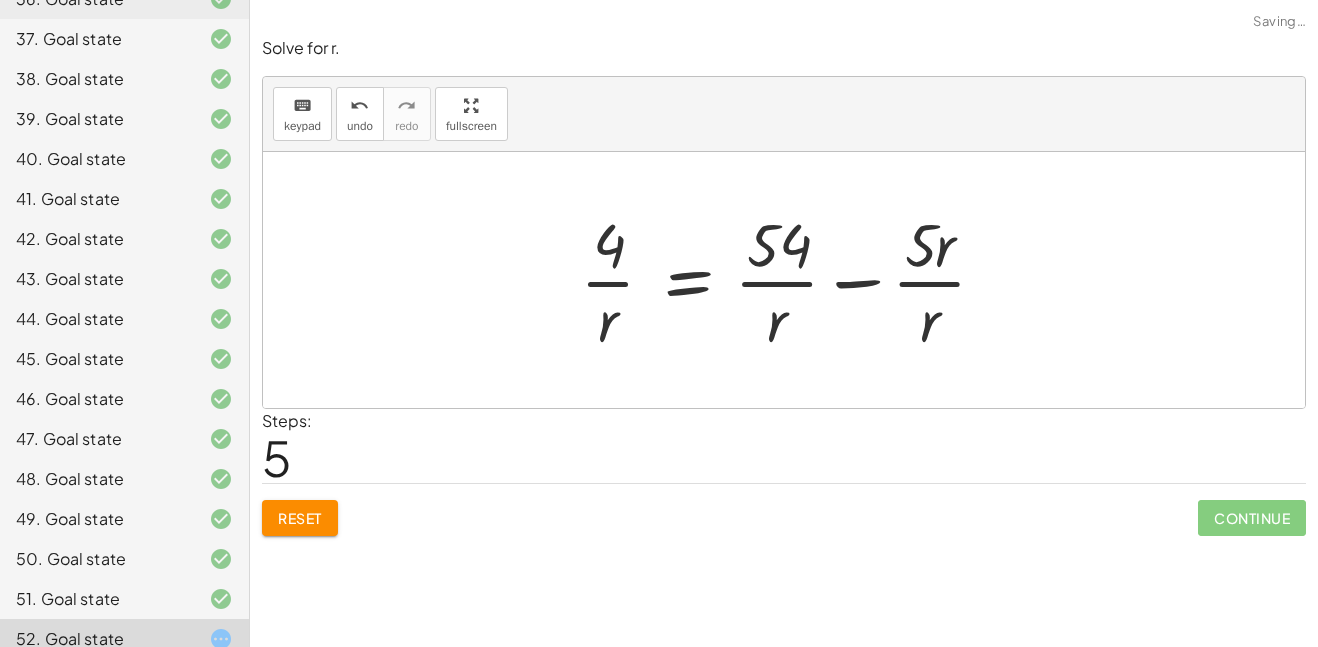click on "Reset" 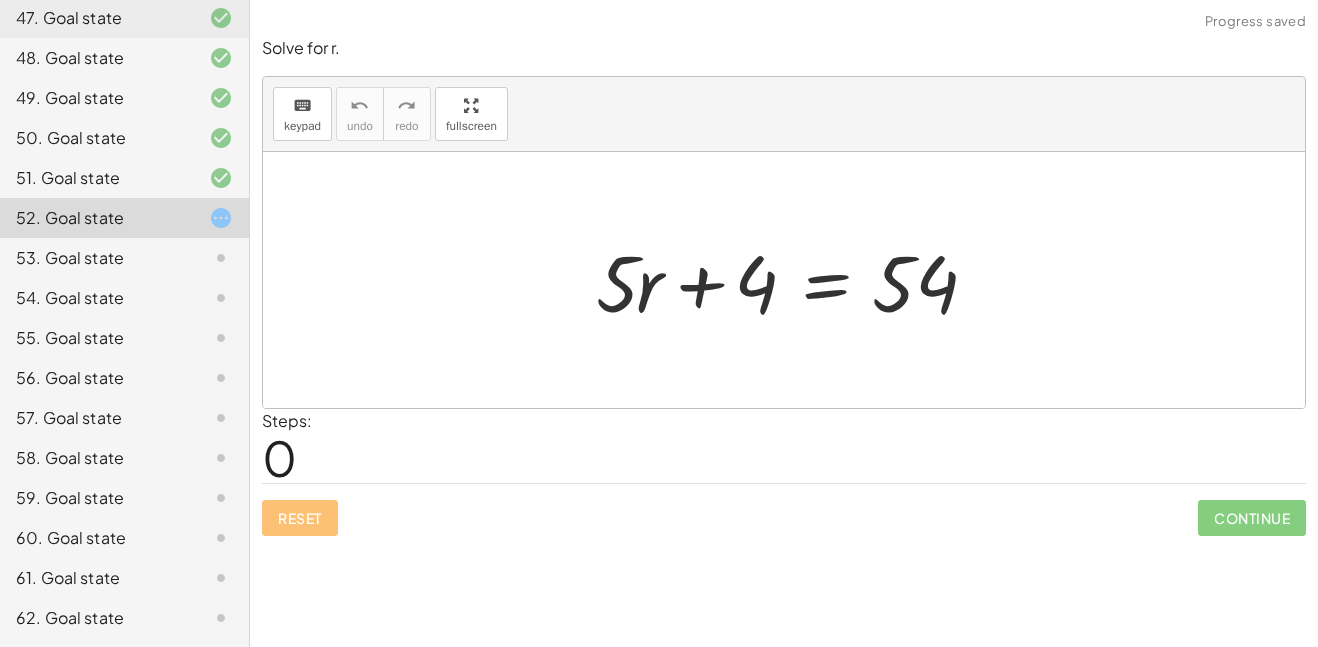 scroll, scrollTop: 2062, scrollLeft: 0, axis: vertical 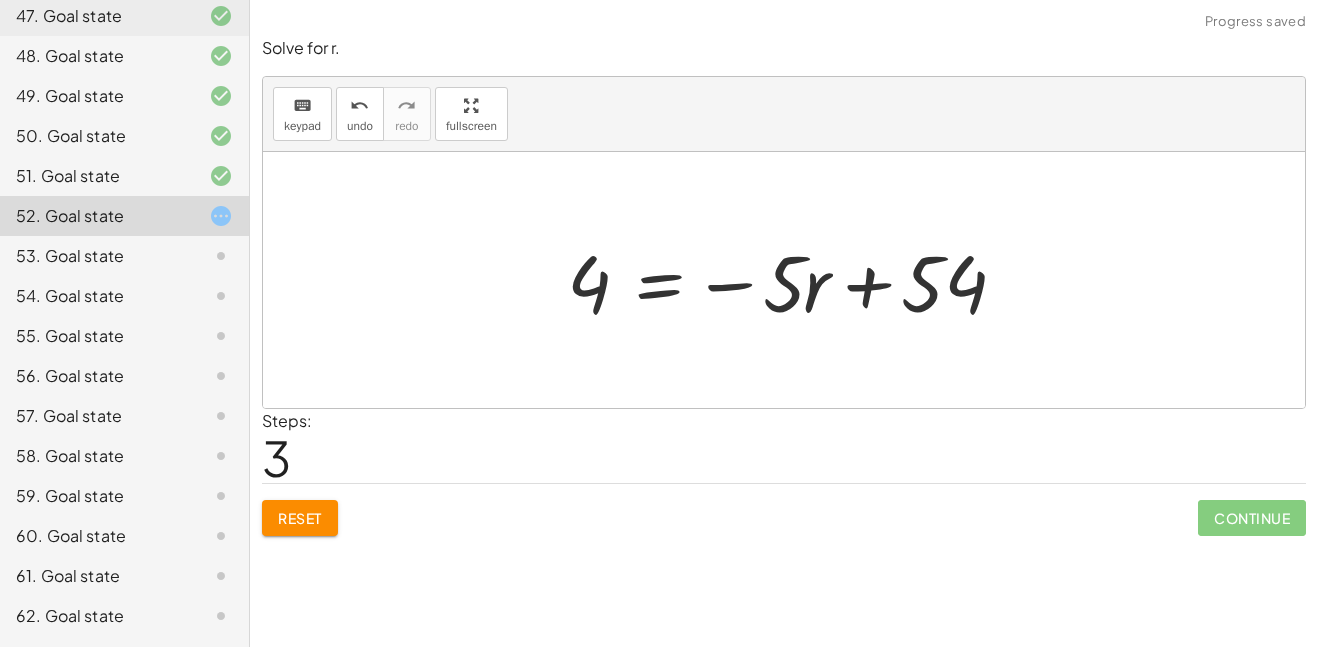 click on "Reset" 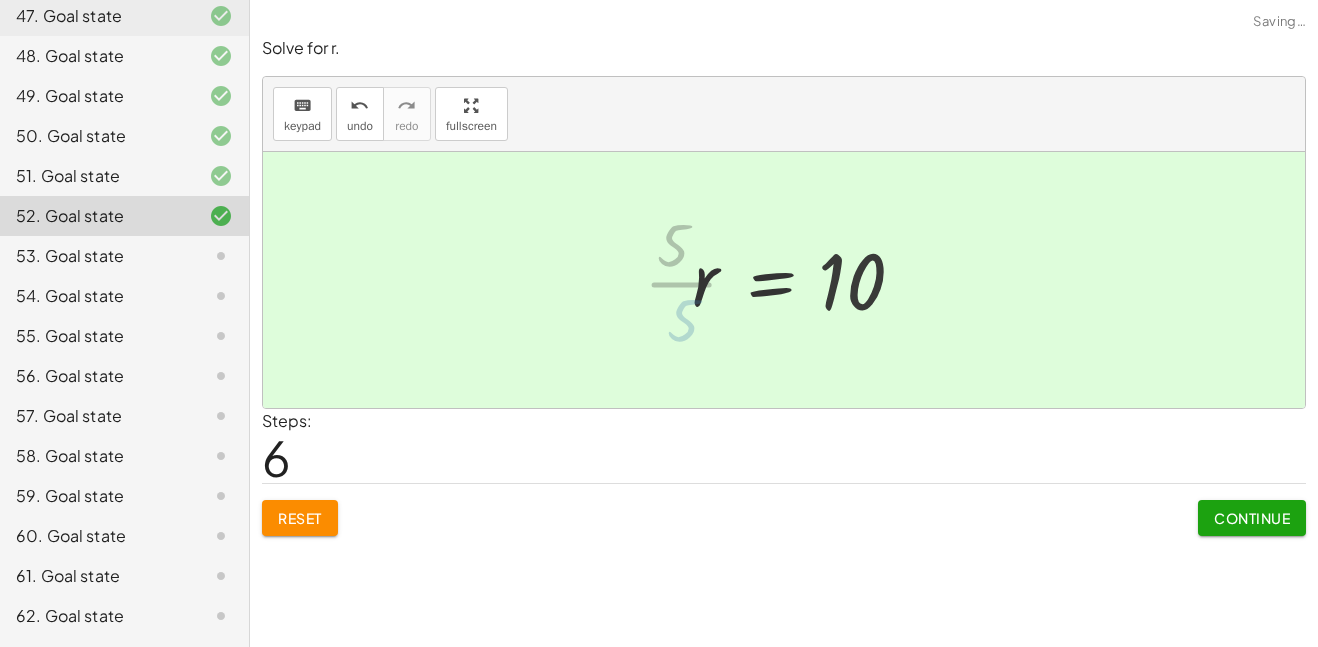 click on "Continue" at bounding box center (1252, 518) 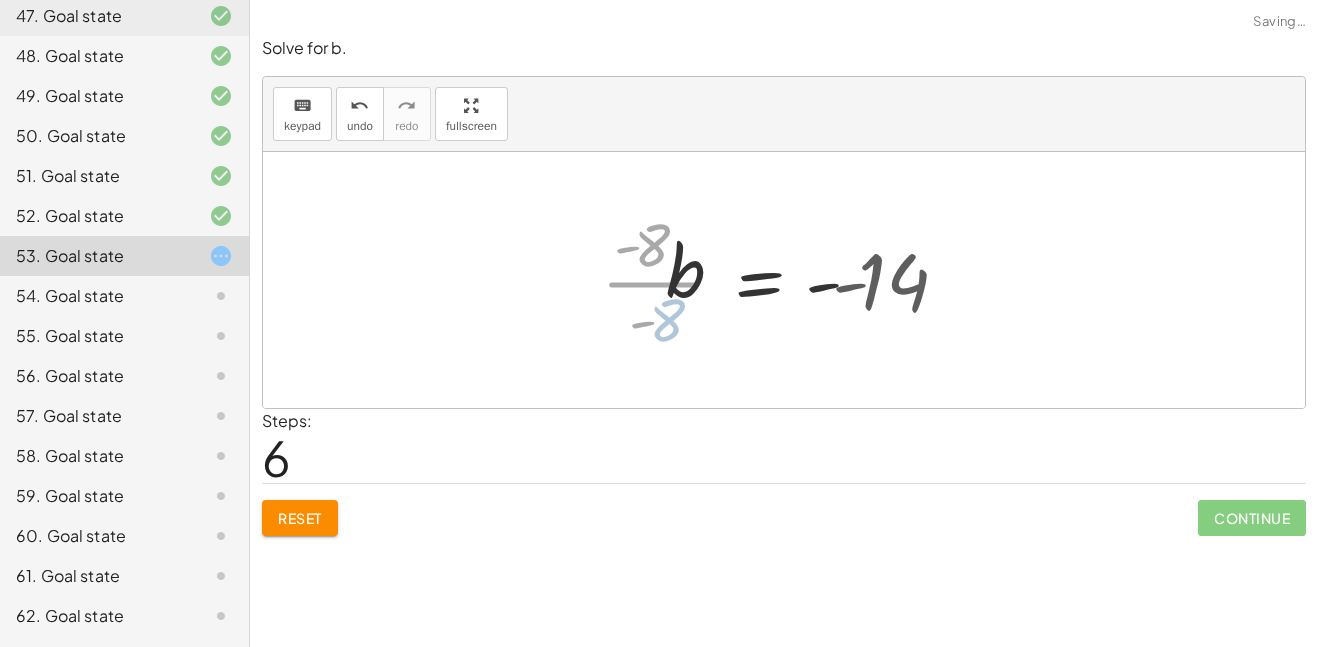 click on "Continue" 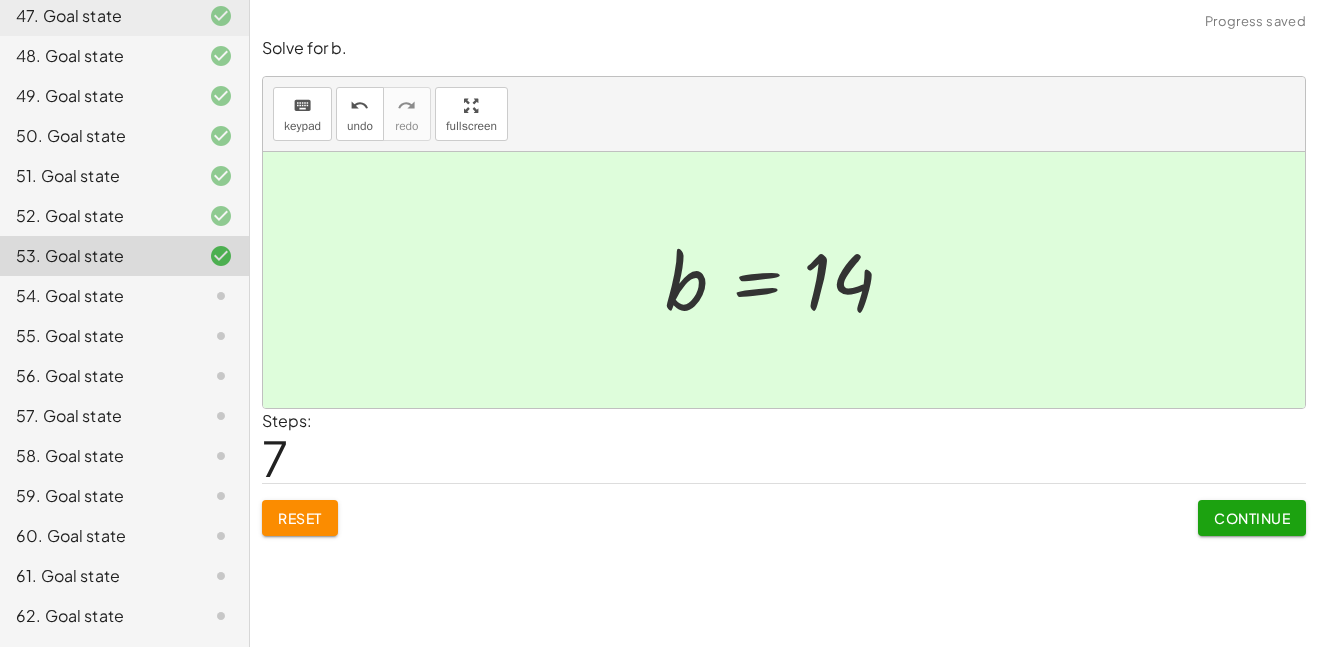 click on "Continue" at bounding box center [1252, 518] 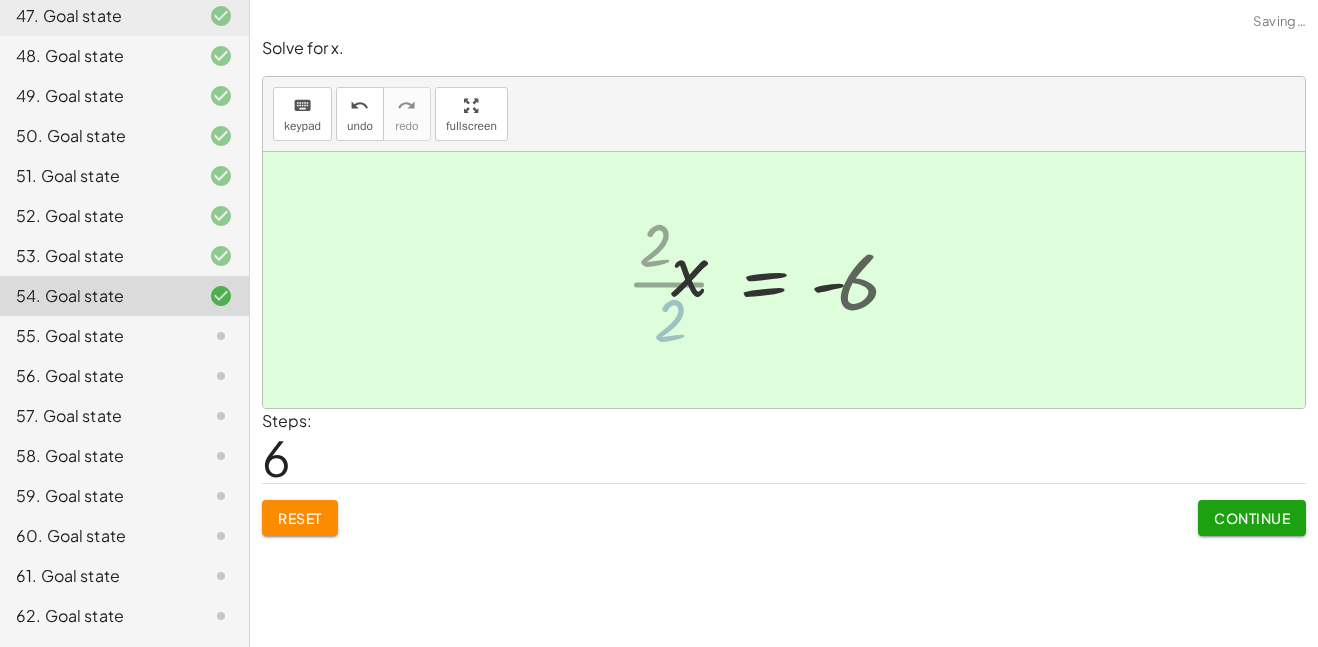 click on "Continue" 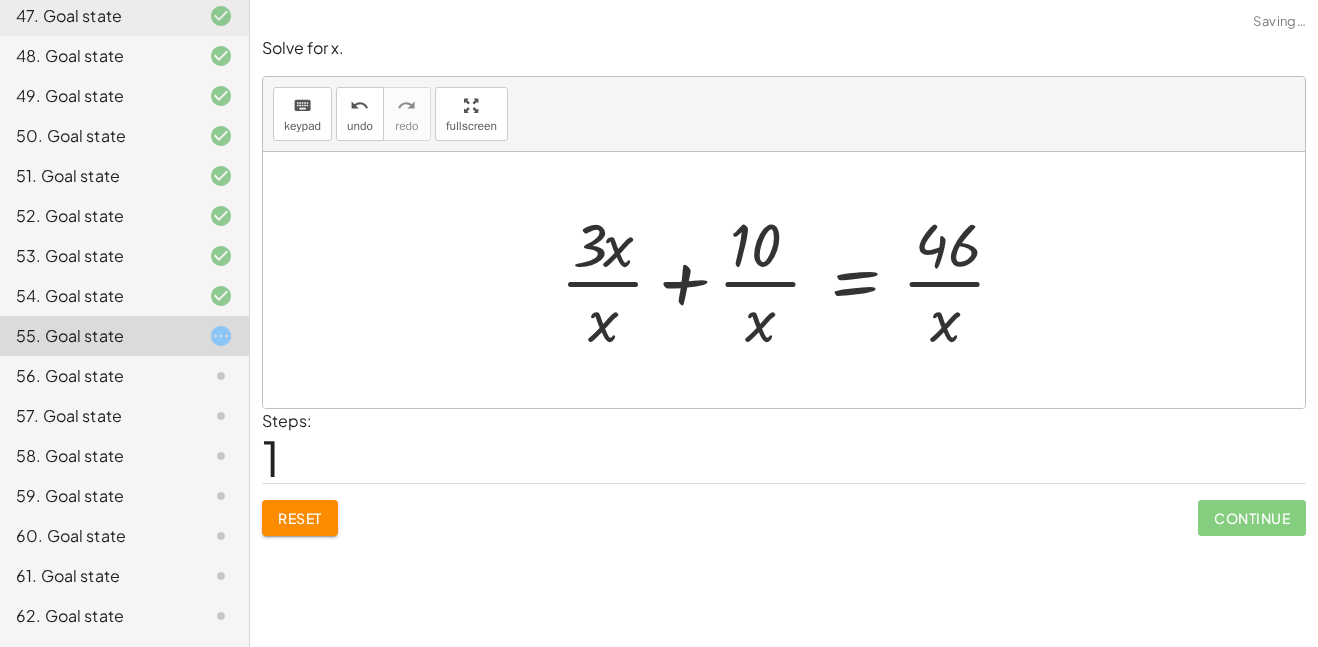 click on "Reset" at bounding box center (300, 518) 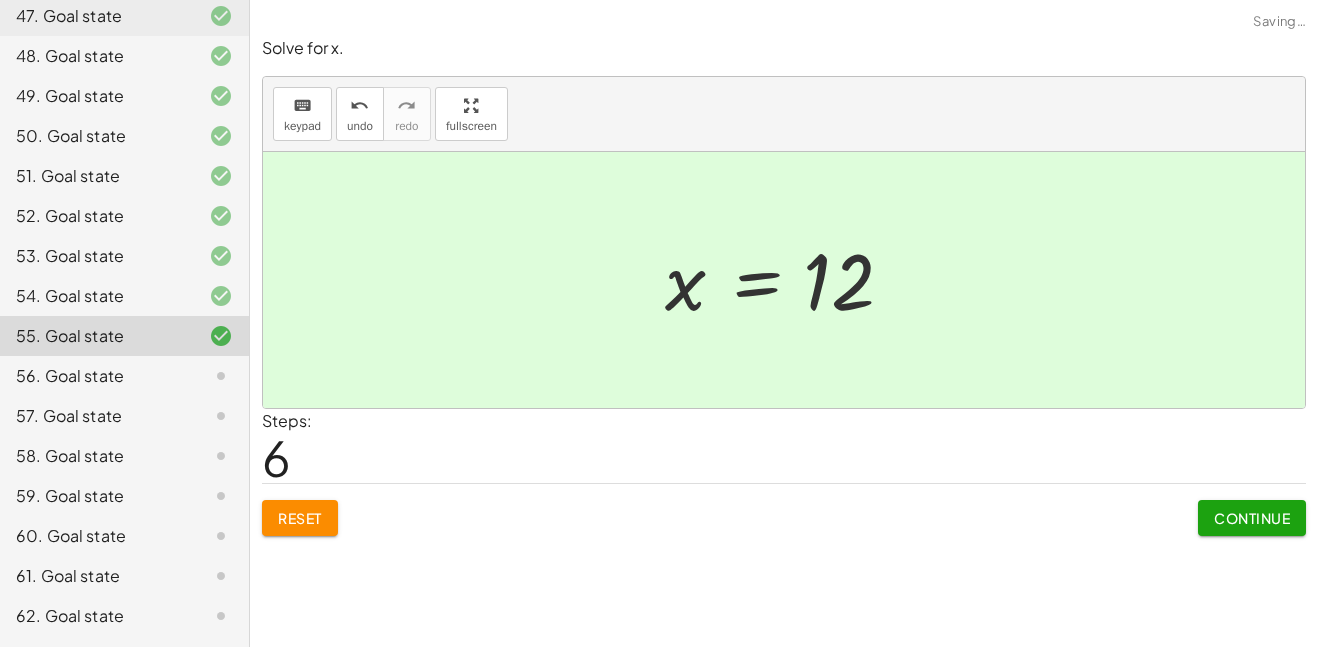 click on "Continue" 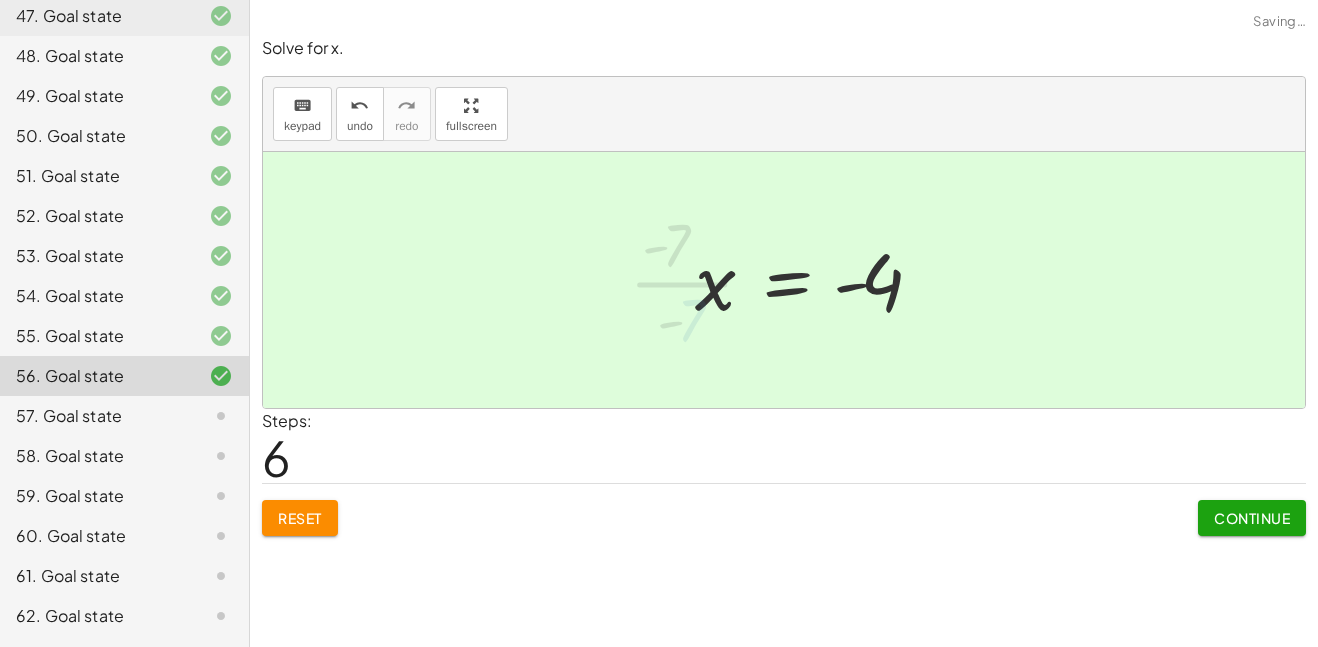 click on "Continue" 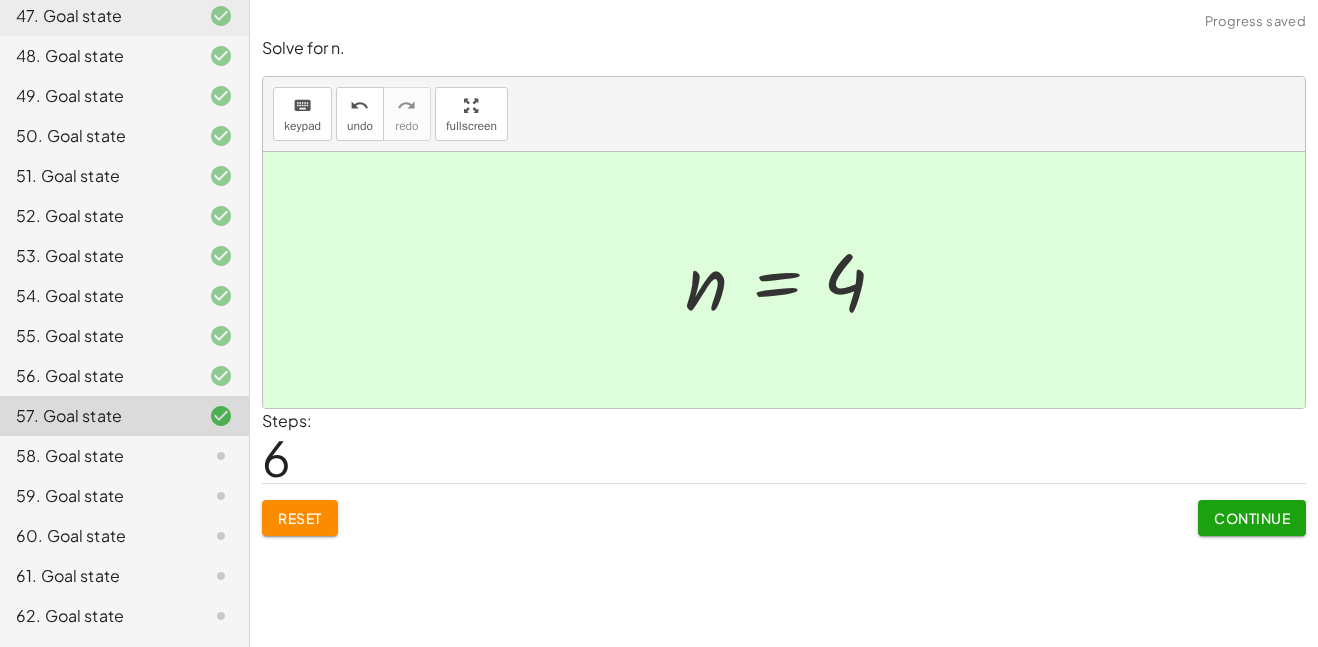 click on "Continue" at bounding box center [1252, 510] 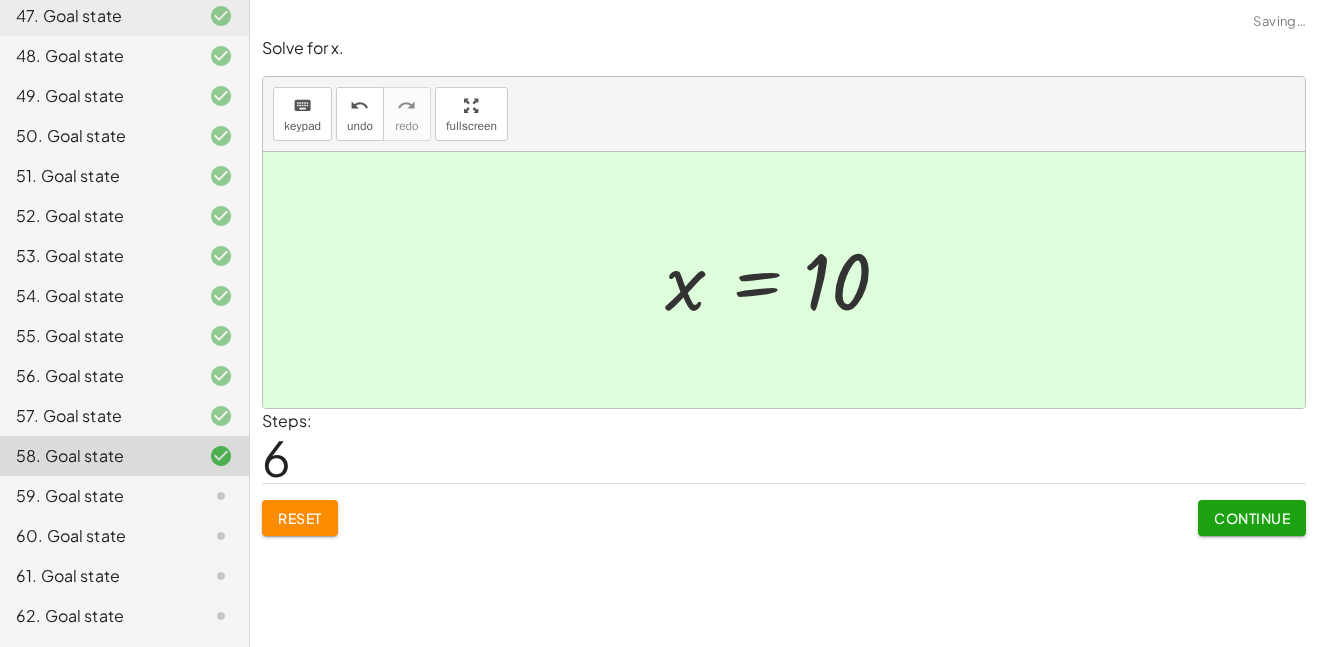 click on "Continue" 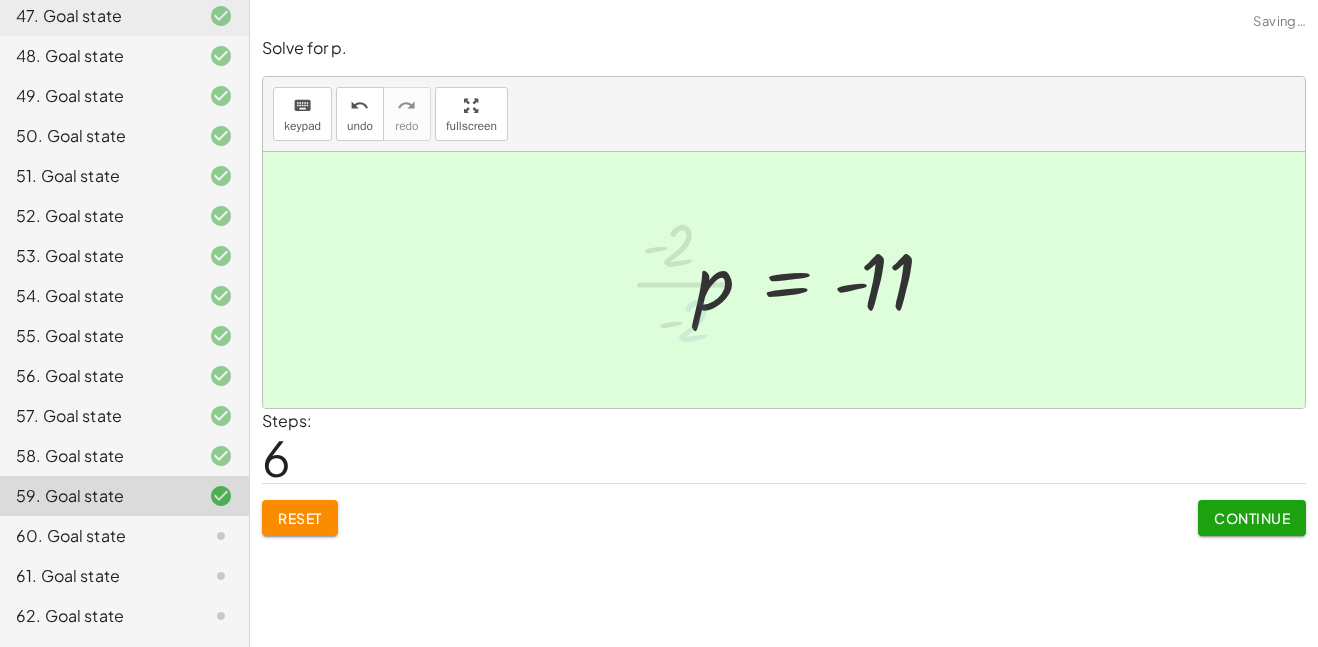 click on "Continue" 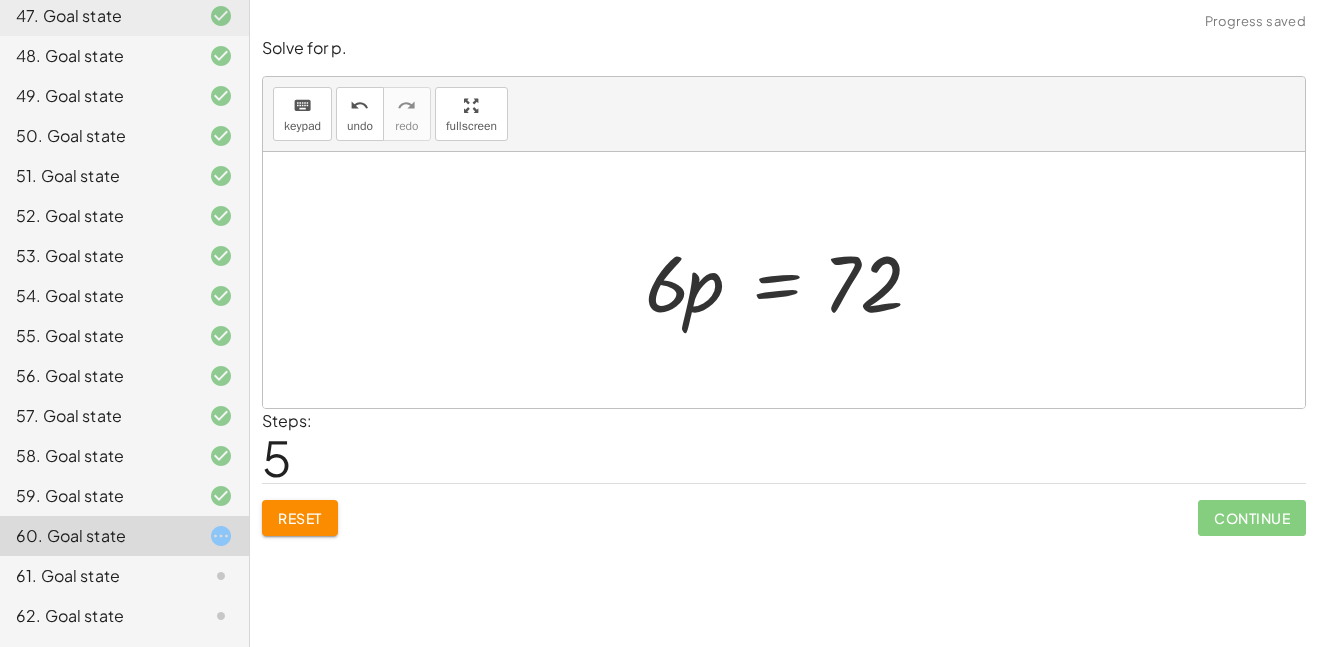 click on "Continue" 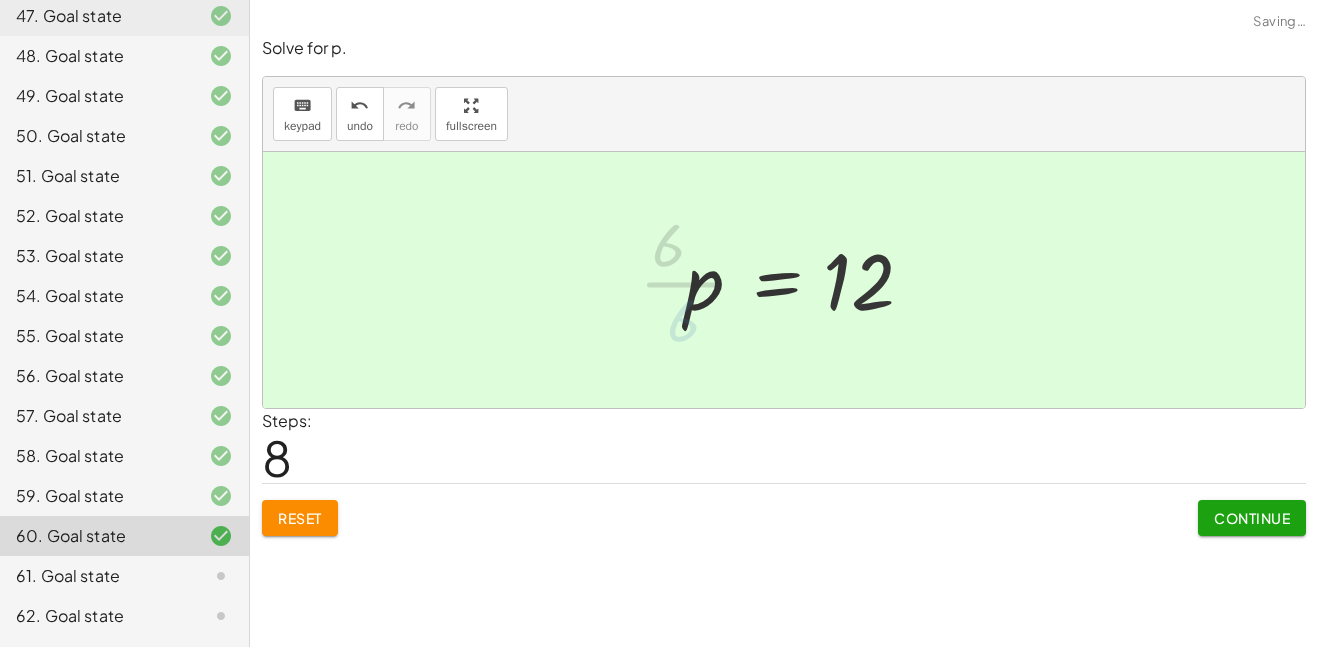click on "Continue" 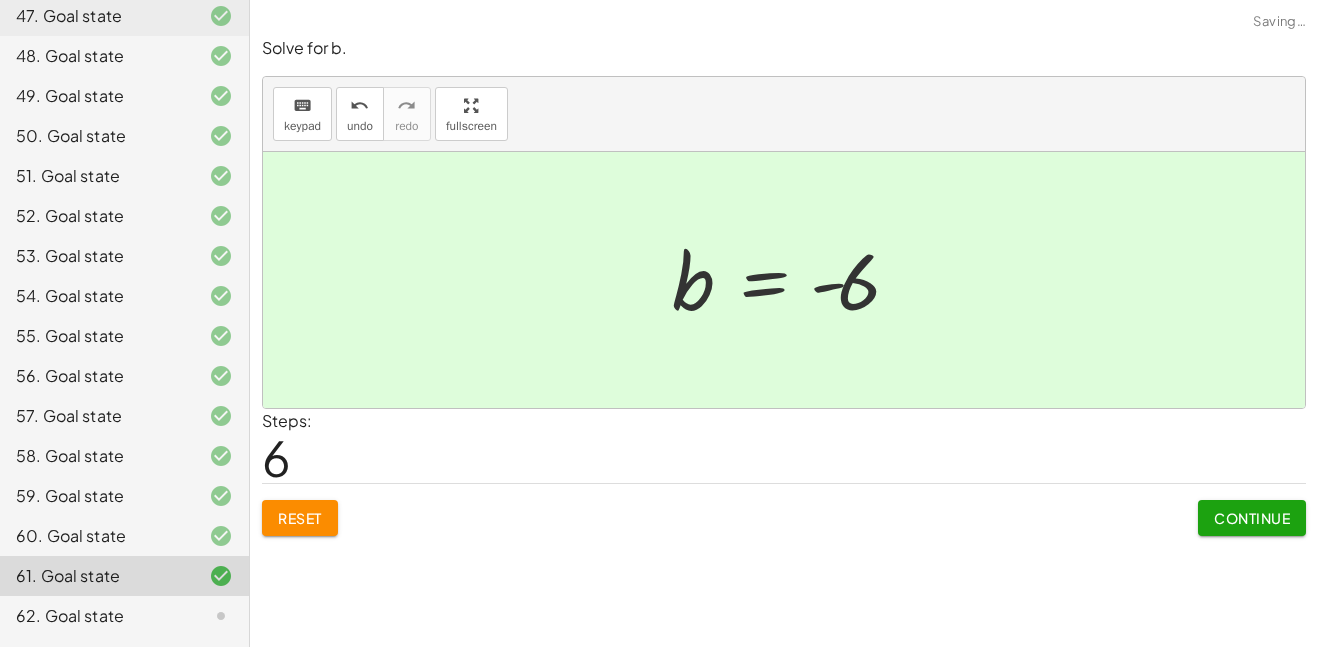 click on "Continue" at bounding box center [1252, 518] 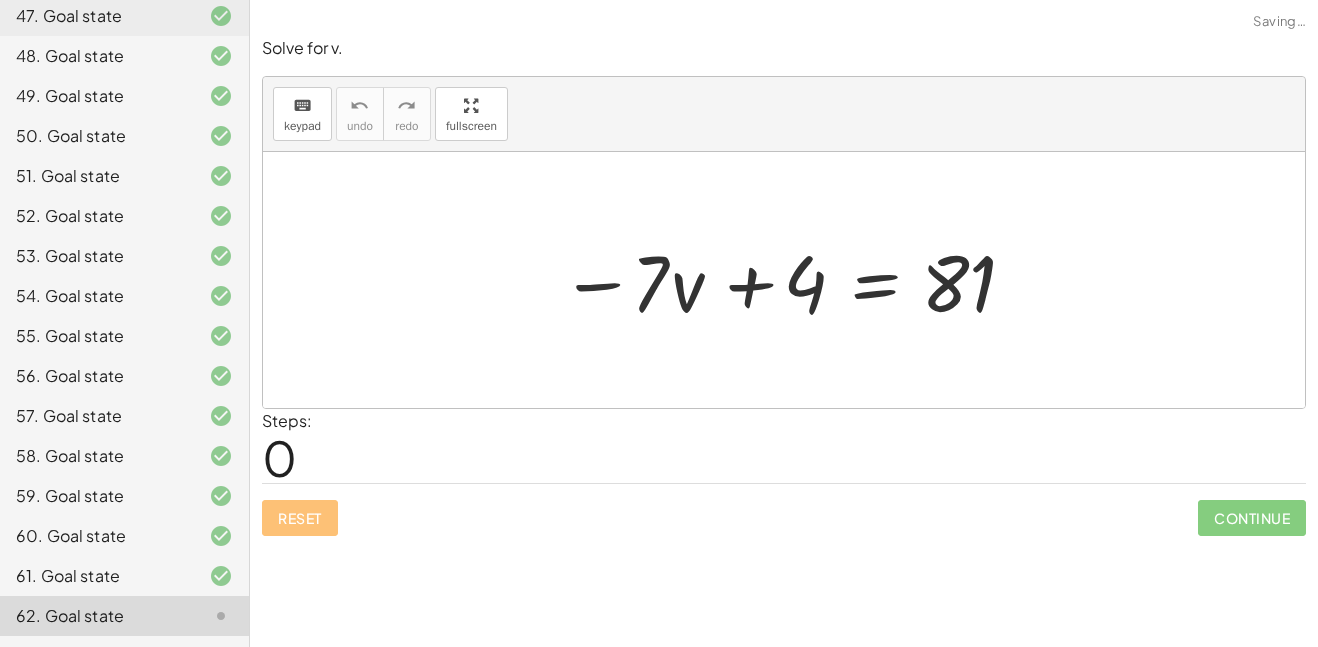 click on "Continue" 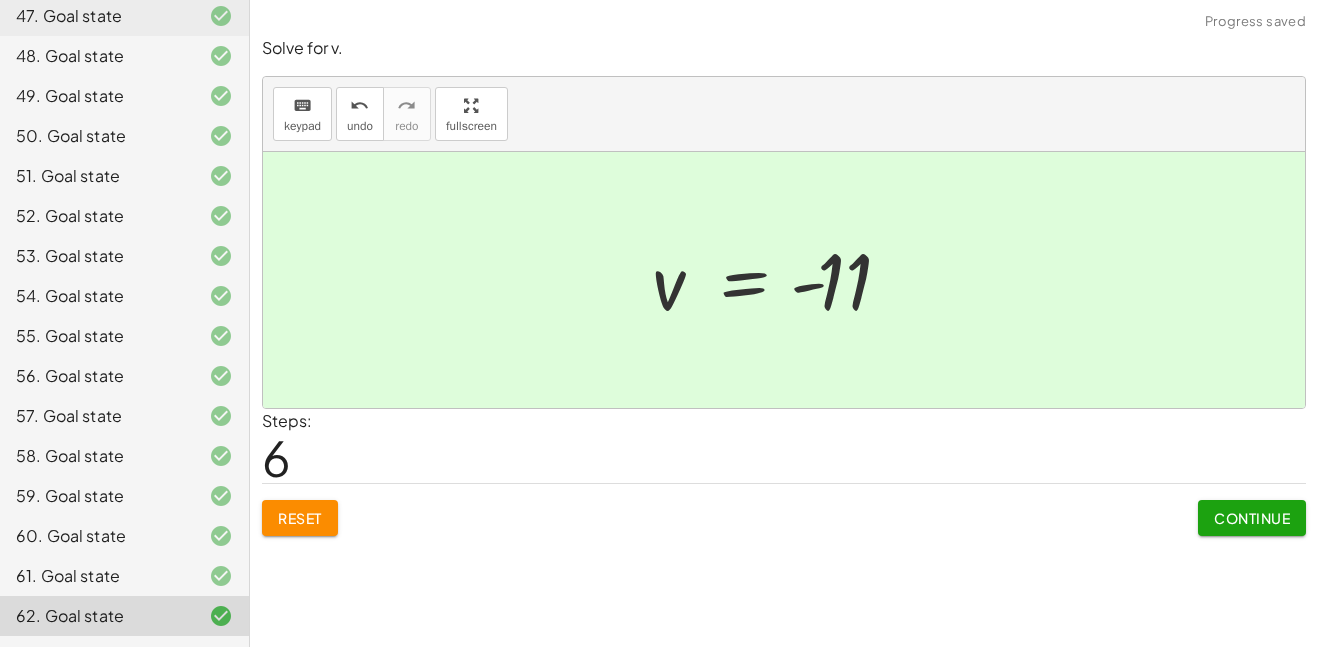 click on "Continue" at bounding box center (1252, 518) 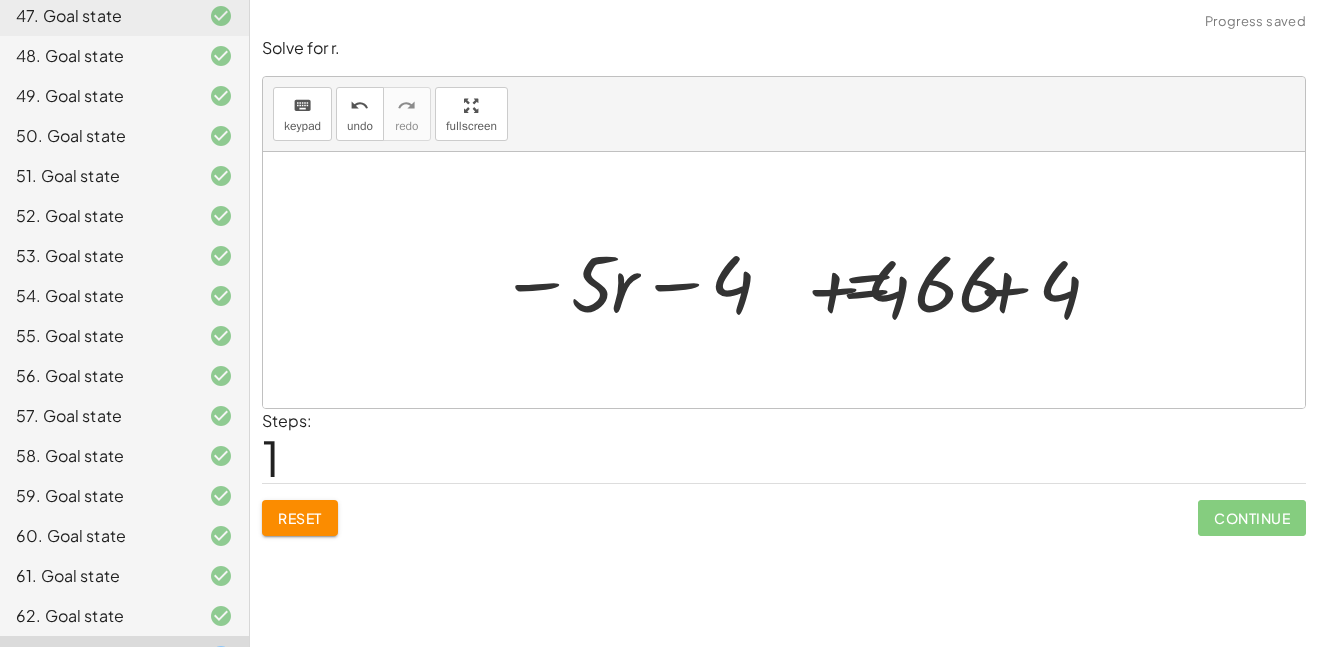 click on "56. Goal state" 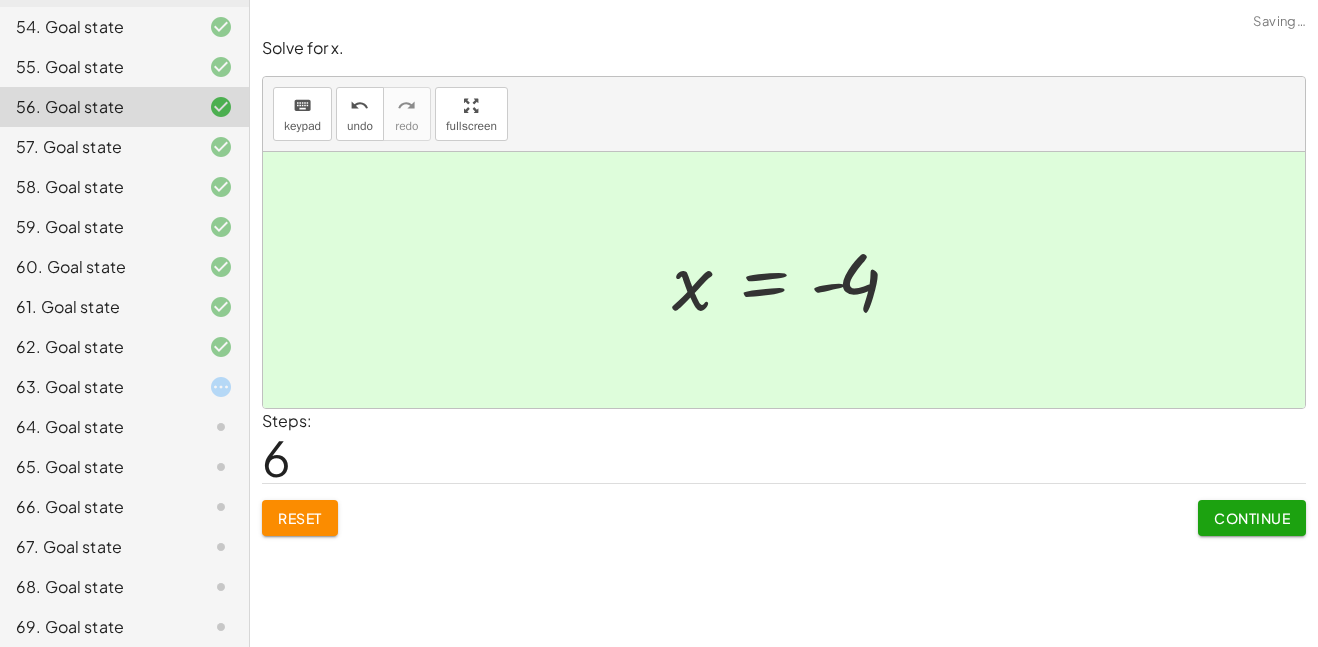 scroll, scrollTop: 2337, scrollLeft: 0, axis: vertical 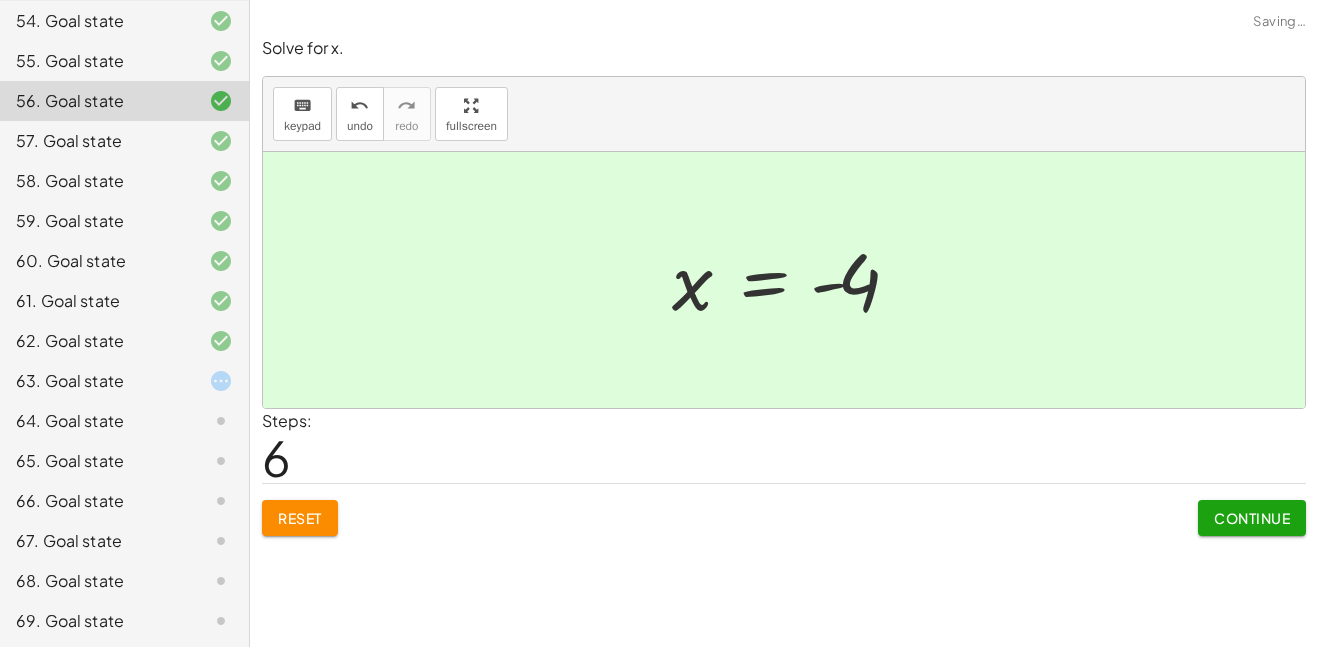 click on "63. Goal state" 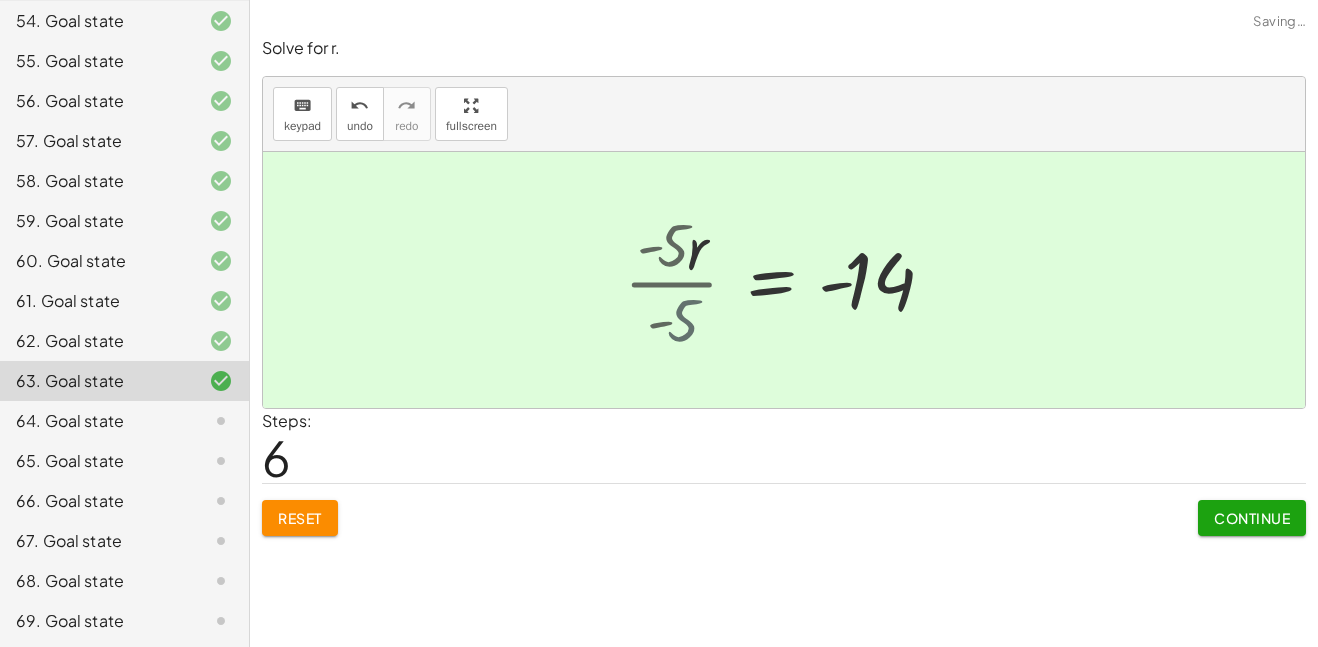 click on "Continue" 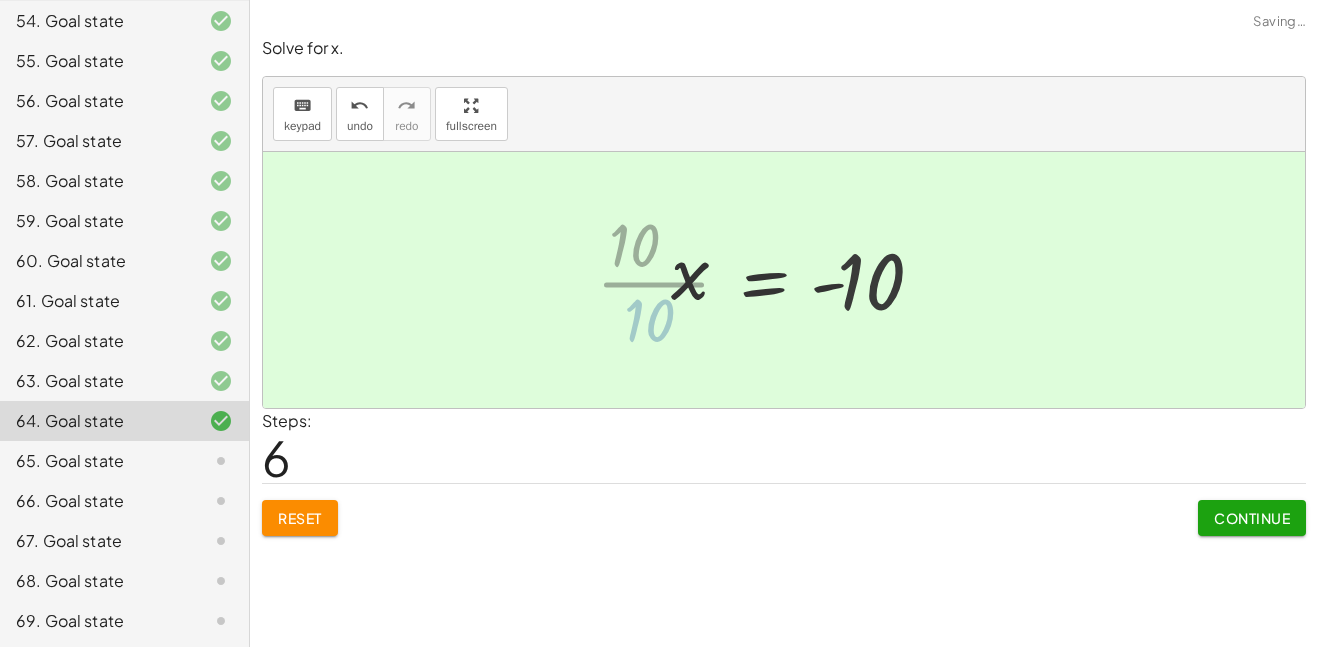 click on "Continue" 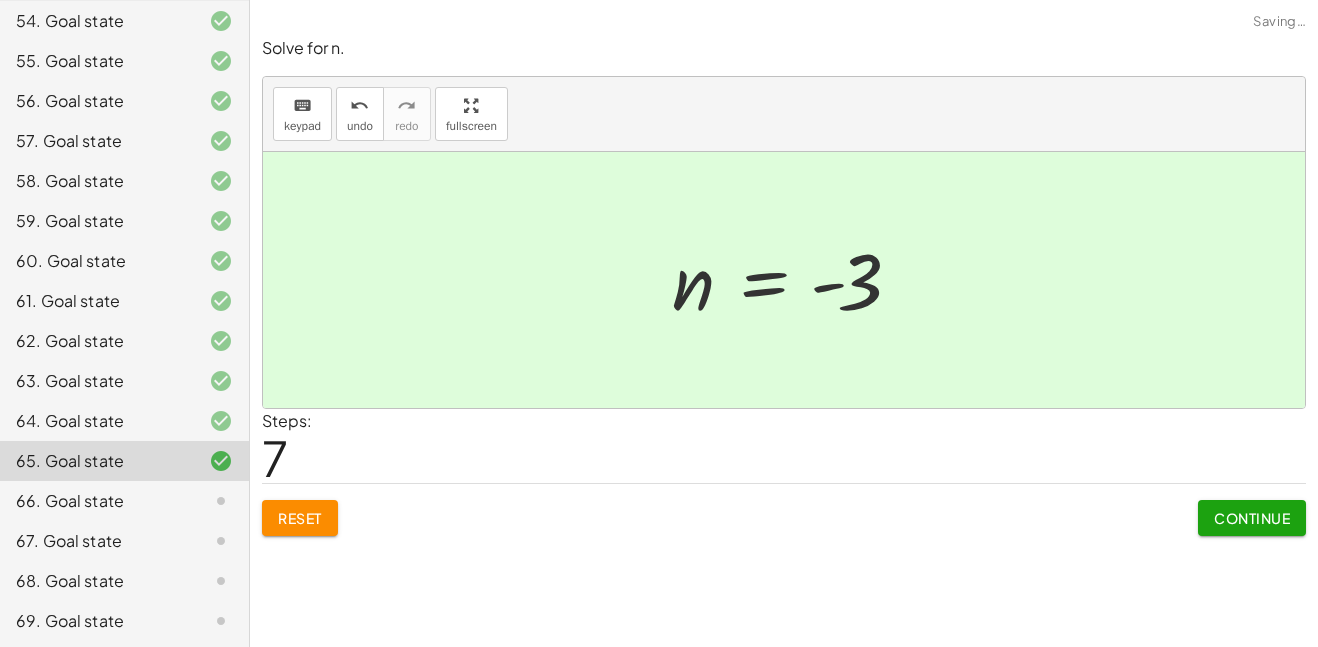 click on "Continue" 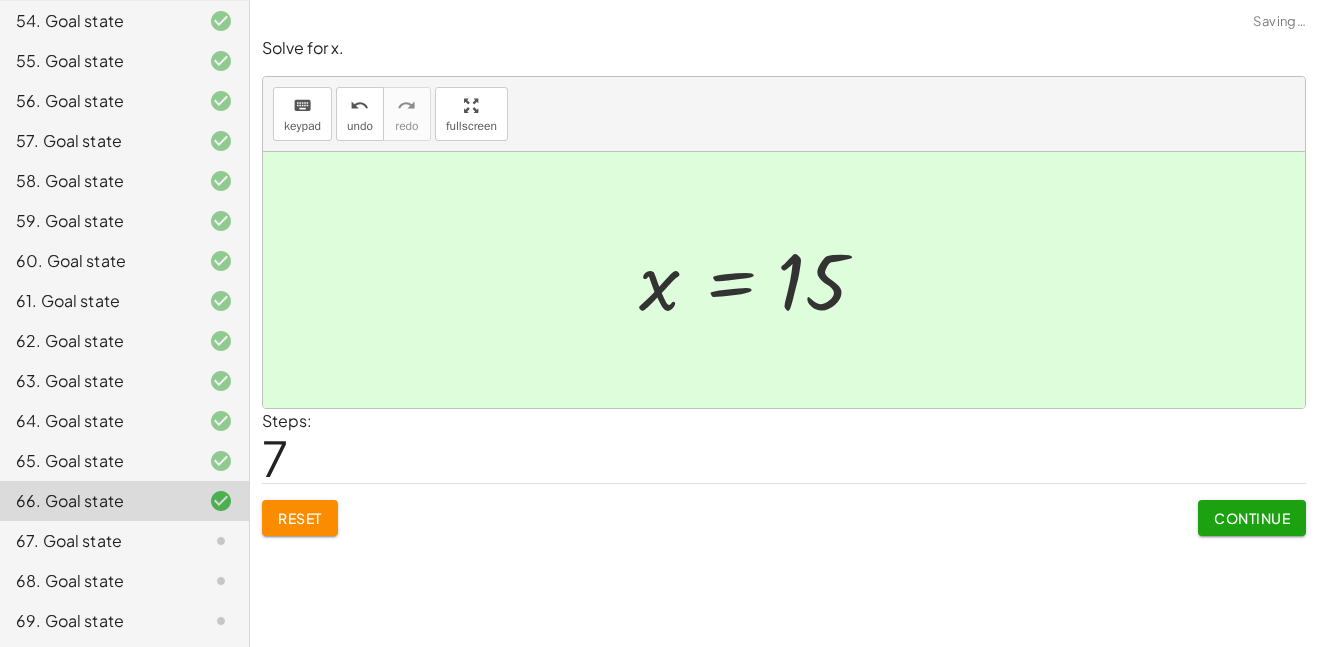 click on "Continue" 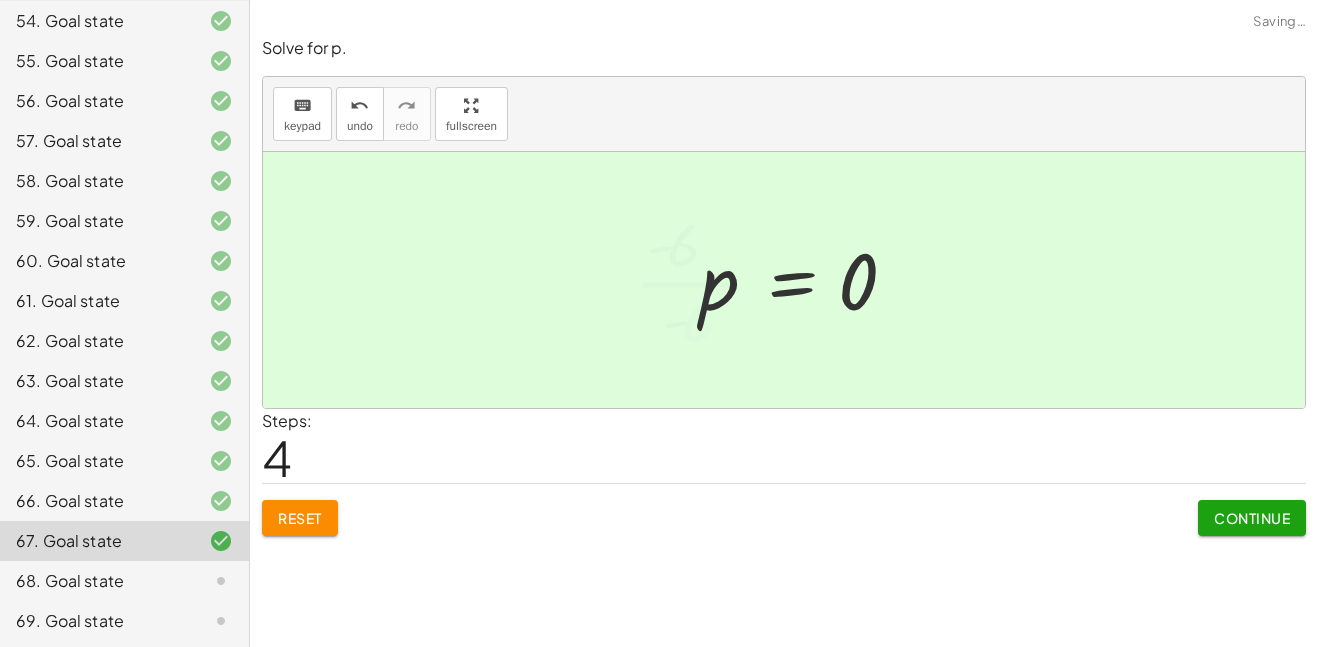 click on "Continue" 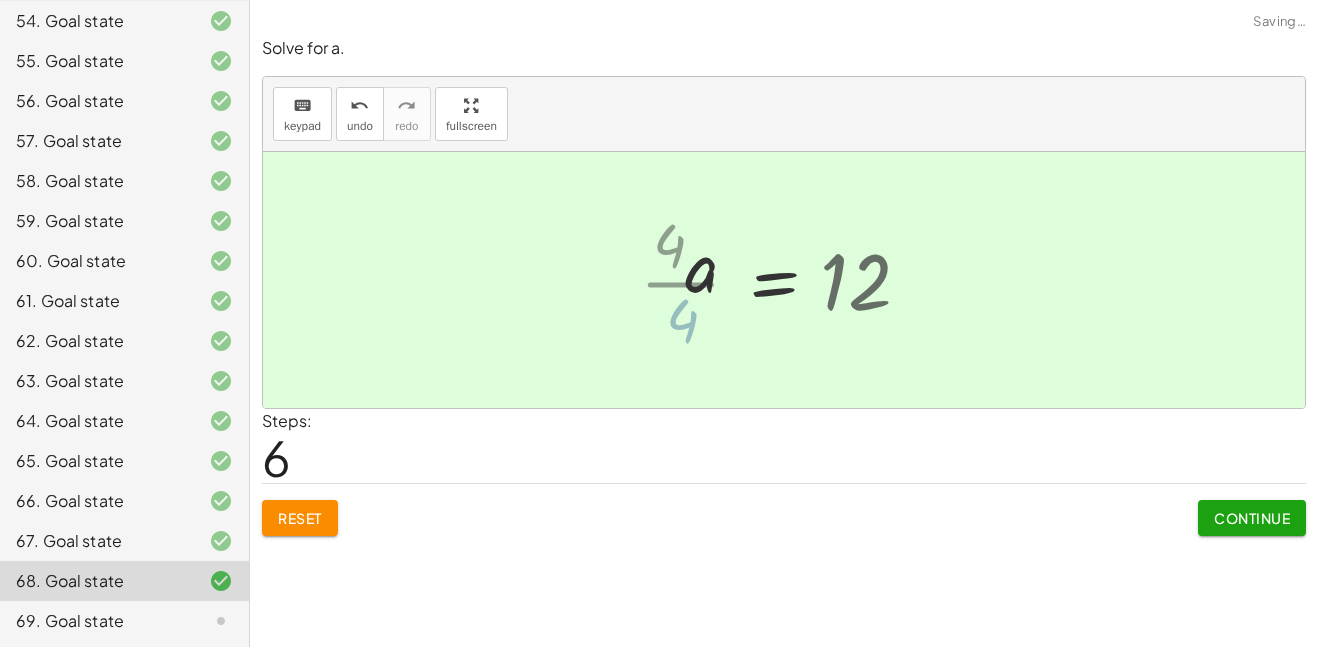 click on "Continue" 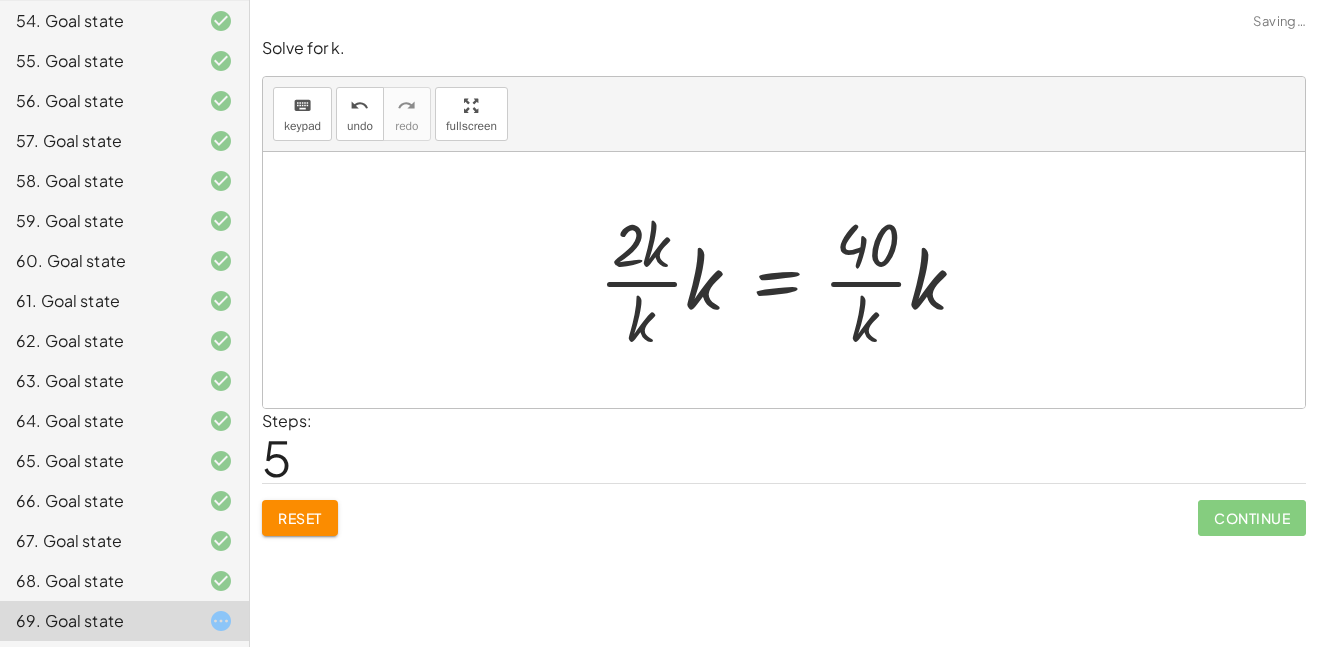 click on "Reset" at bounding box center (300, 518) 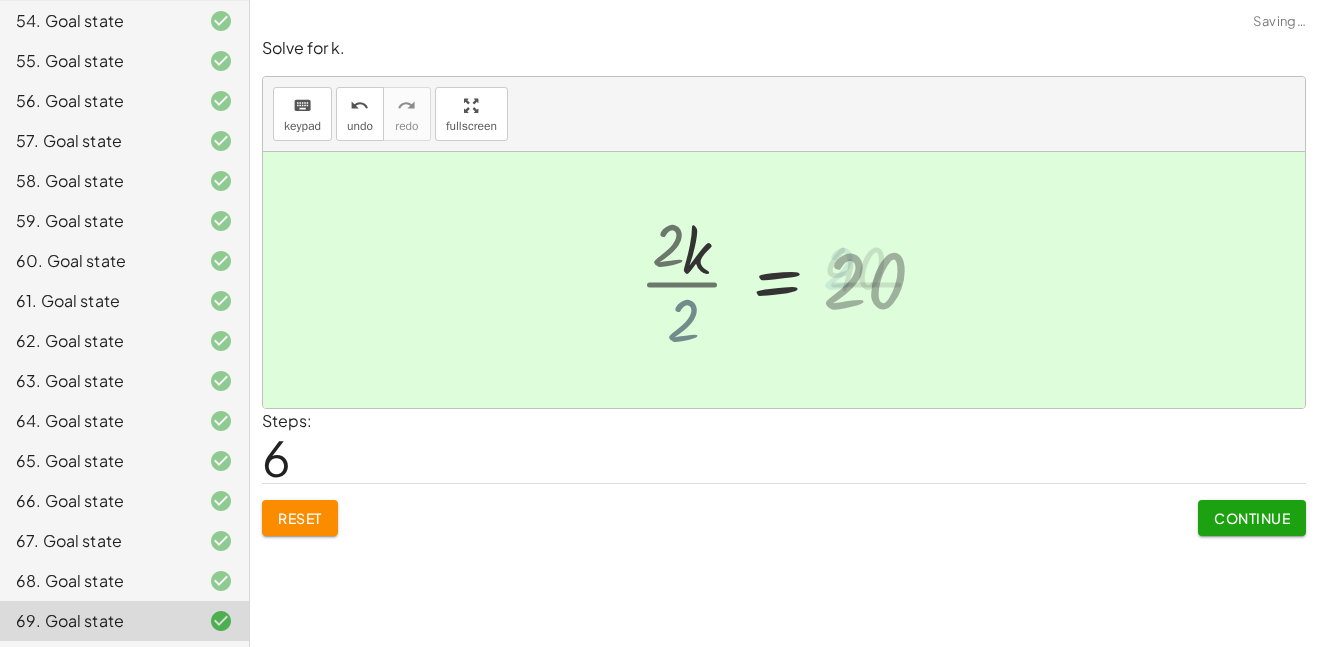 click on "Continue" 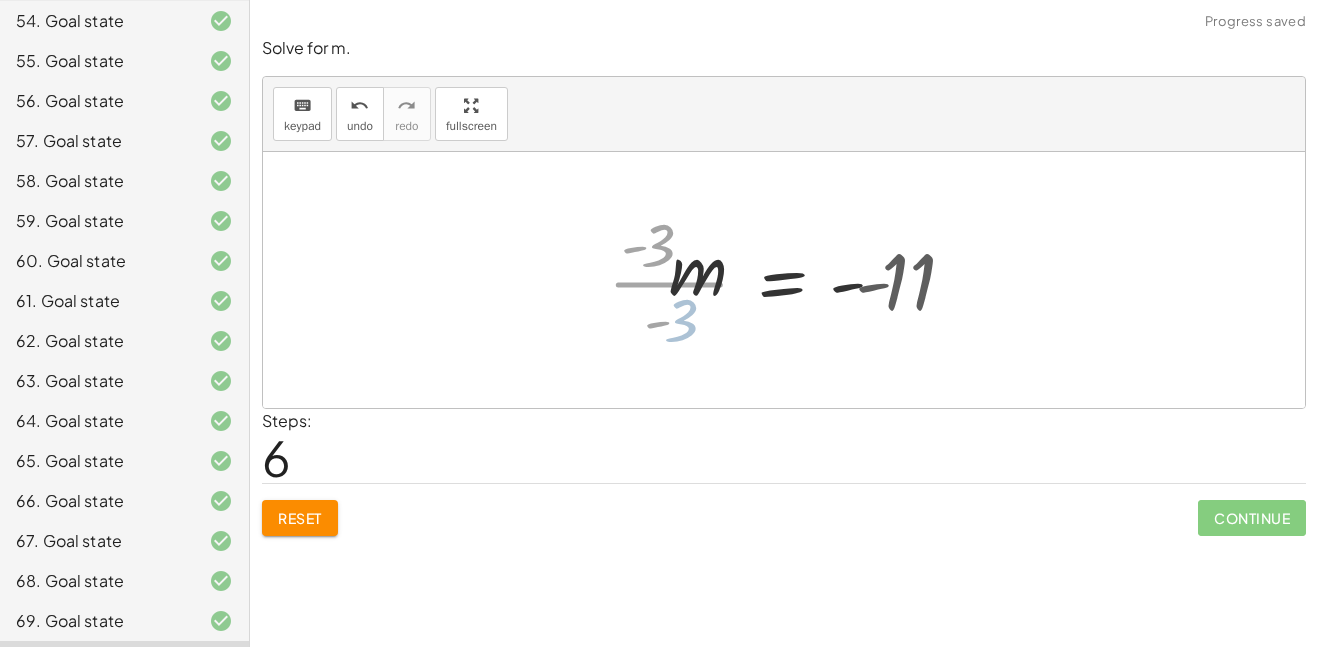 click on "Continue" 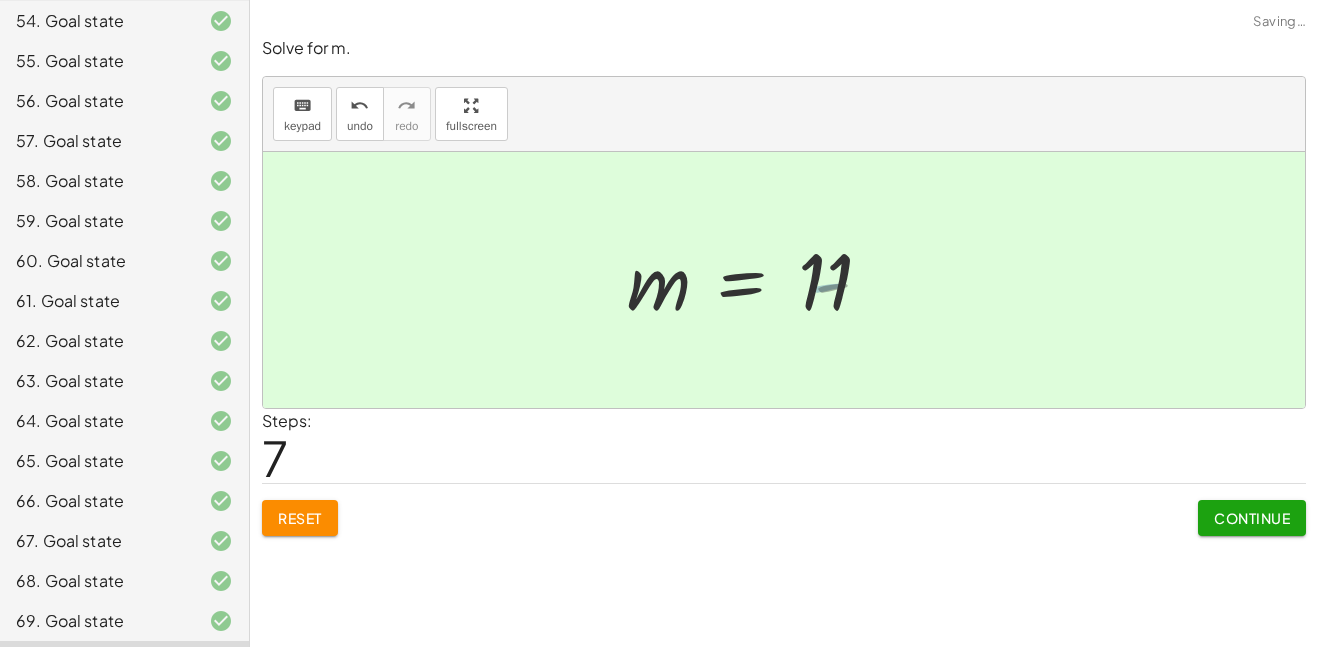 click on "Continue" 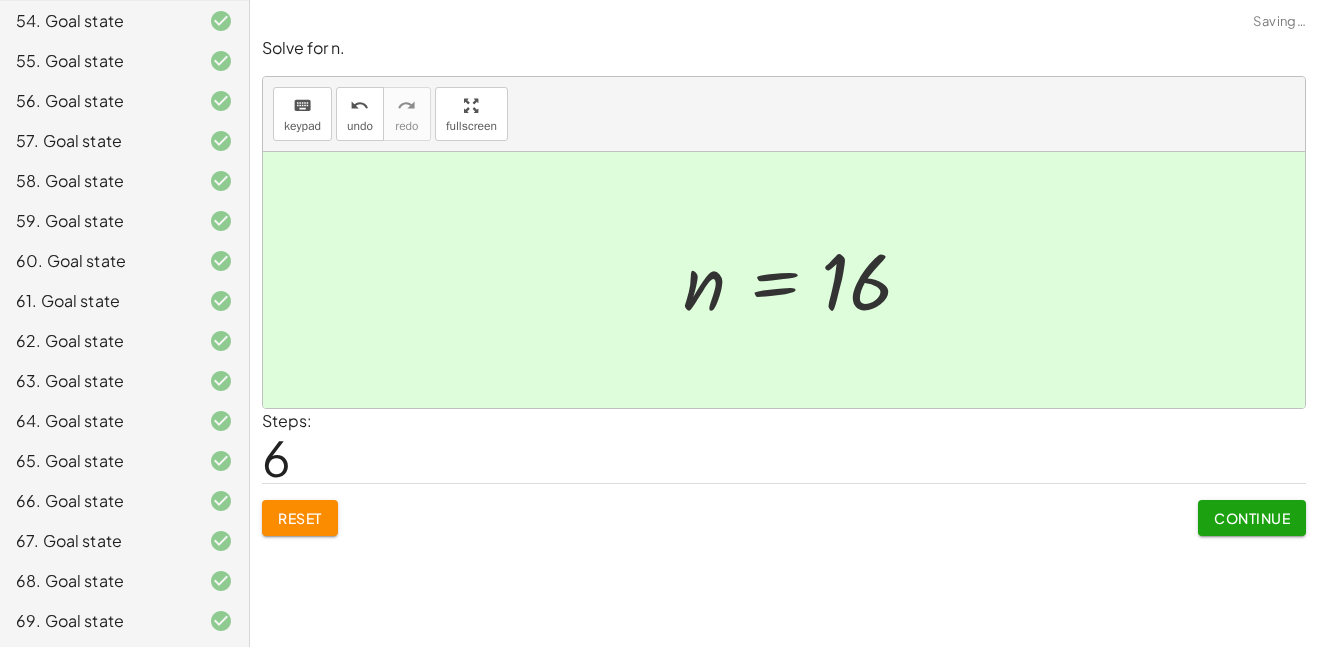 click on "Continue" at bounding box center (1252, 518) 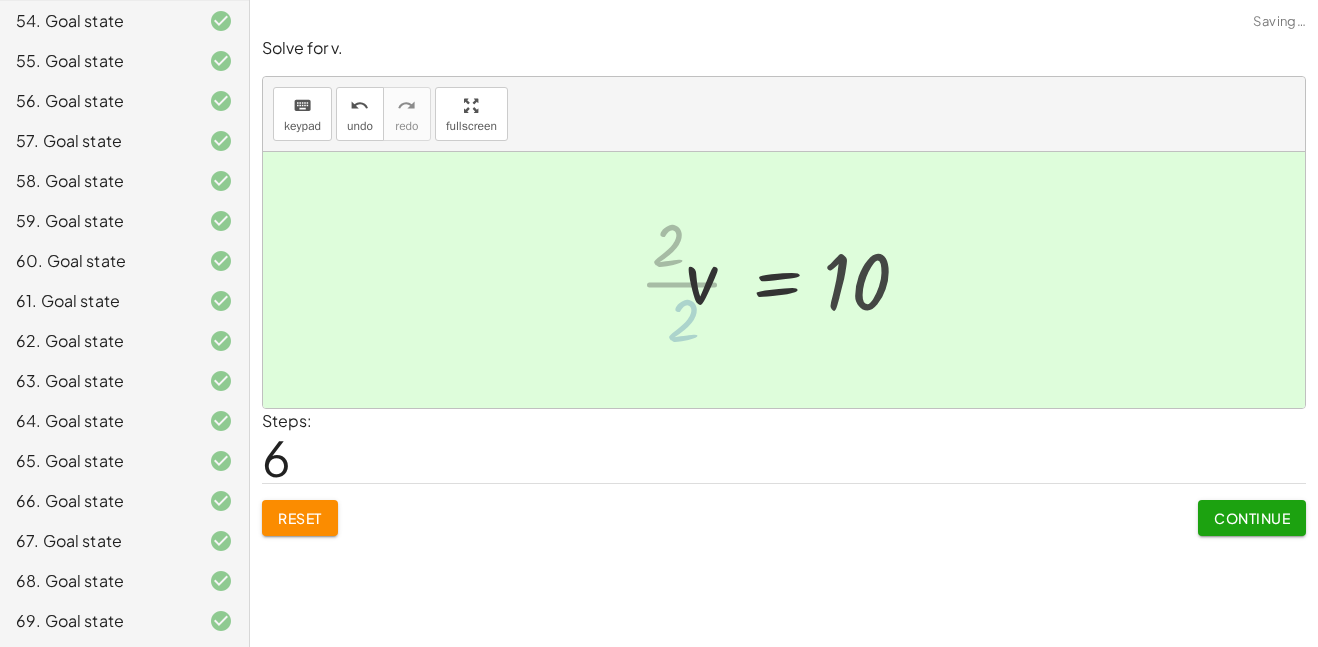 click on "Continue" at bounding box center [1252, 518] 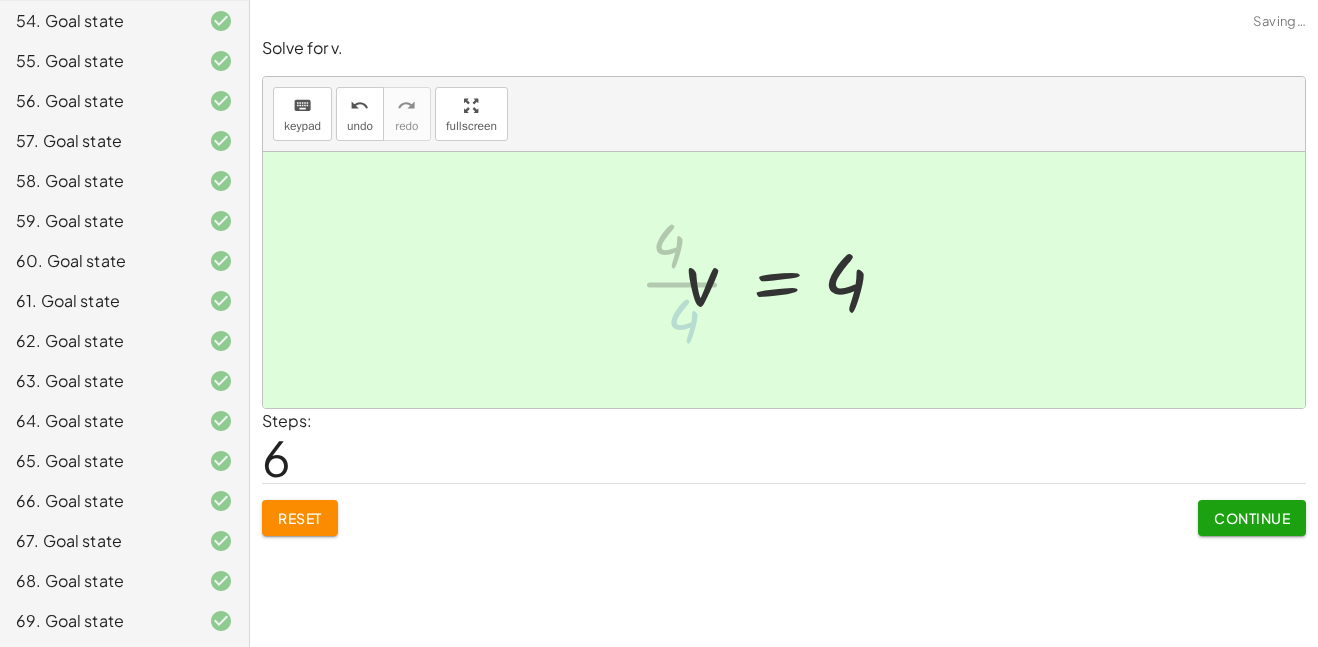 click on "Continue" 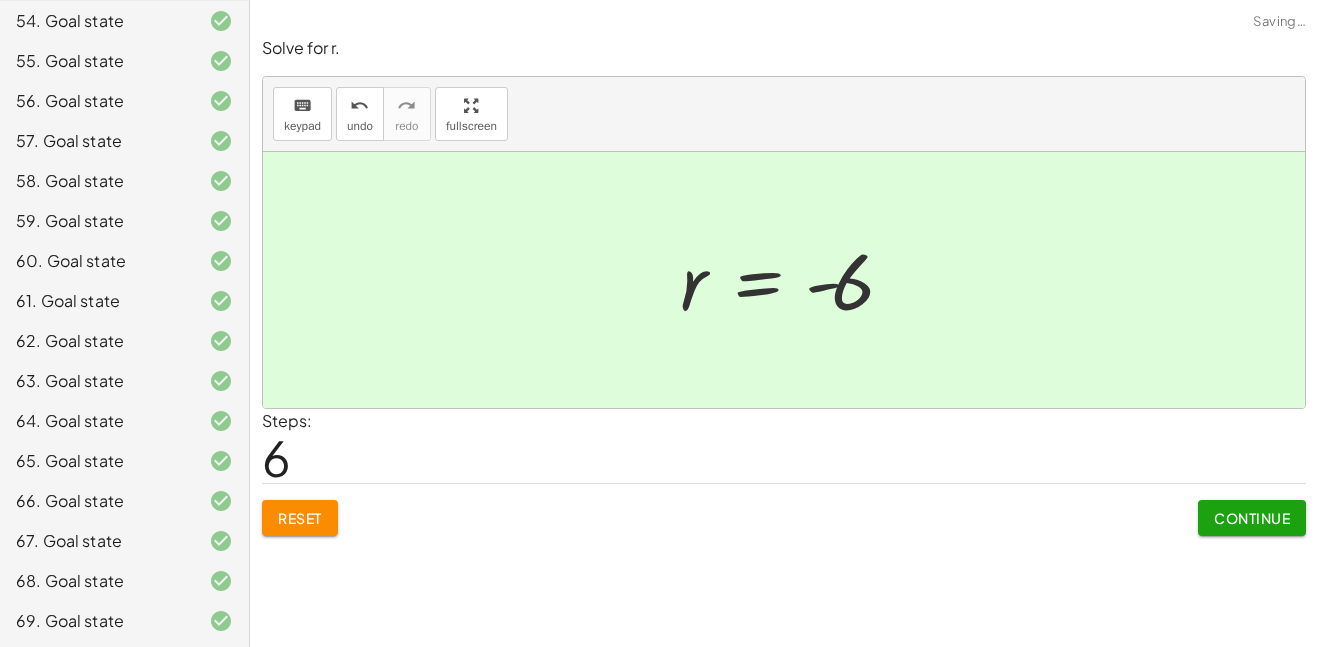 click on "Continue" 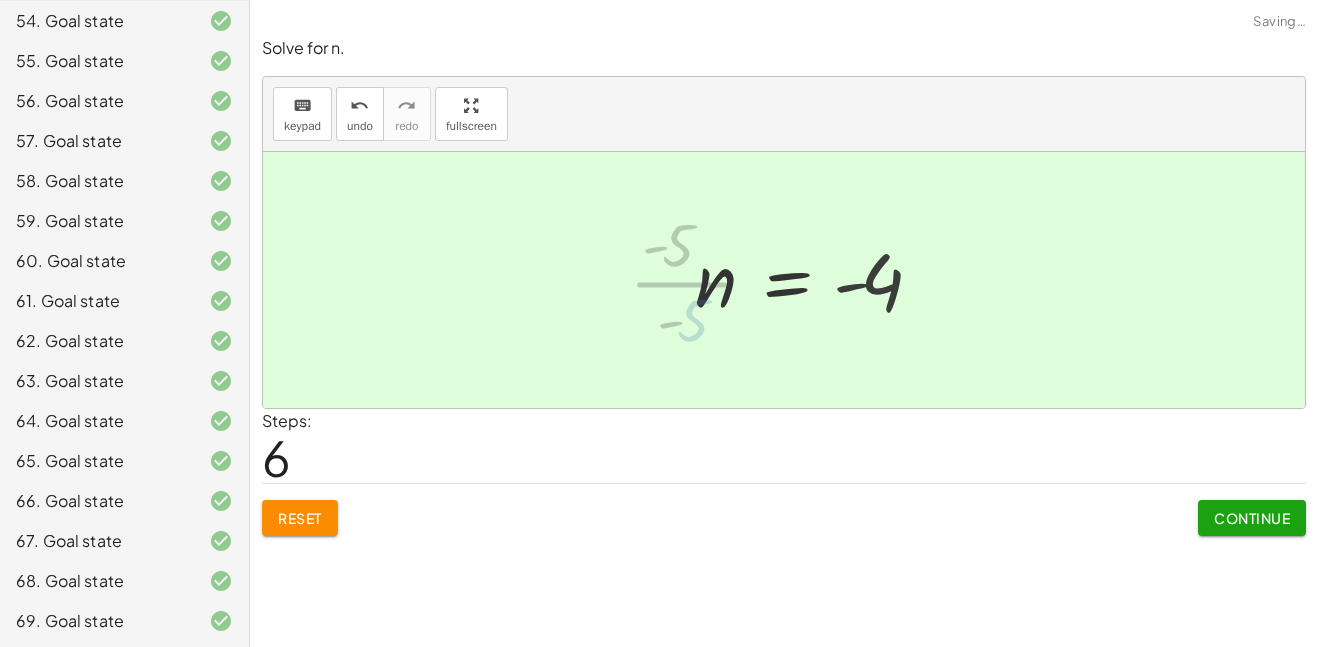 click on "Continue" 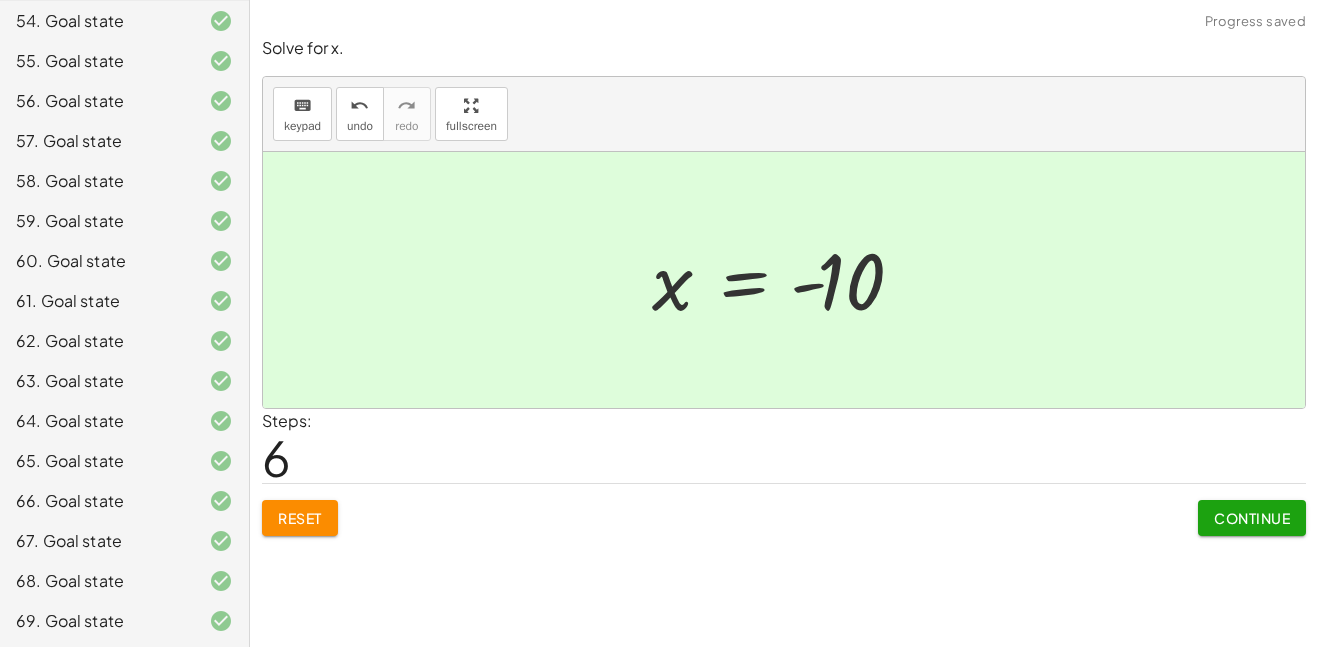 click on "Continue" 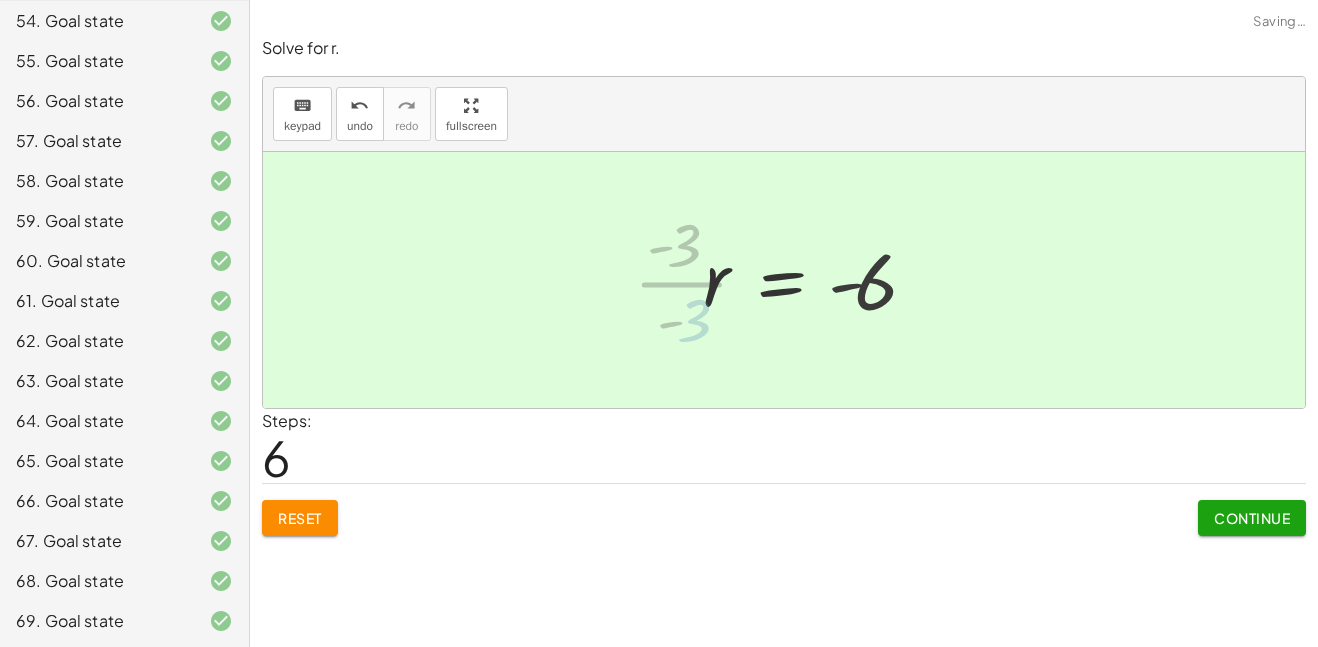 click on "Continue" 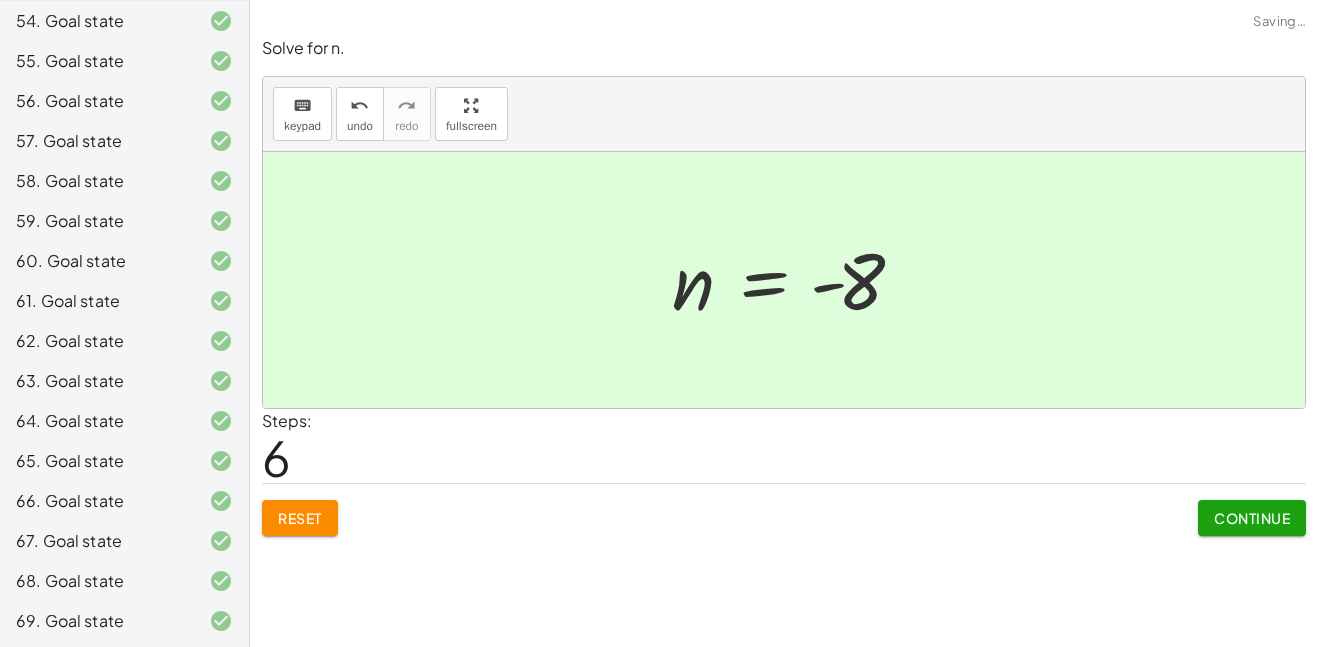 click on "Continue" 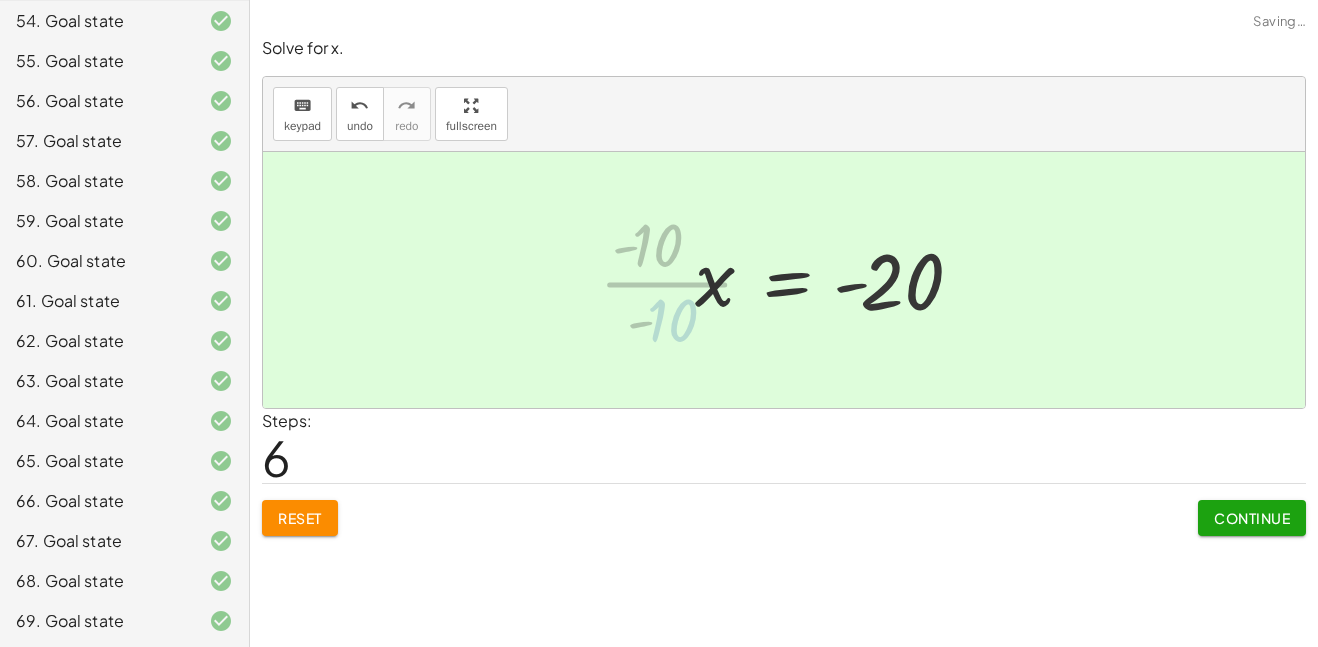 click on "Continue" 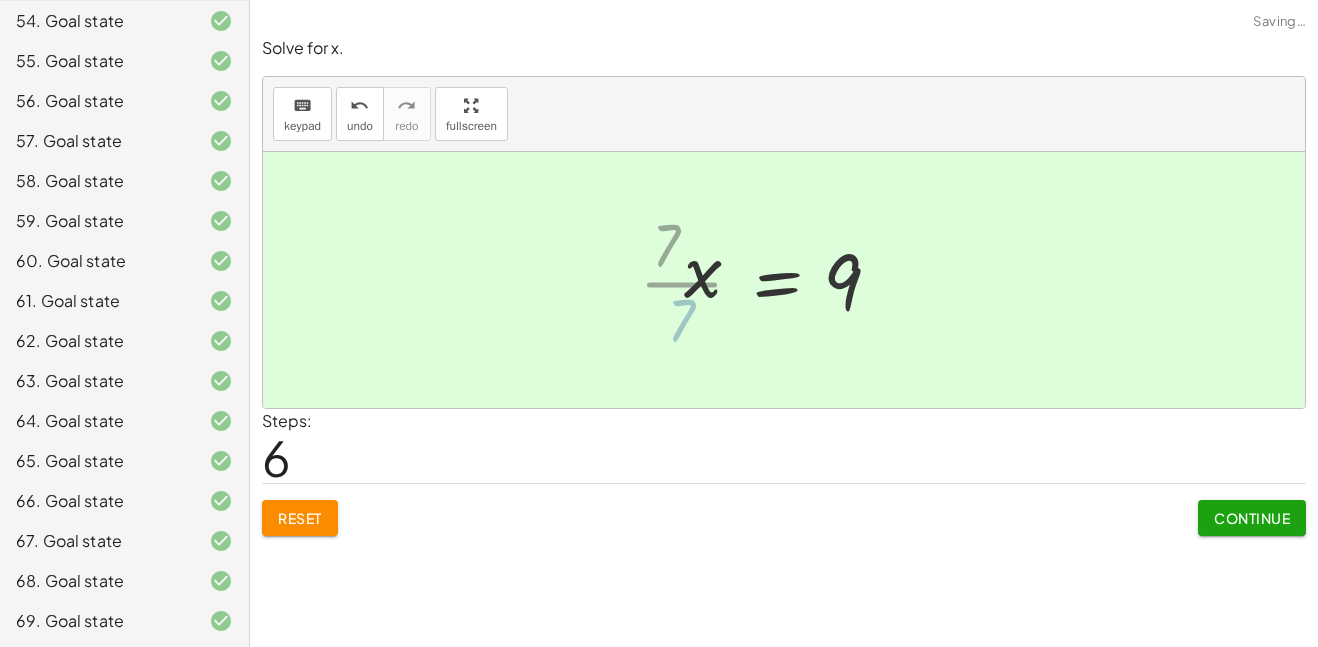 click on "Continue" 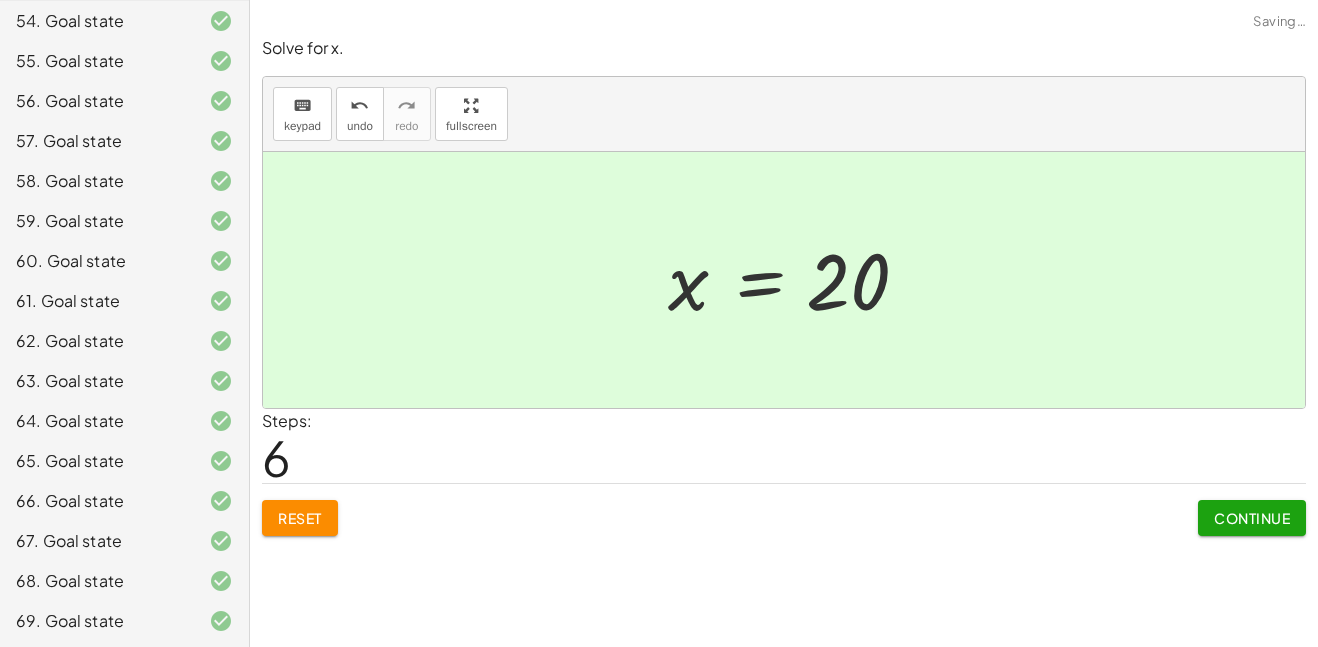 click on "Continue" 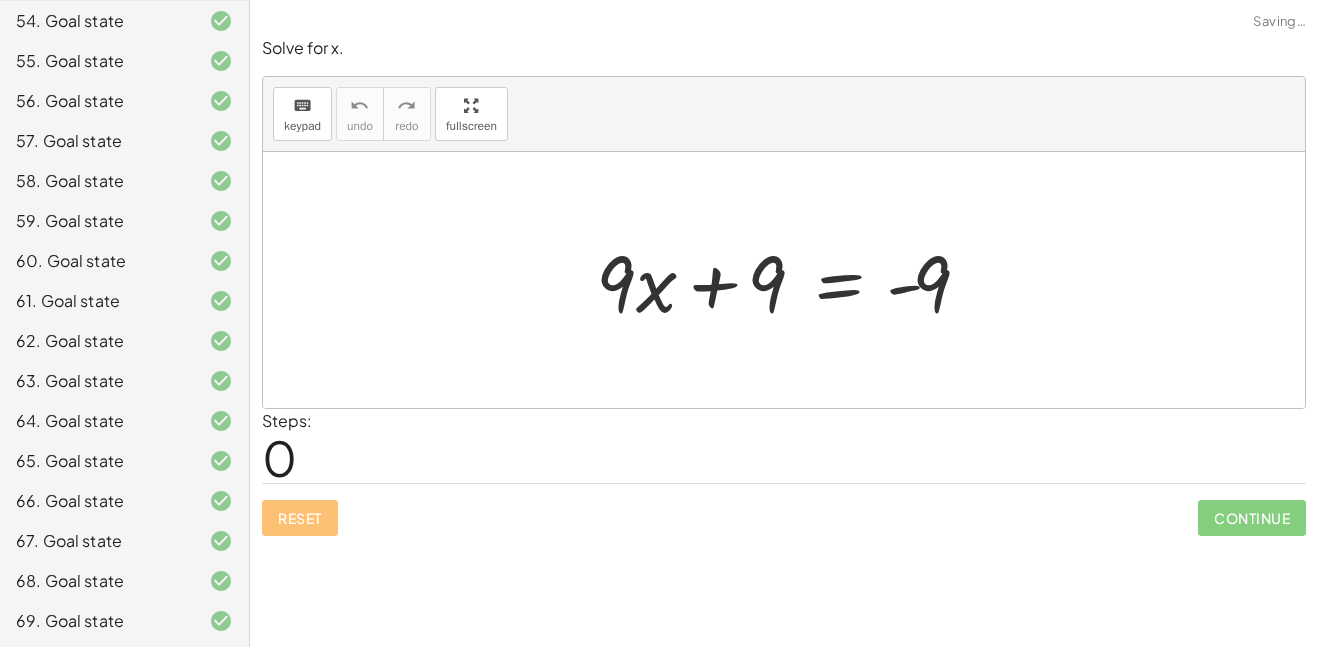 click on "Continue" 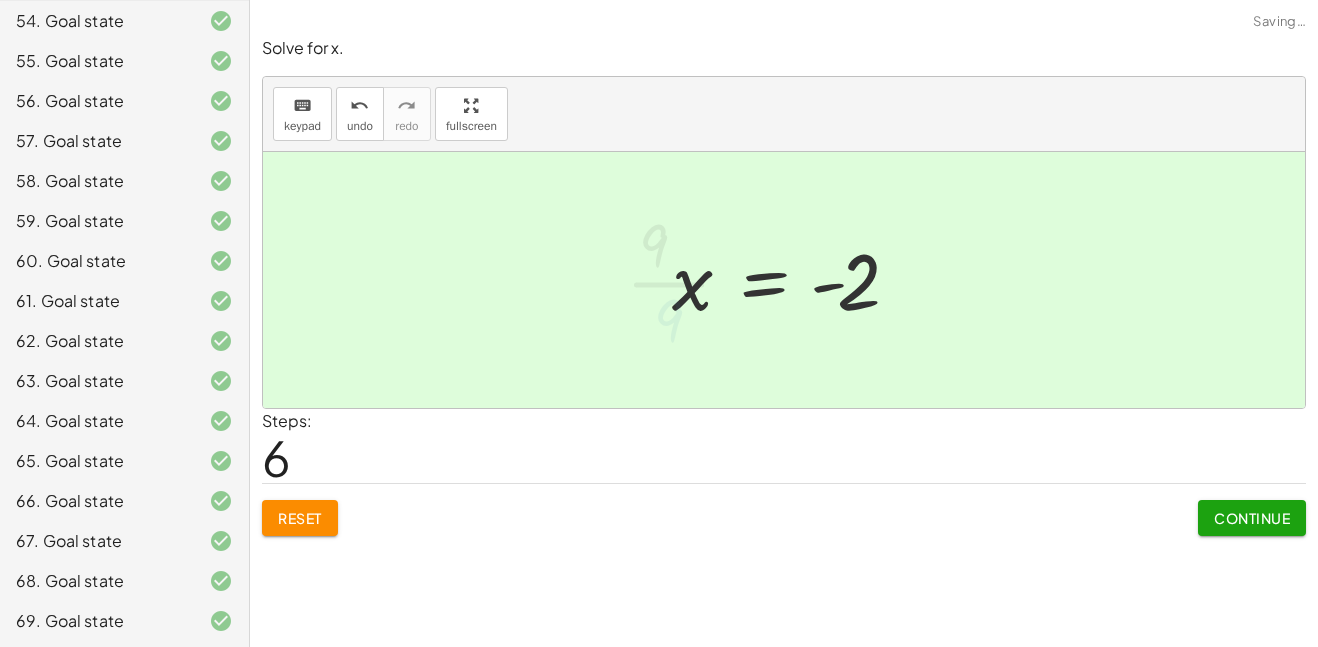 click on "Continue" 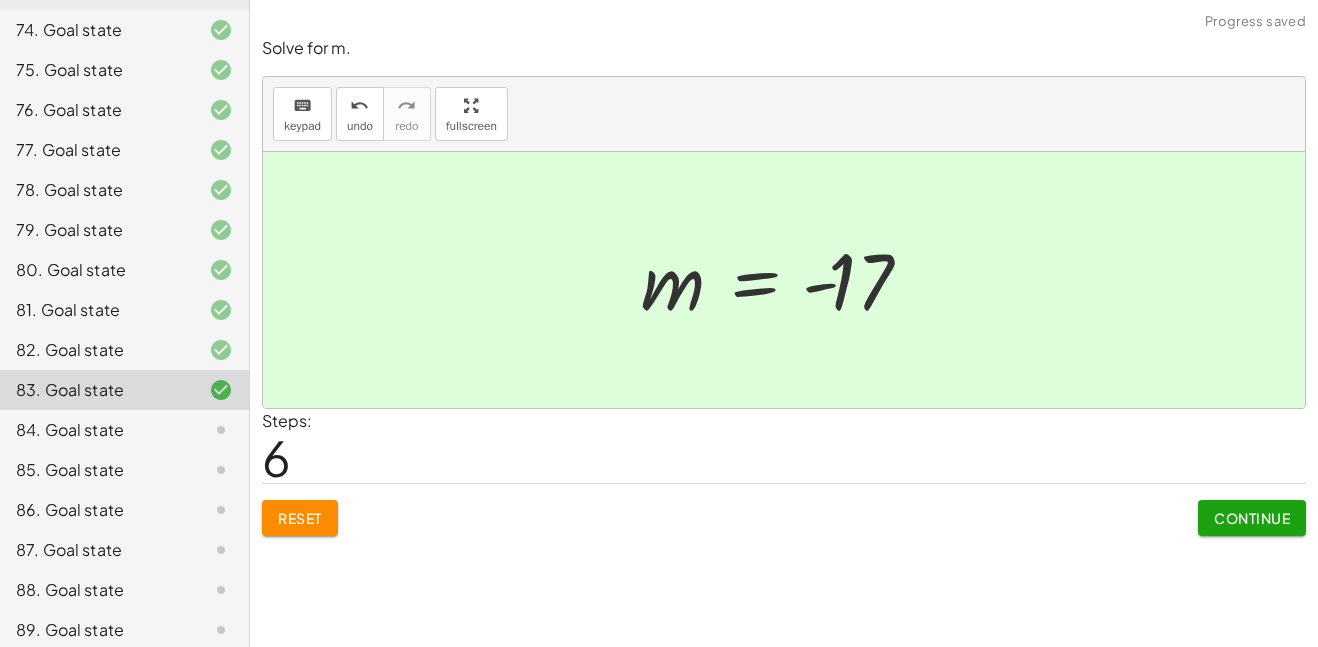 scroll, scrollTop: 3135, scrollLeft: 0, axis: vertical 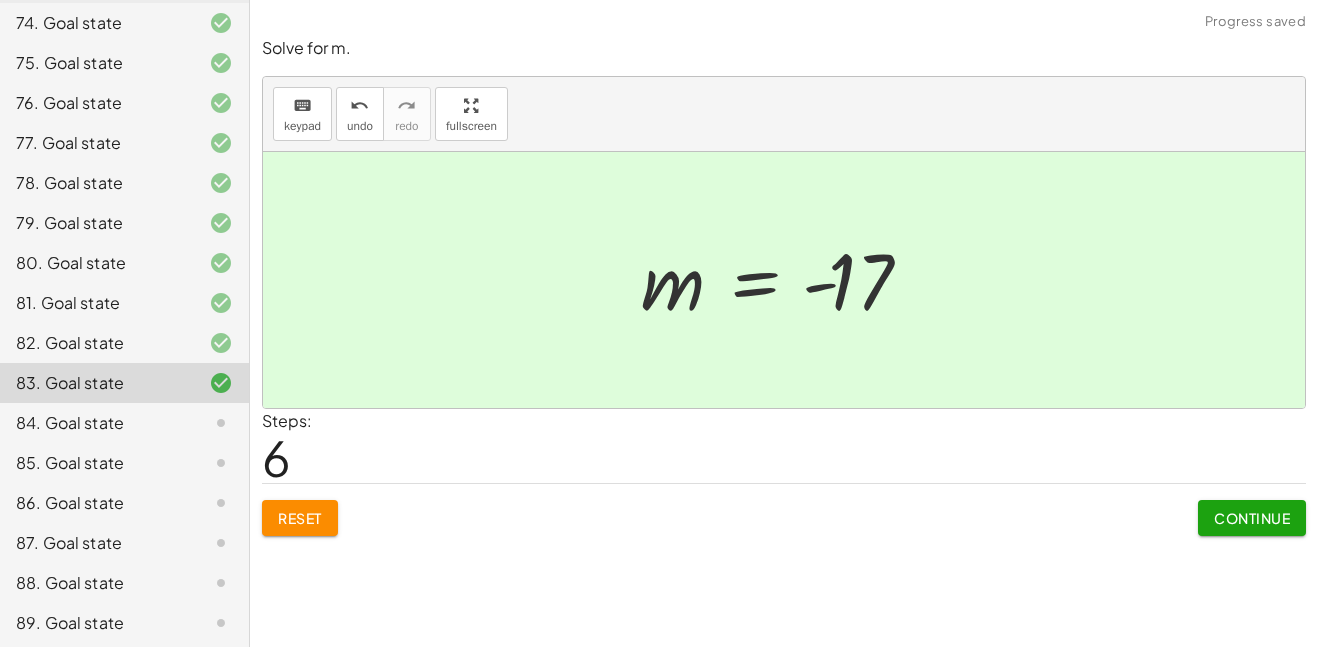 click on "Continue" at bounding box center [1252, 518] 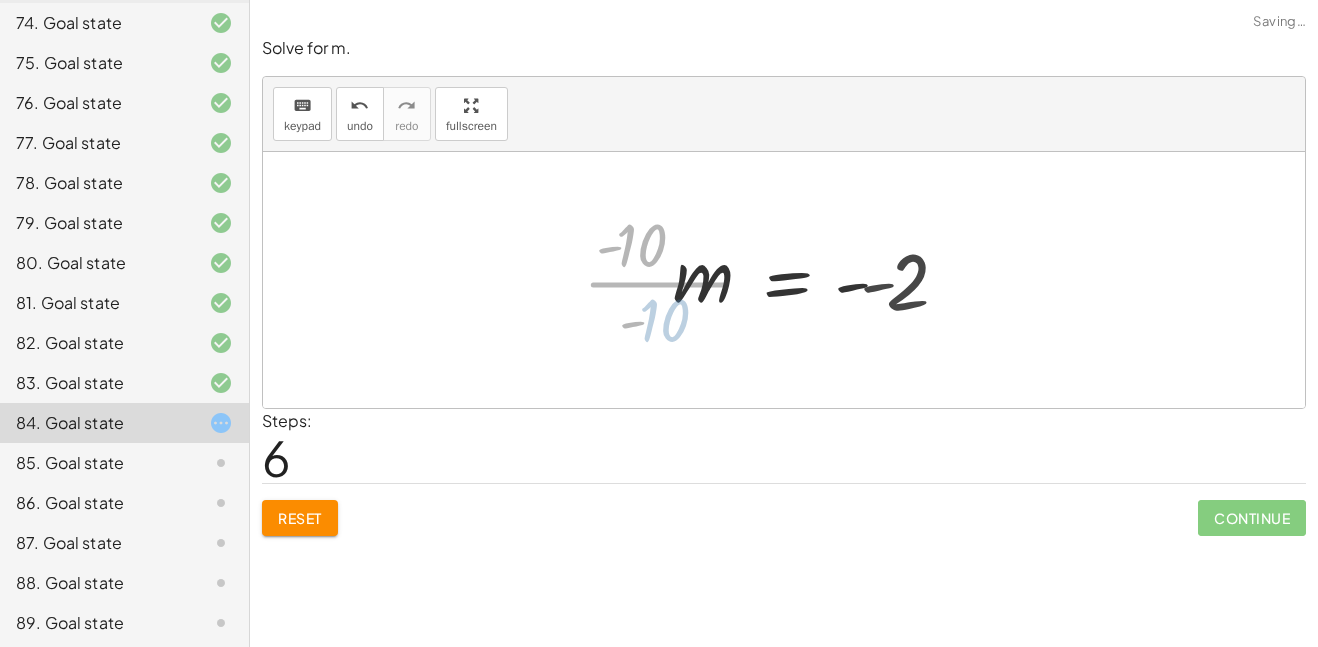 click on "Continue" 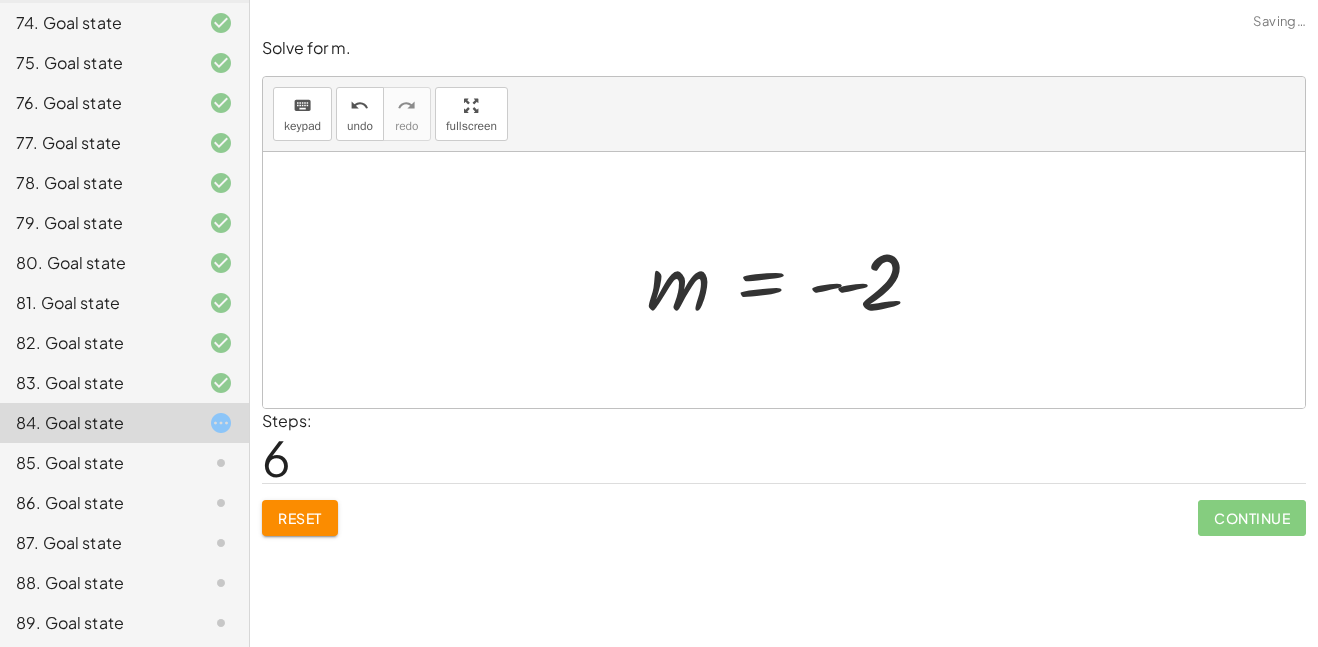 click on "Continue" 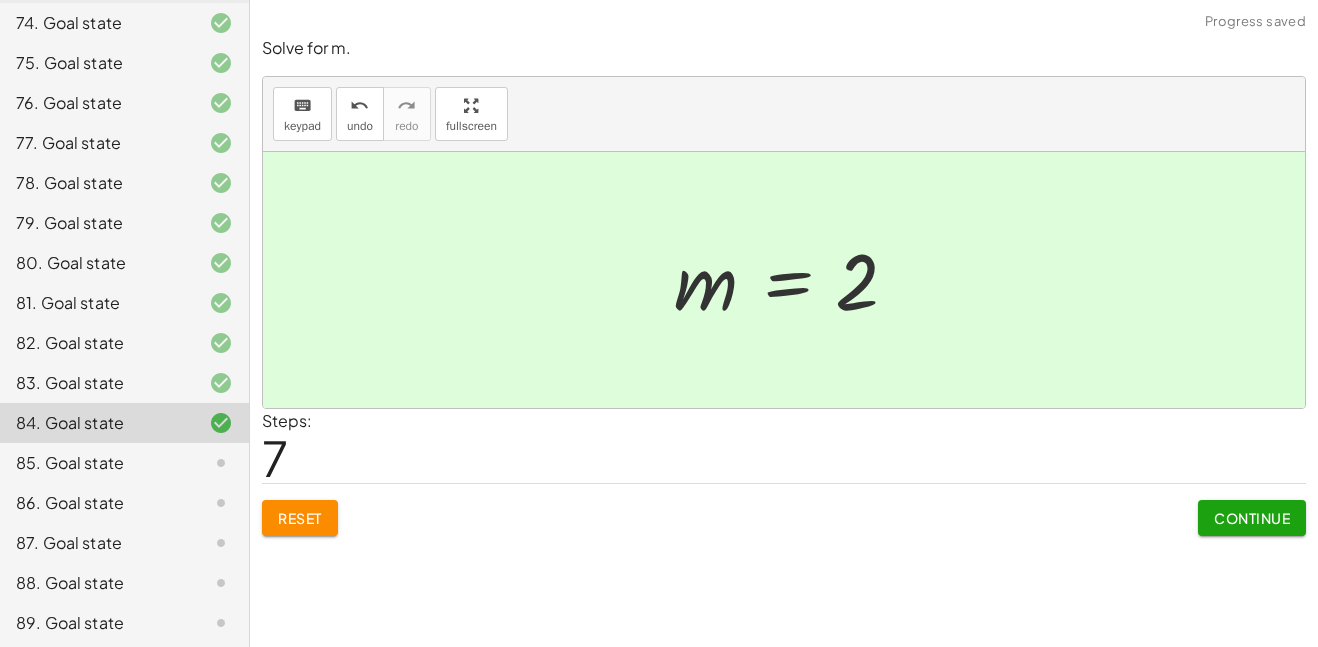 click on "Continue" 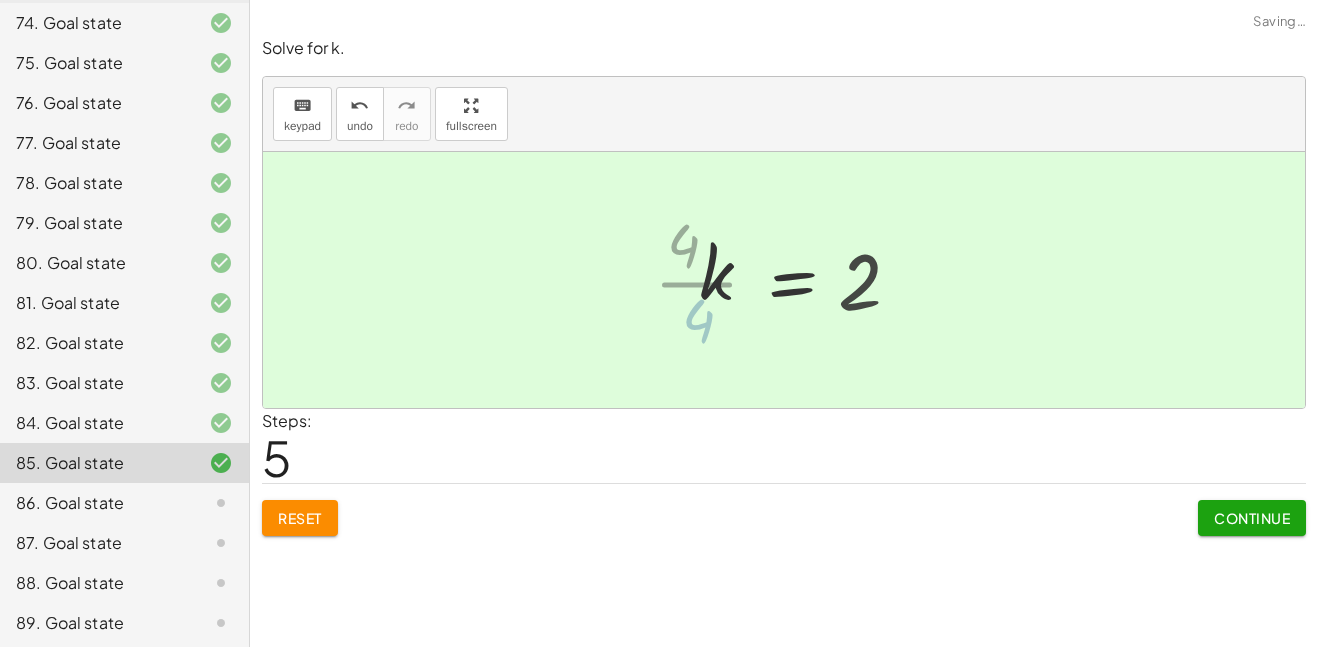 click on "Continue" 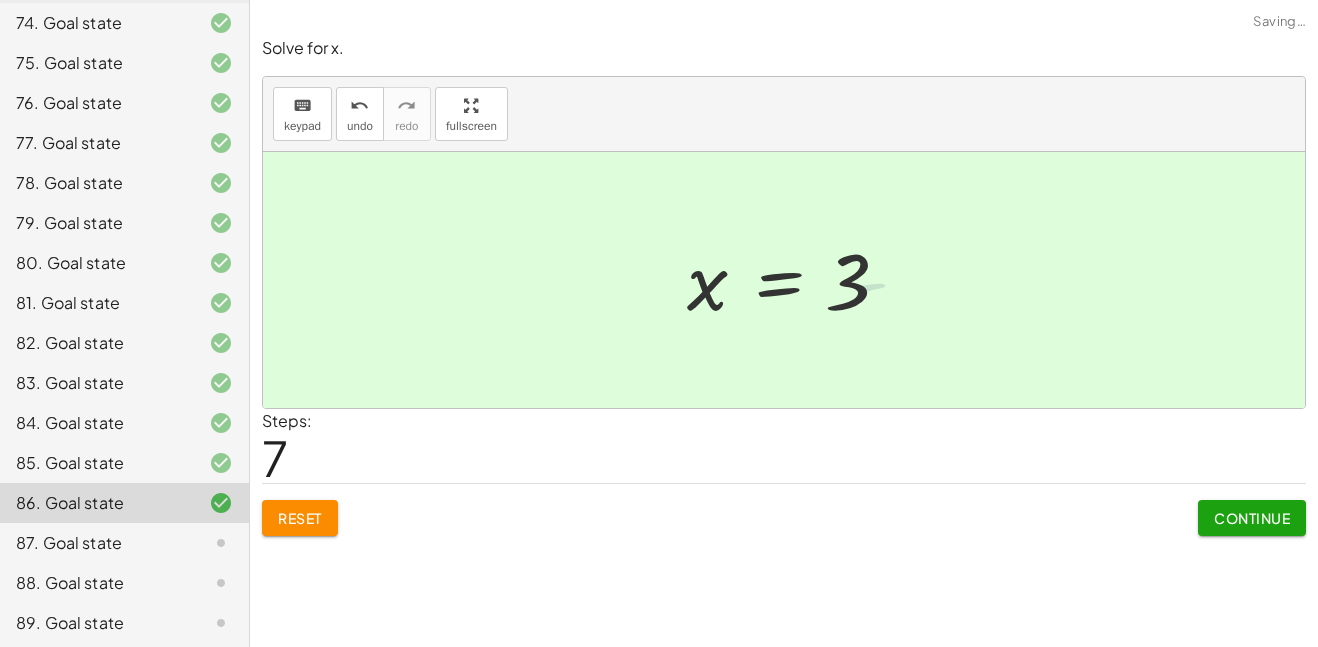 click on "Continue" at bounding box center (1252, 518) 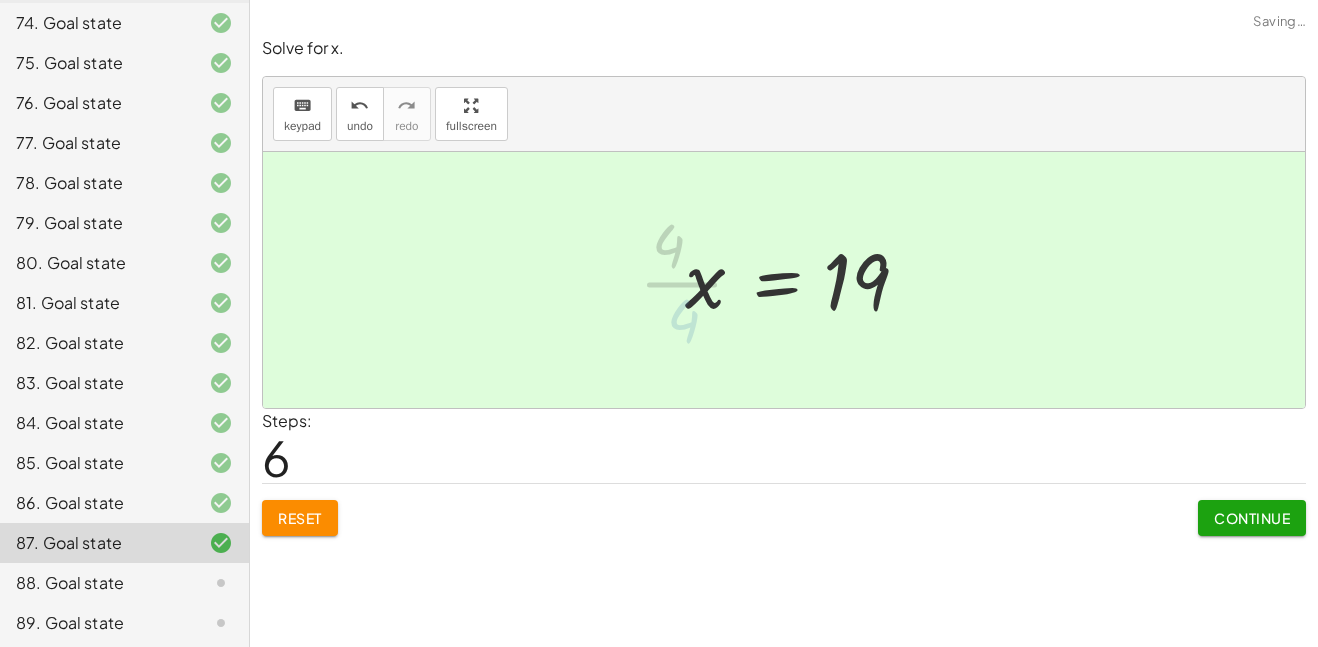 click on "Continue" 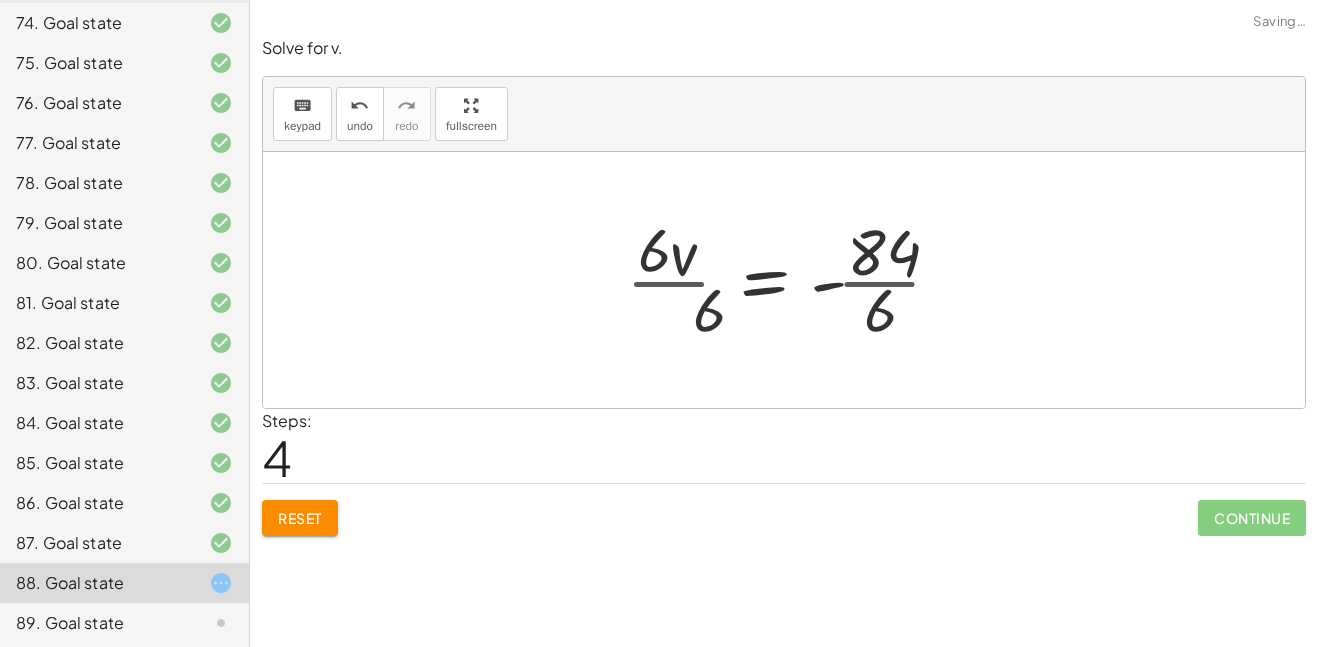 click on "Continue" 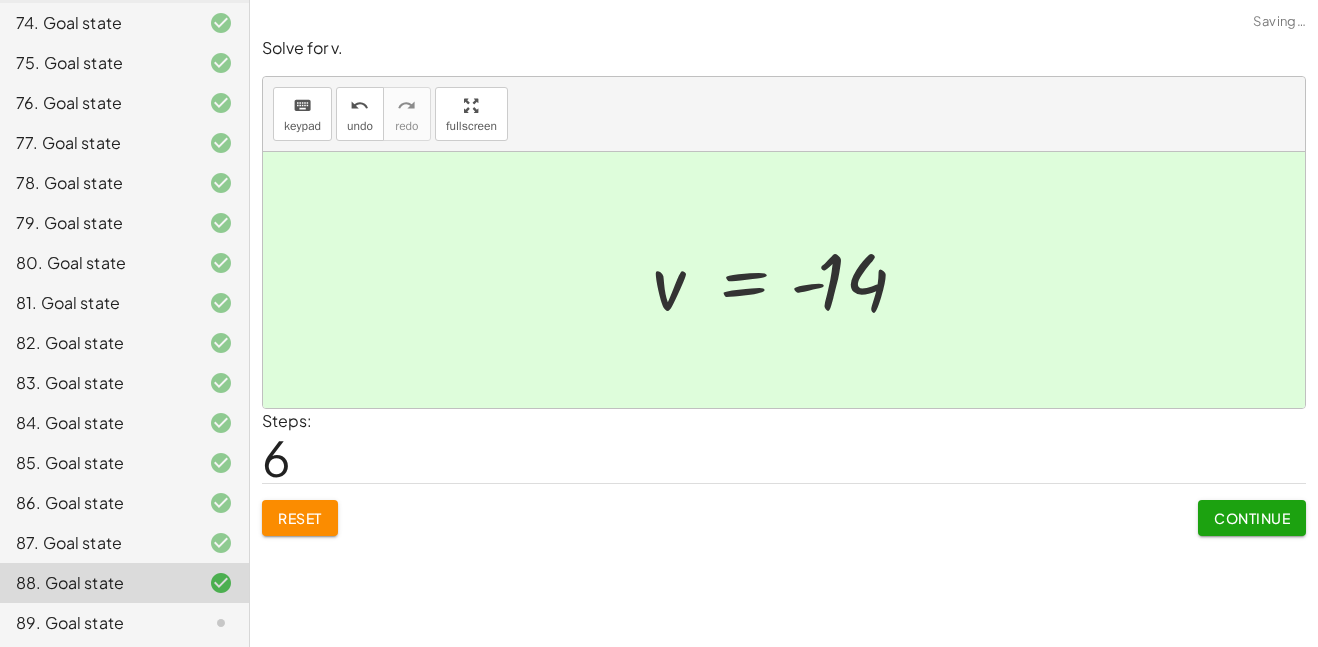 click on "Continue" 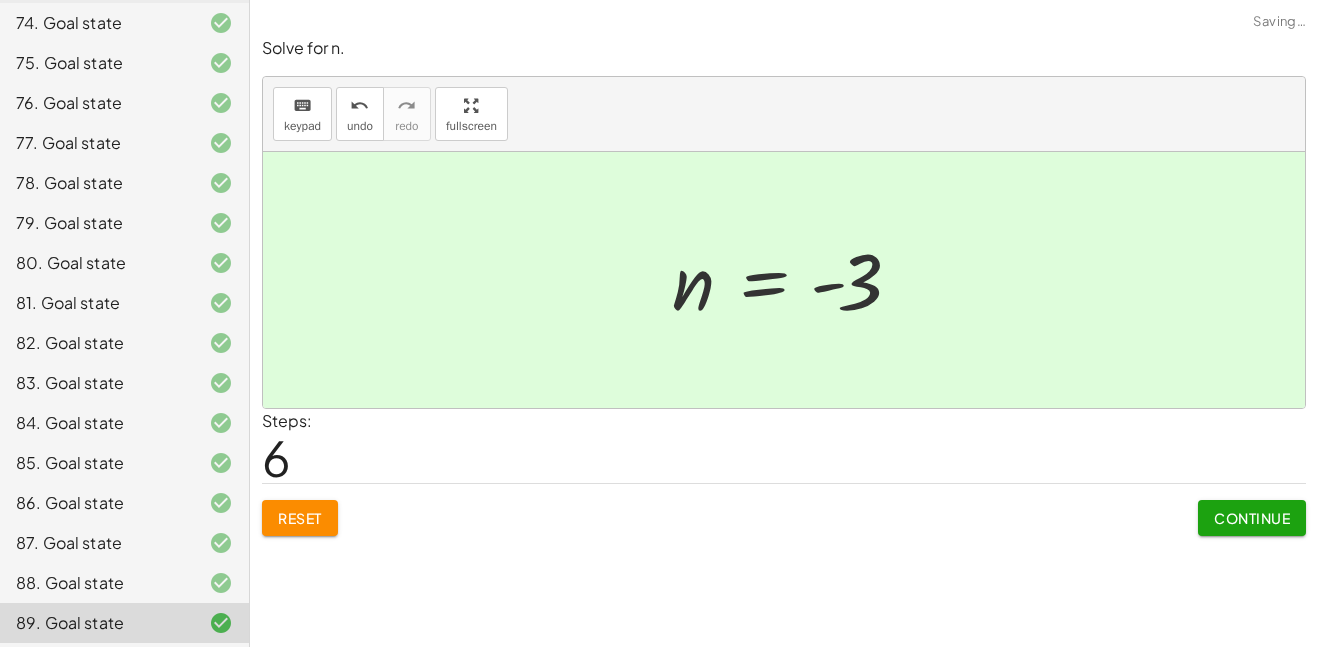 click on "Continue" at bounding box center (1252, 518) 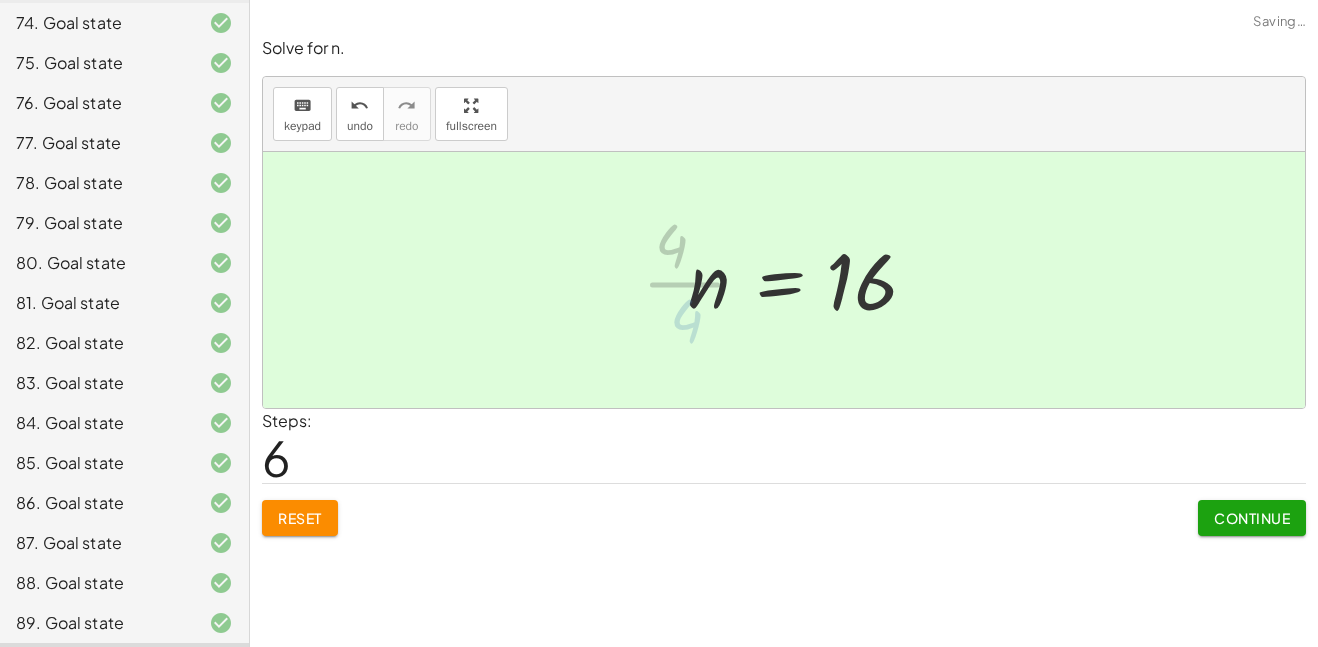 click on "Continue" at bounding box center [1252, 518] 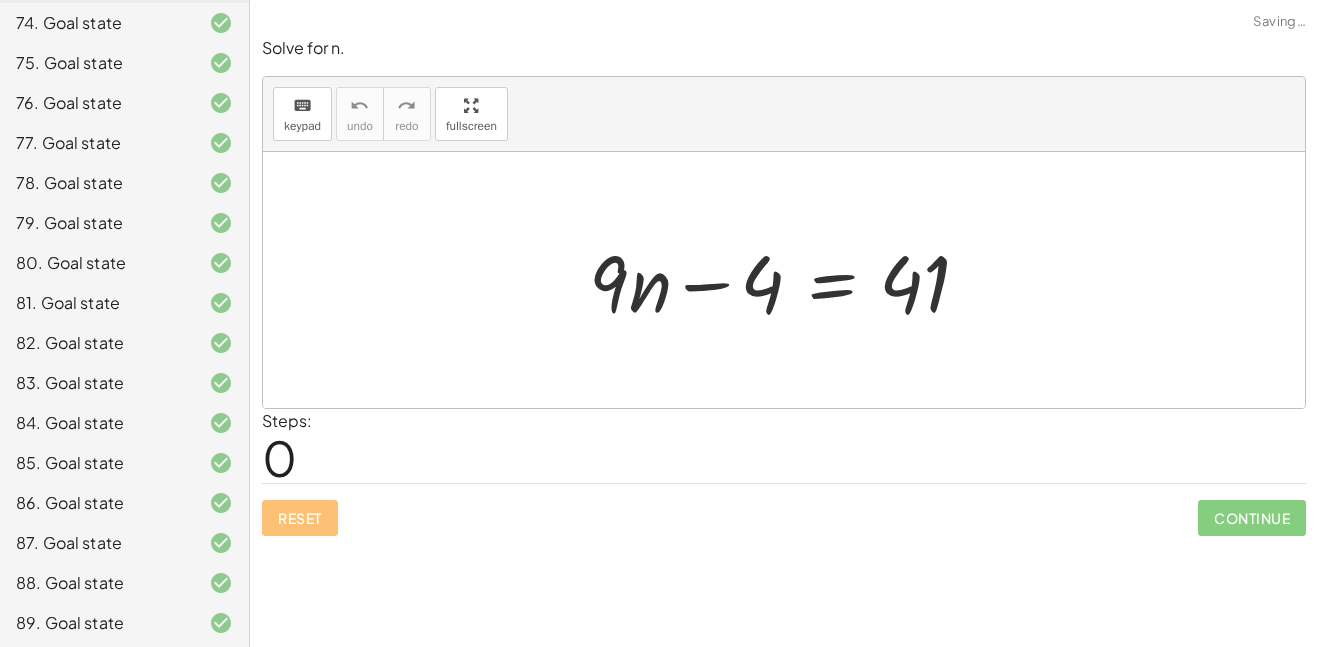 click on "Continue" 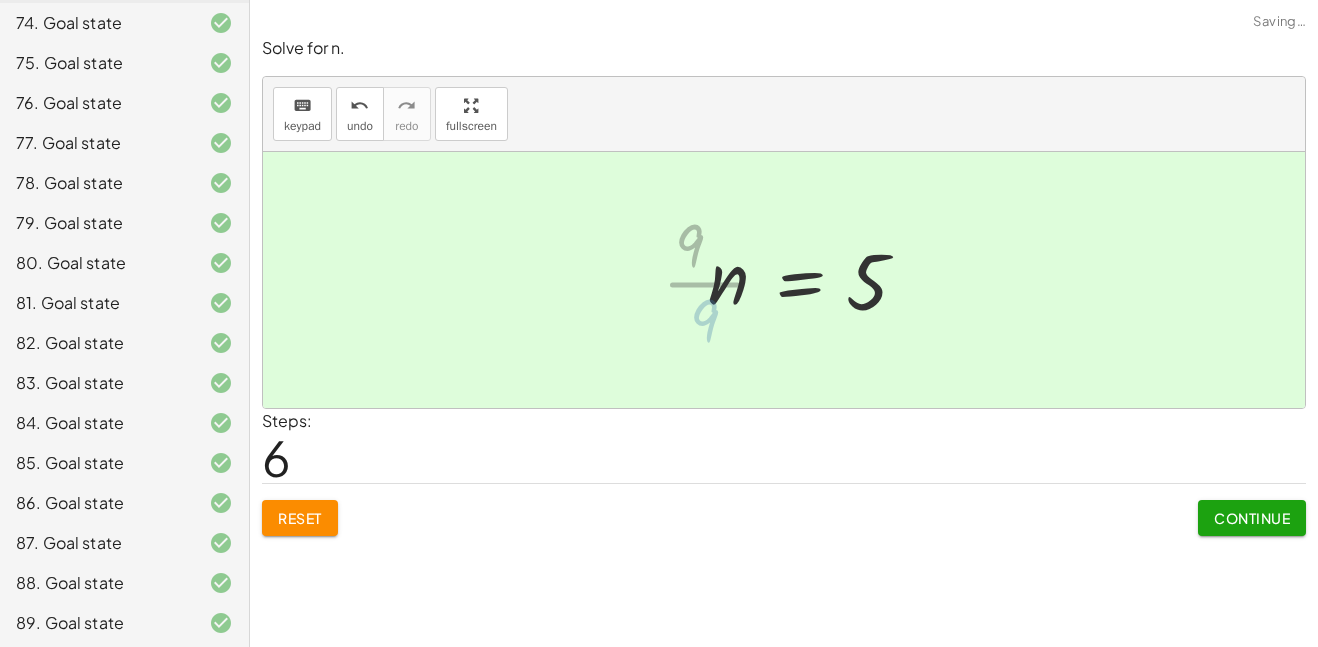 click on "Continue" 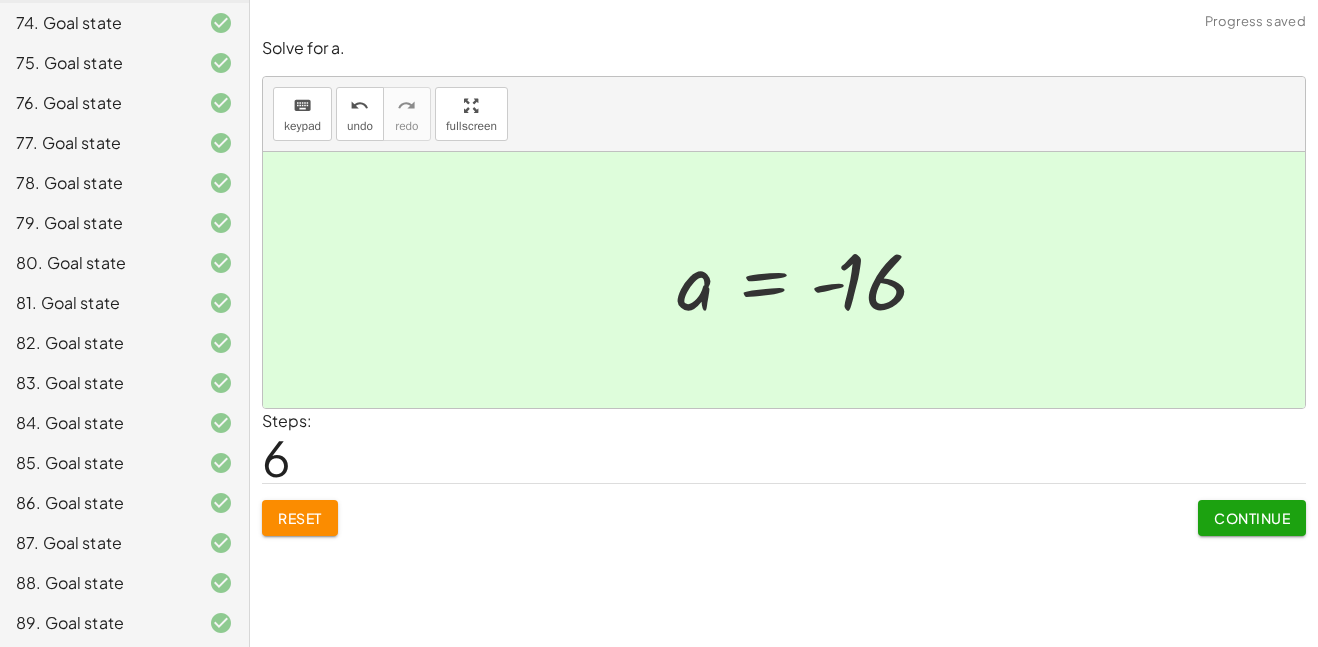 click on "Continue" at bounding box center [1252, 518] 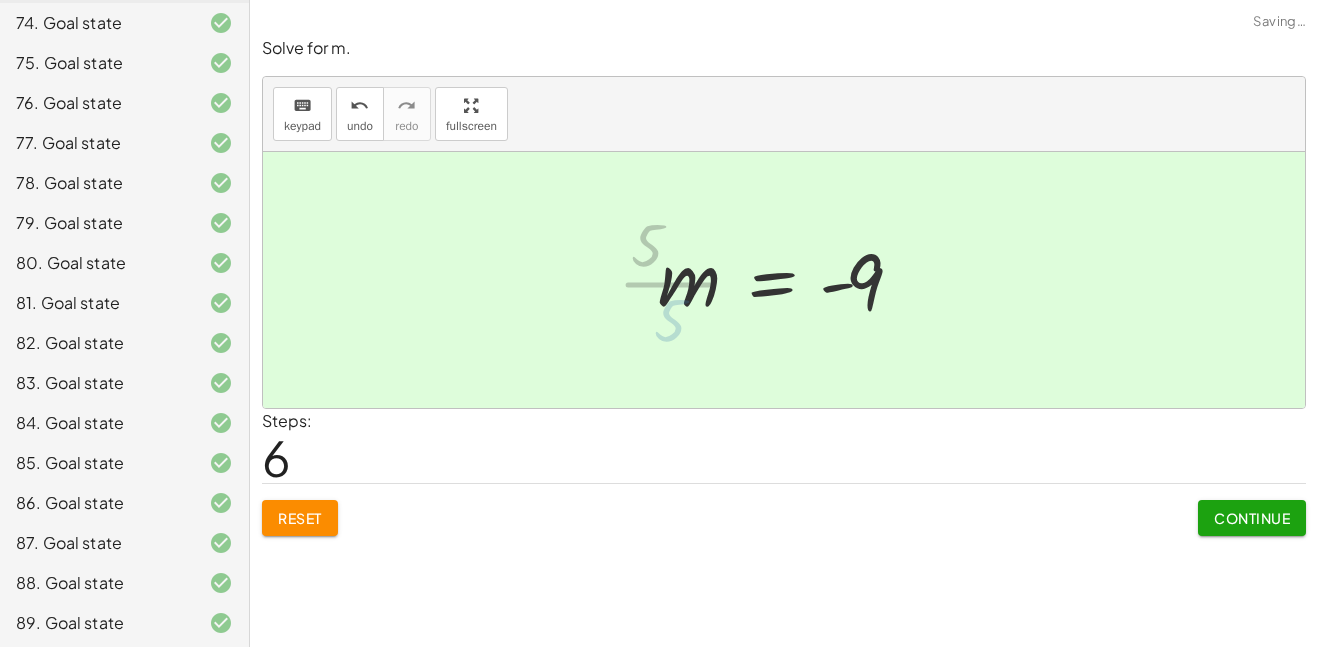 click on "Continue" 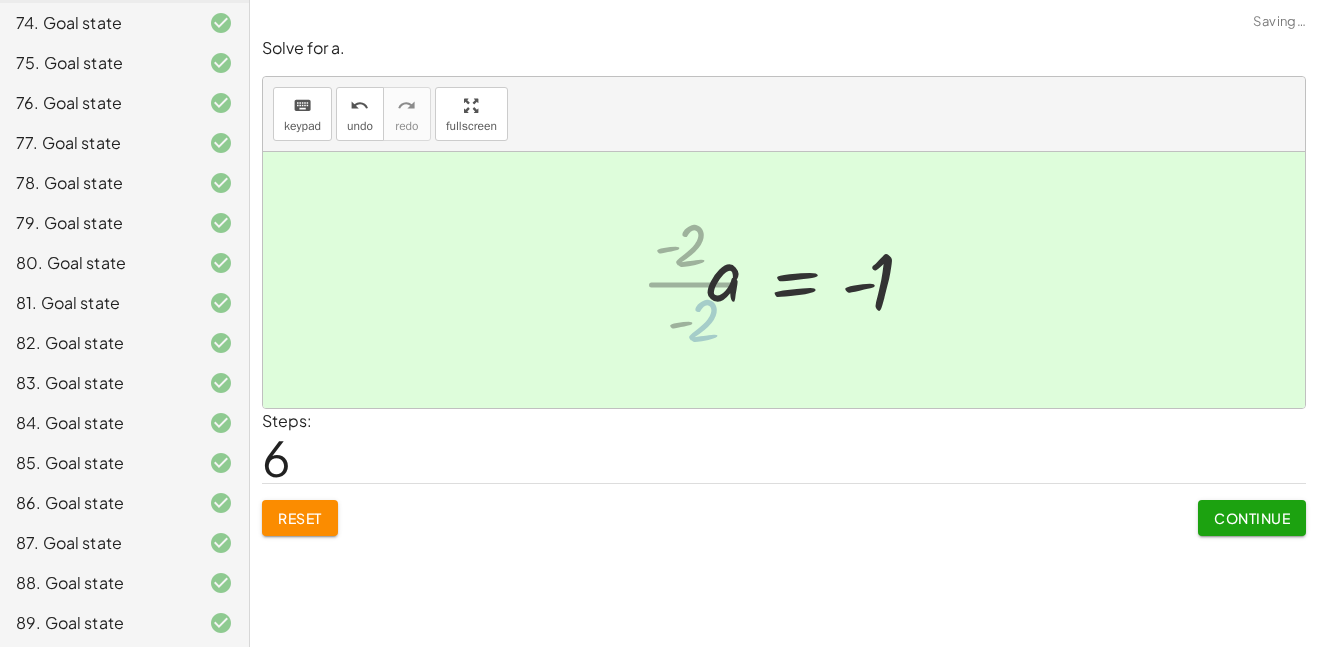 click on "Continue" 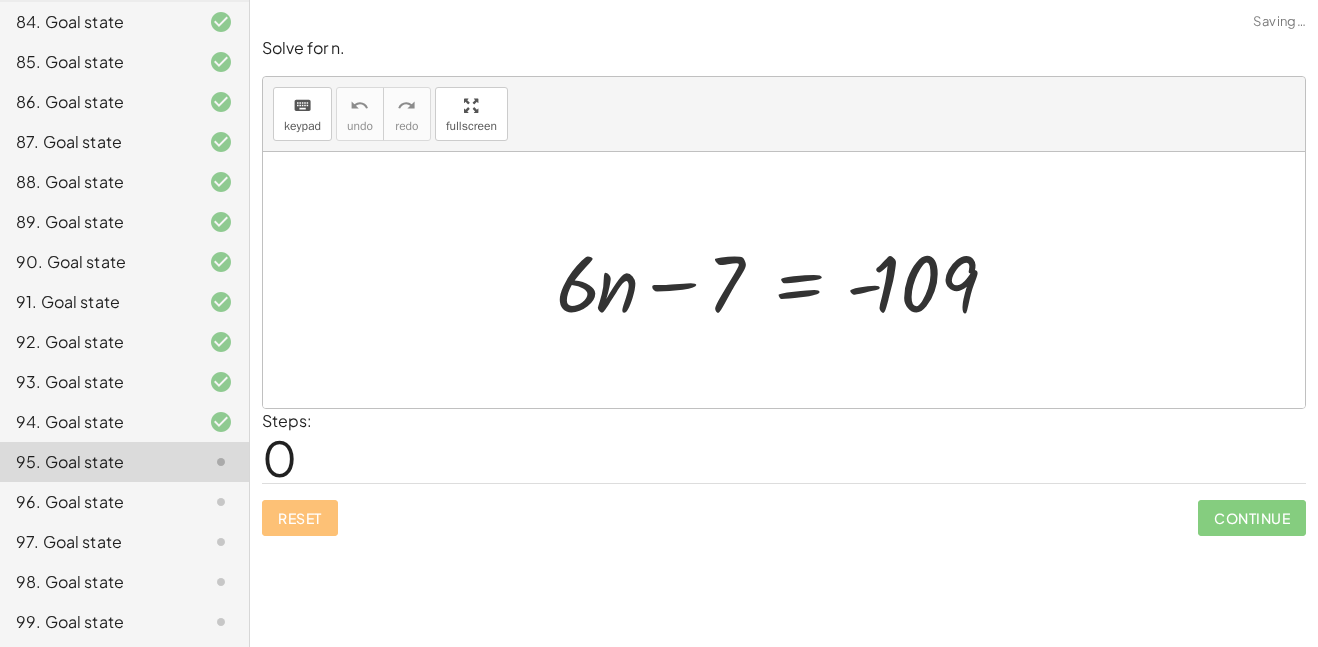 scroll, scrollTop: 3554, scrollLeft: 0, axis: vertical 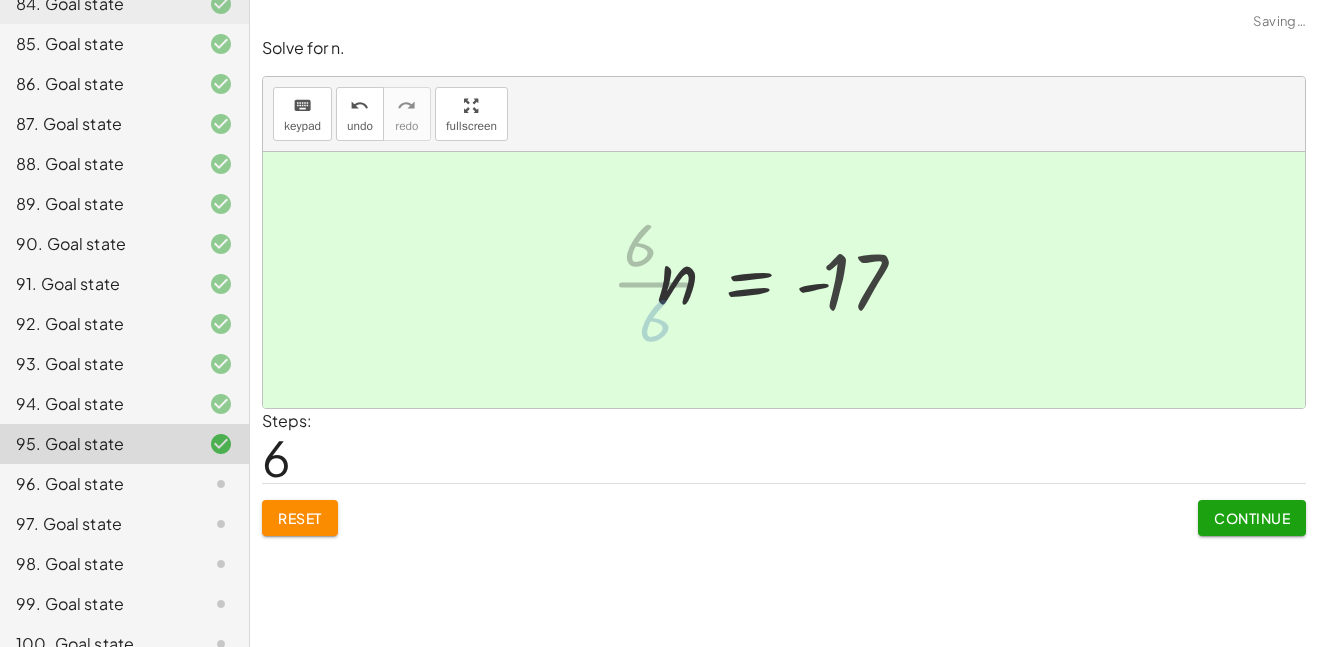 click on "Continue" 